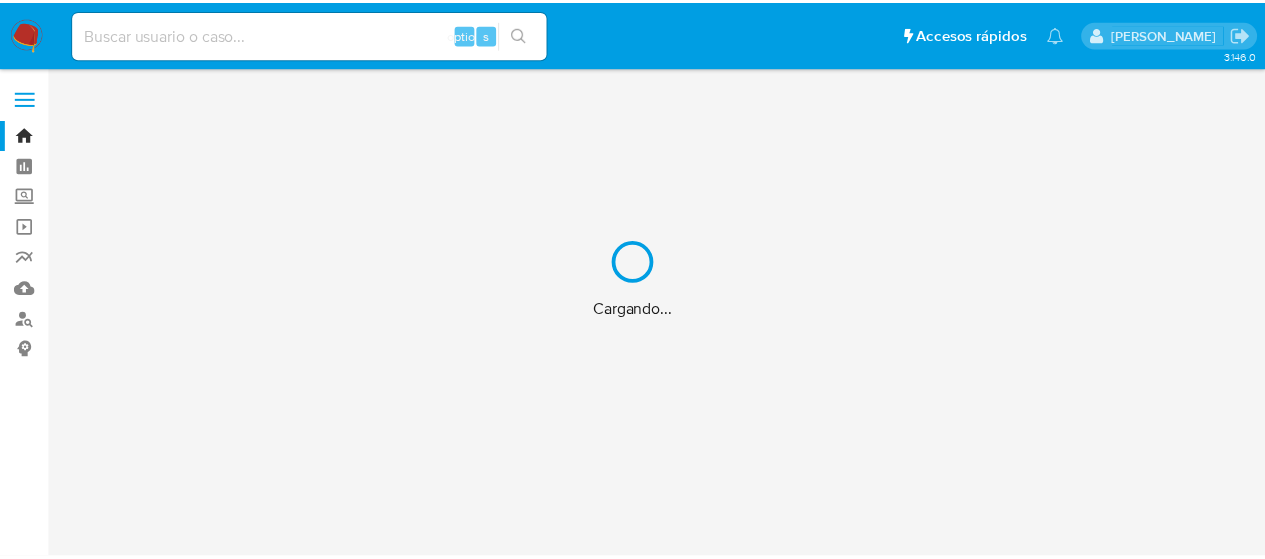 scroll, scrollTop: 0, scrollLeft: 0, axis: both 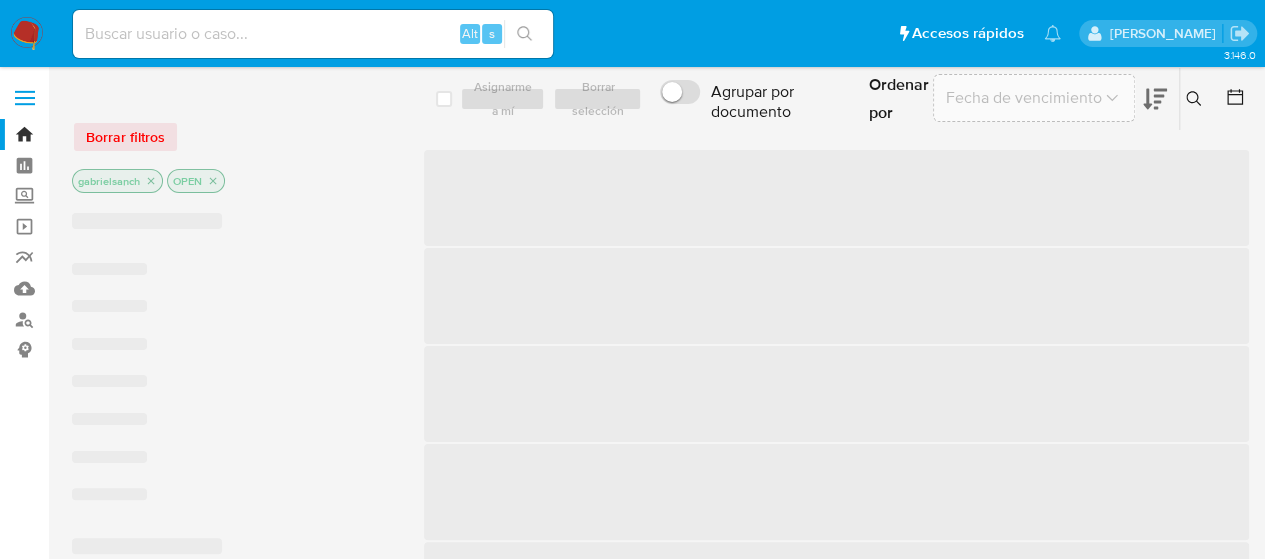click at bounding box center (313, 34) 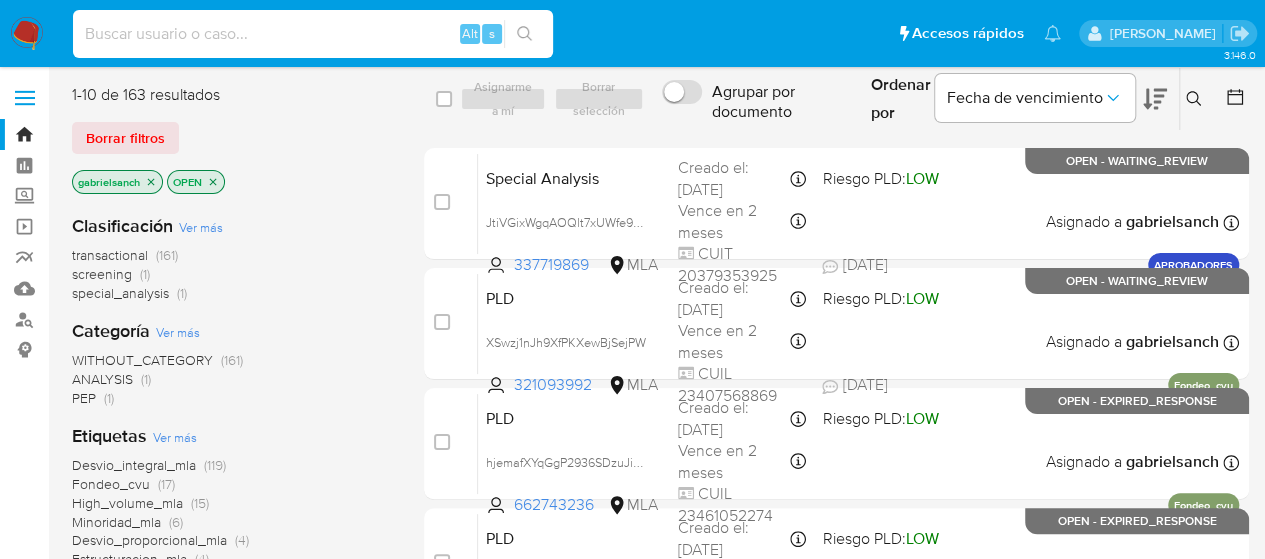 paste on "vQWL8r4mpwAaoZeb0puDOAVU" 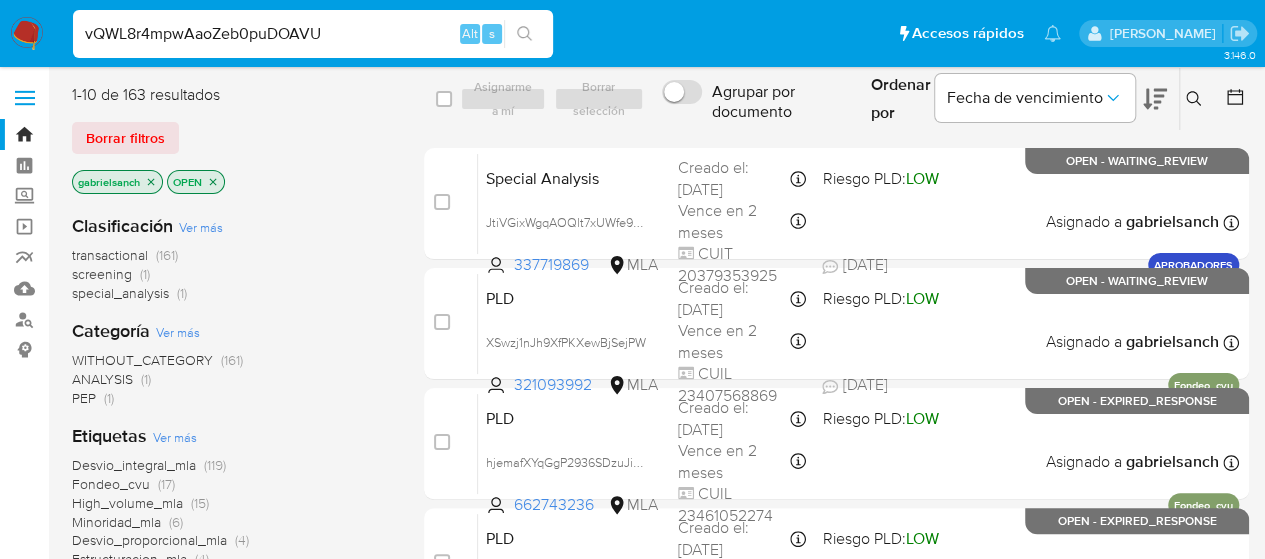 type on "vQWL8r4mpwAaoZeb0puDOAVU" 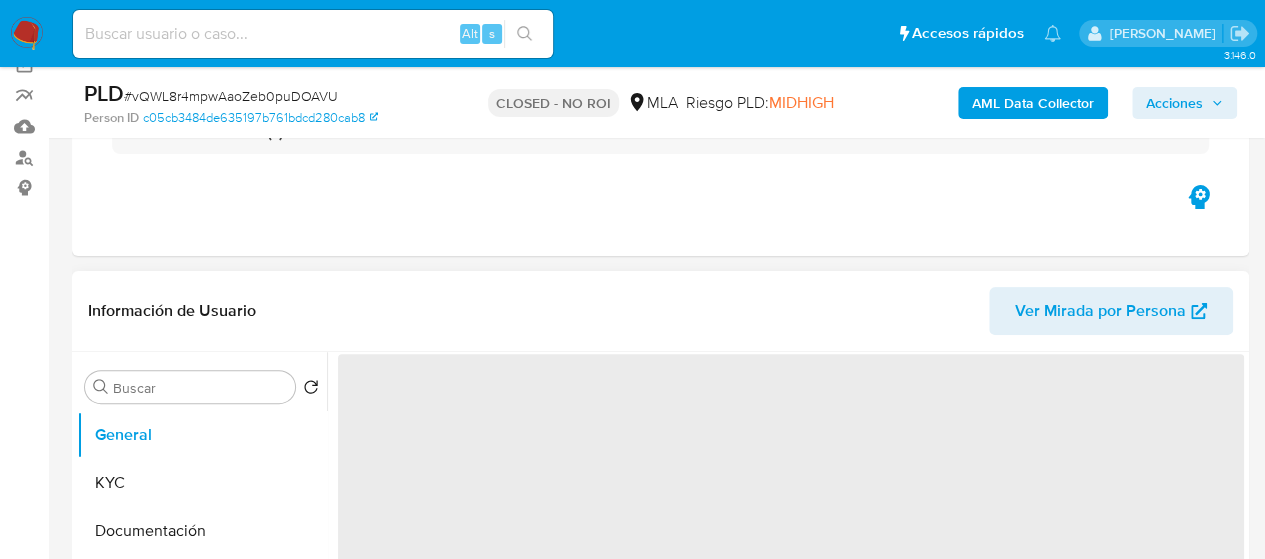 scroll, scrollTop: 300, scrollLeft: 0, axis: vertical 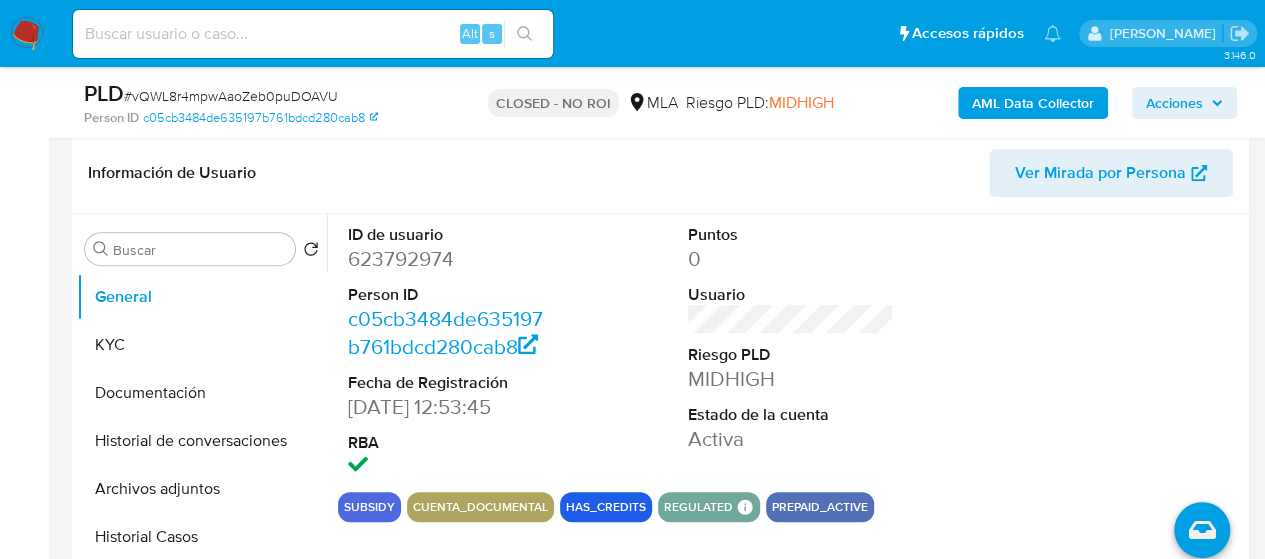 select on "10" 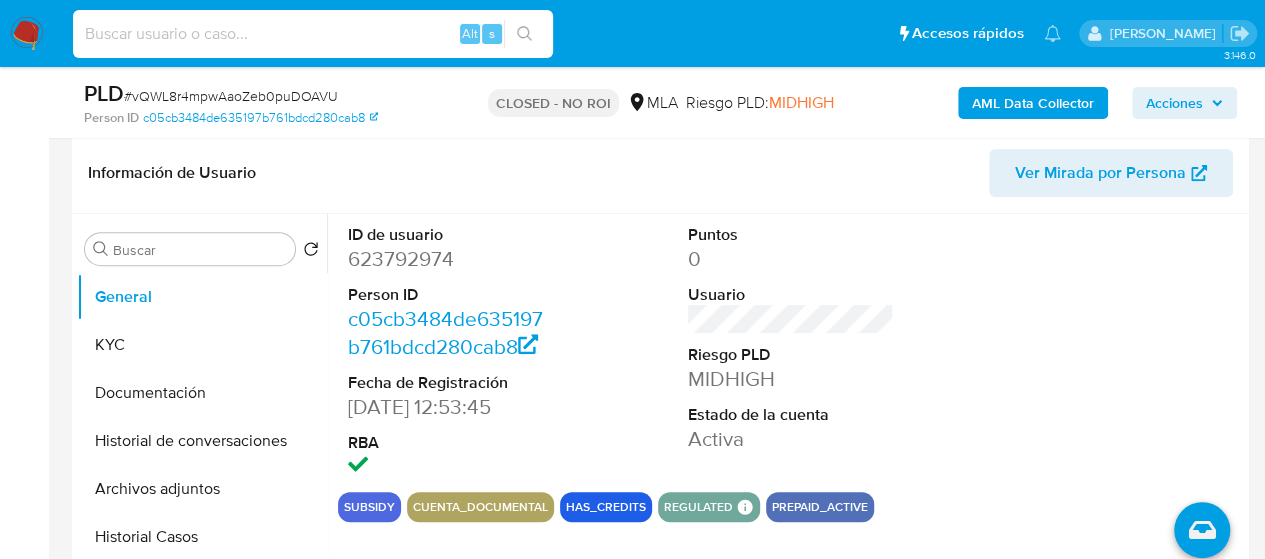 paste on "Ir3zeiu3TB2s6hIBLfpqNJ7v" 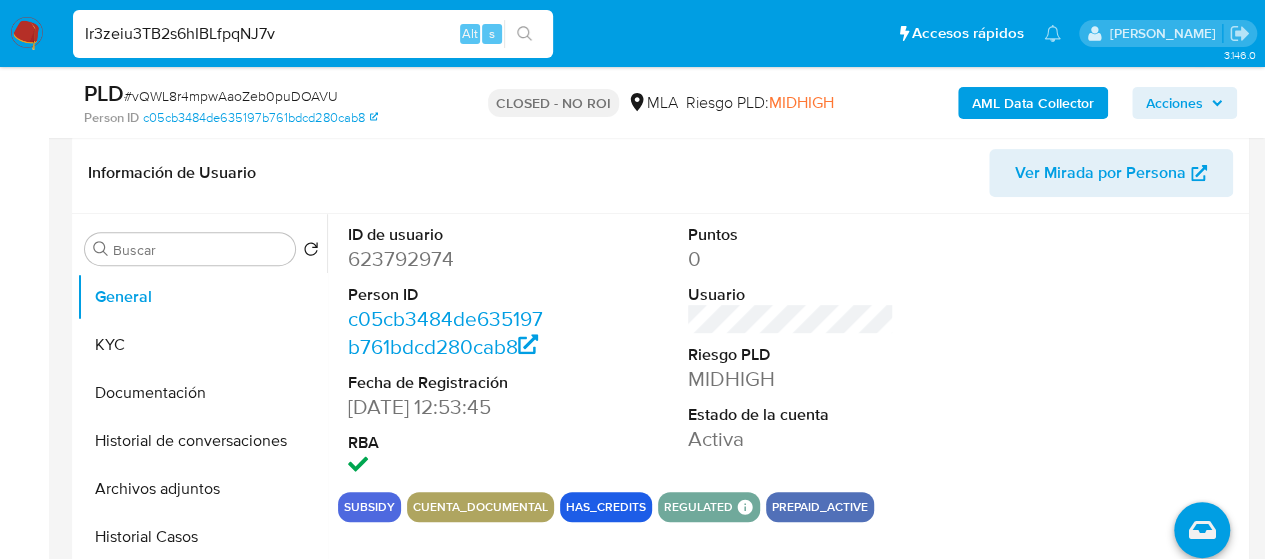 type on "Ir3zeiu3TB2s6hIBLfpqNJ7v" 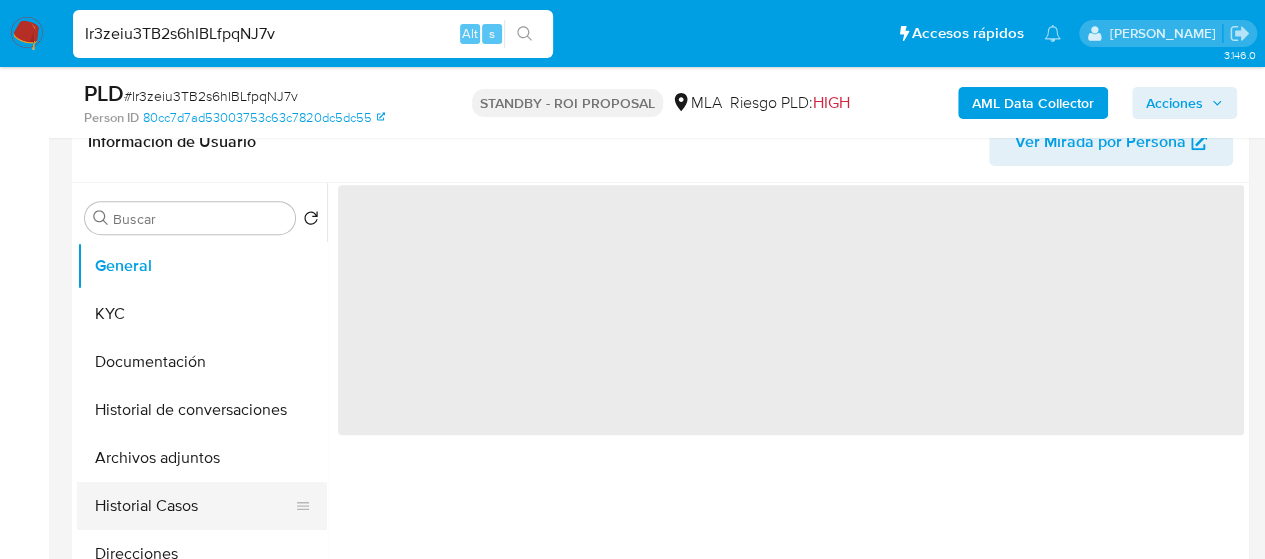 scroll, scrollTop: 400, scrollLeft: 0, axis: vertical 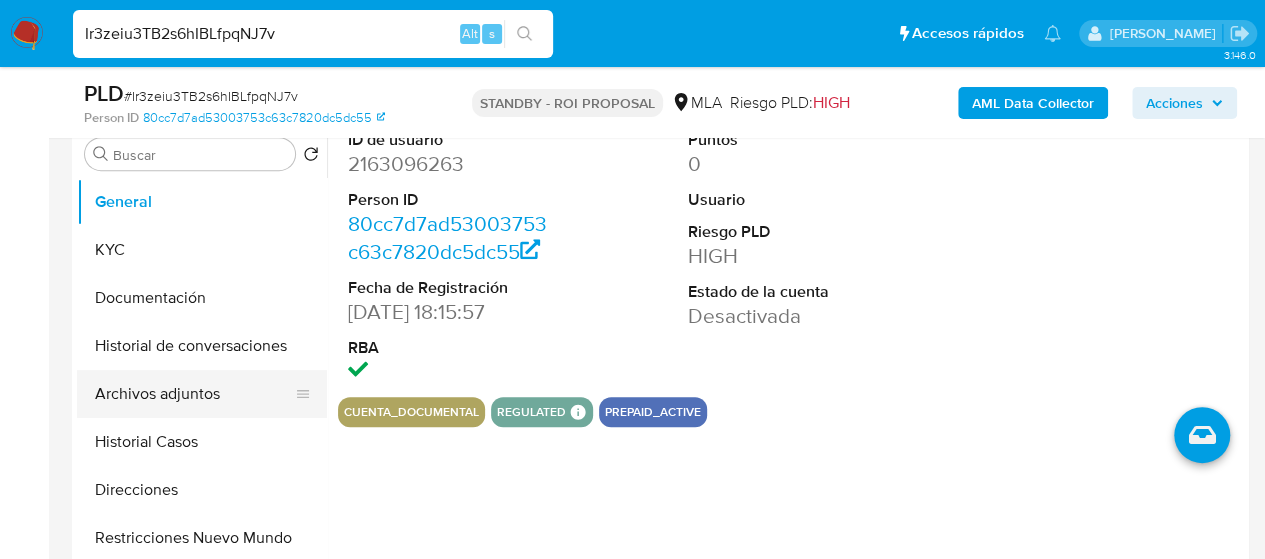 click on "Archivos adjuntos" at bounding box center (194, 394) 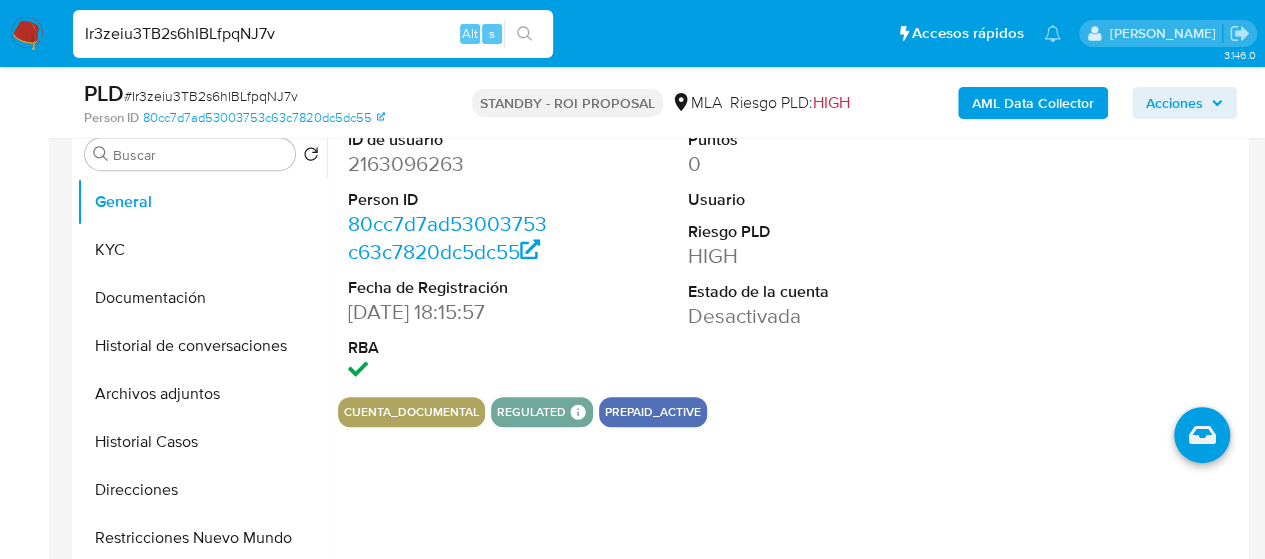 select on "10" 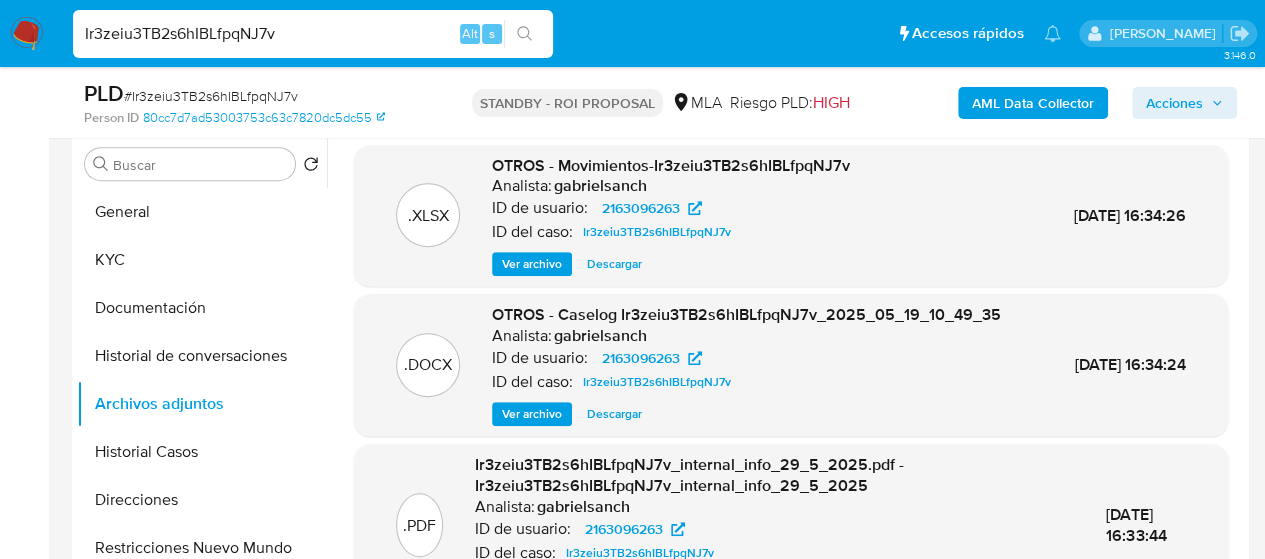 scroll, scrollTop: 400, scrollLeft: 0, axis: vertical 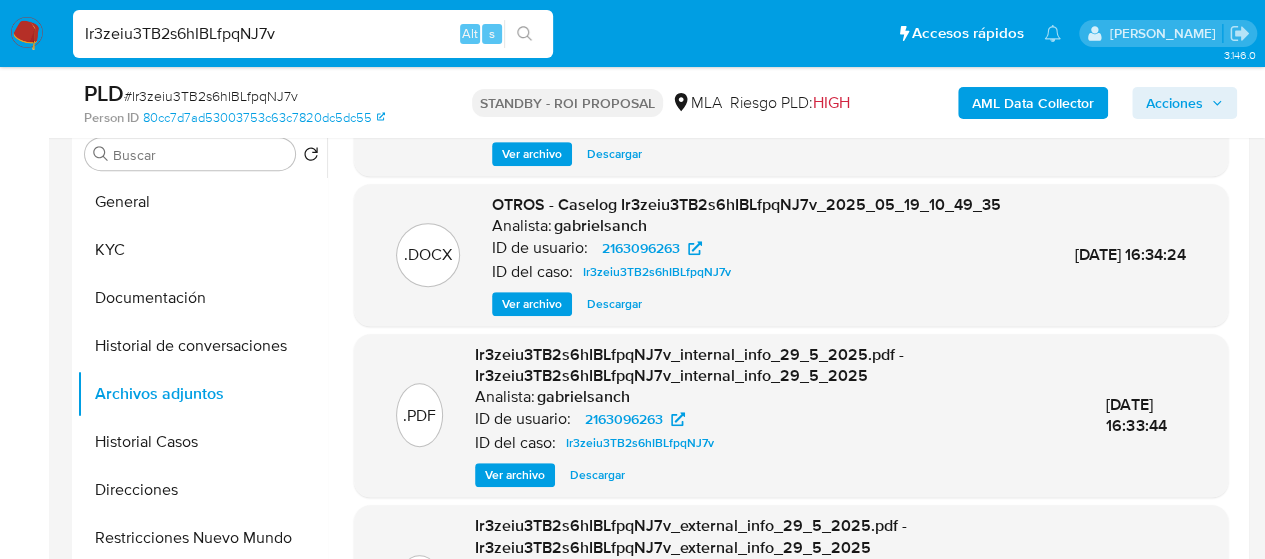 click on "Descargar" at bounding box center (614, 304) 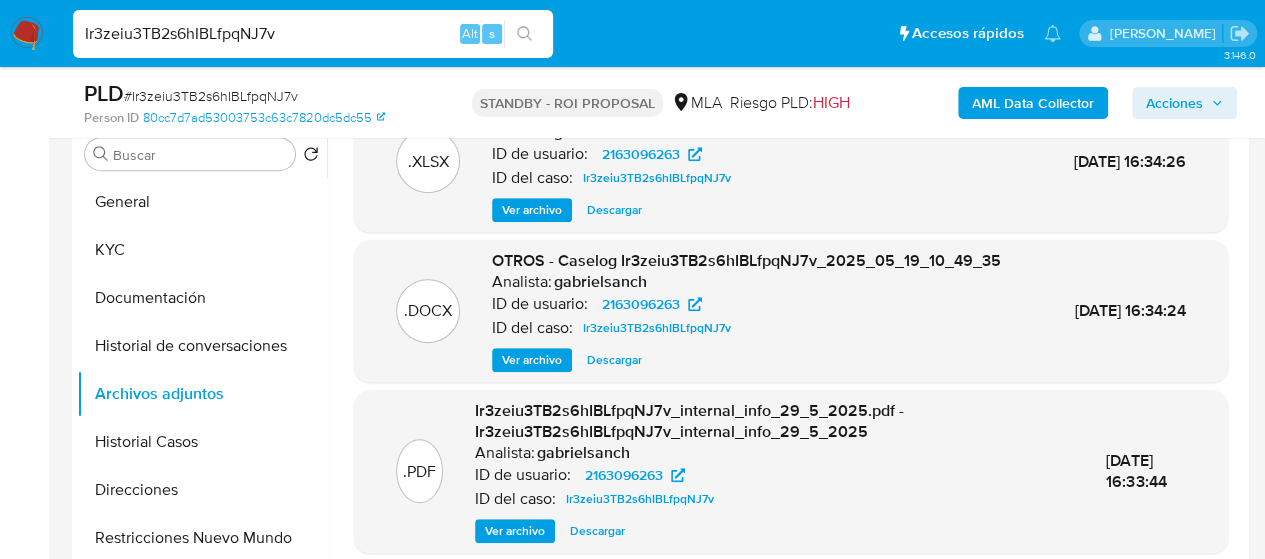 scroll, scrollTop: 0, scrollLeft: 0, axis: both 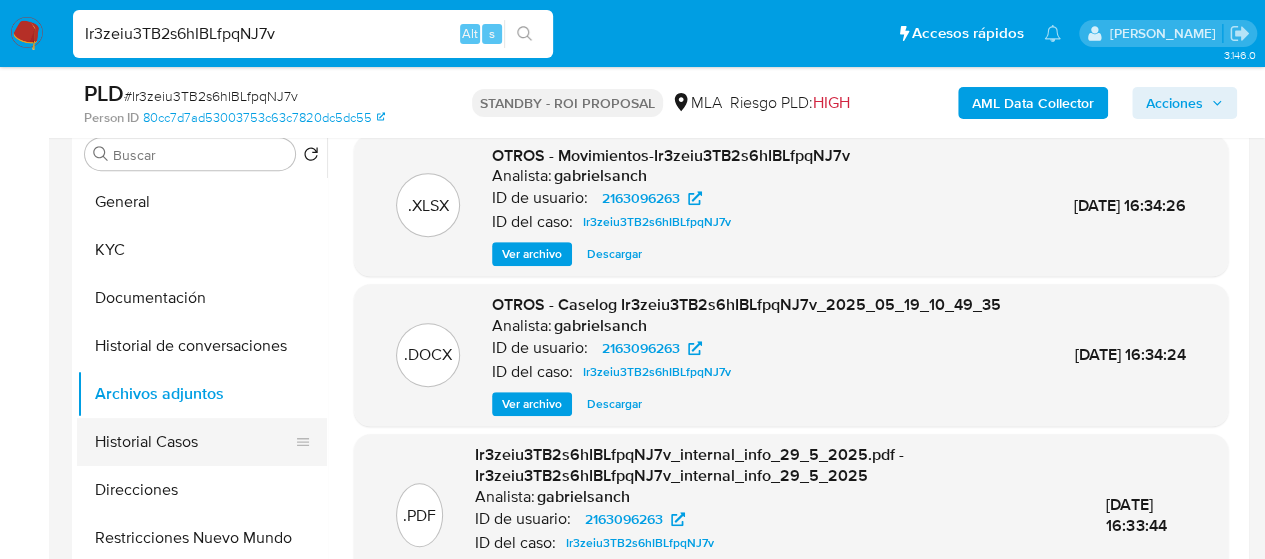 click on "Historial Casos" at bounding box center (194, 442) 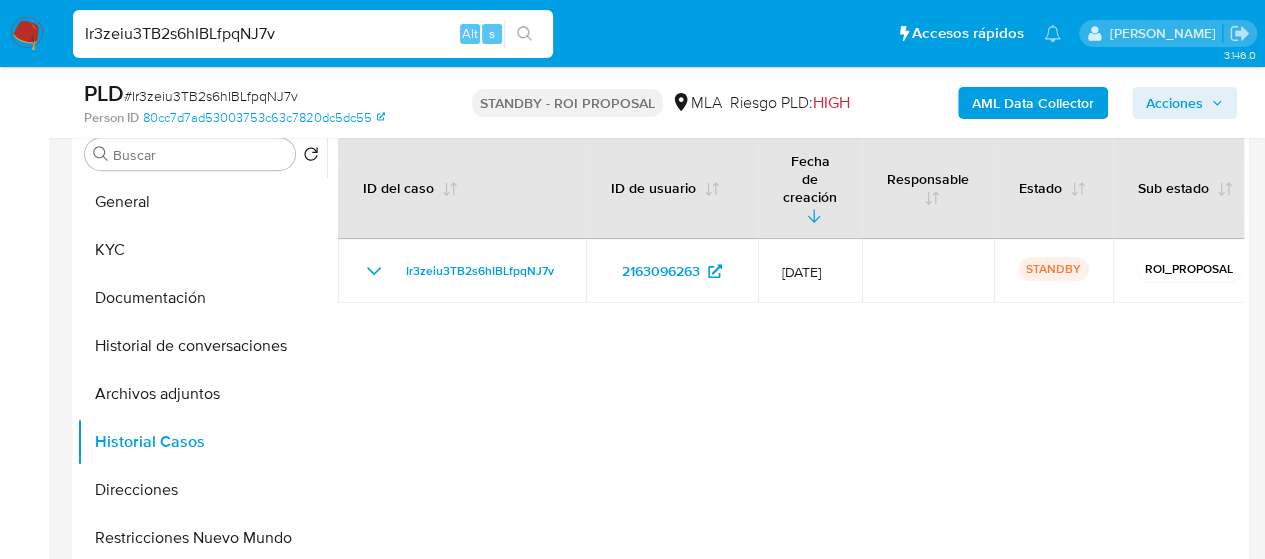 click on "Ir3zeiu3TB2s6hIBLfpqNJ7v" at bounding box center (313, 34) 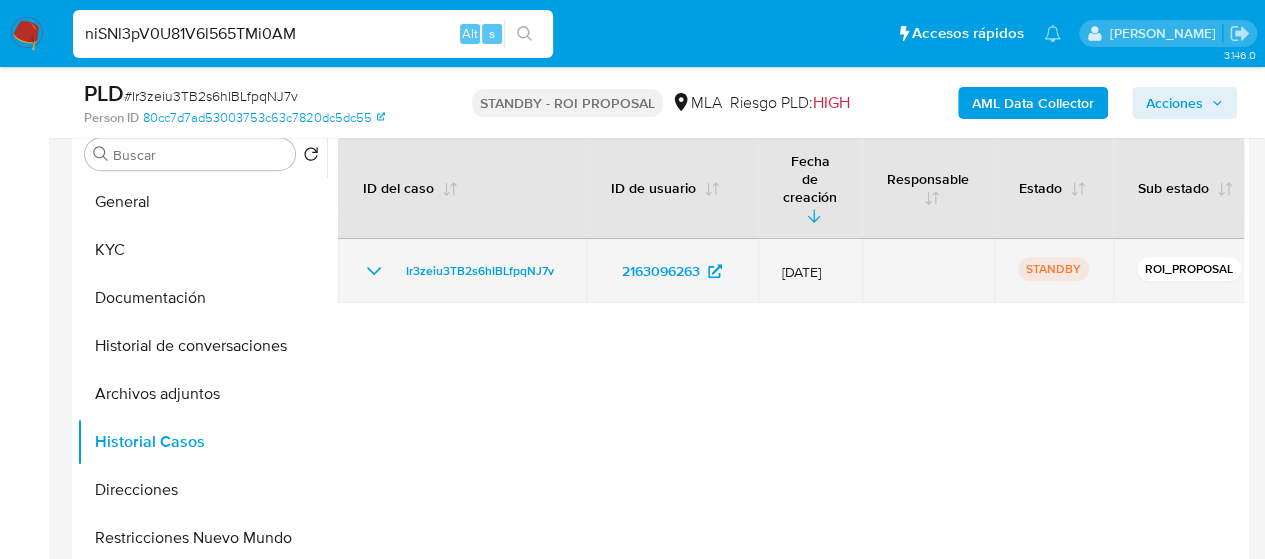 type on "niSNl3pV0U81V6l565TMi0AM" 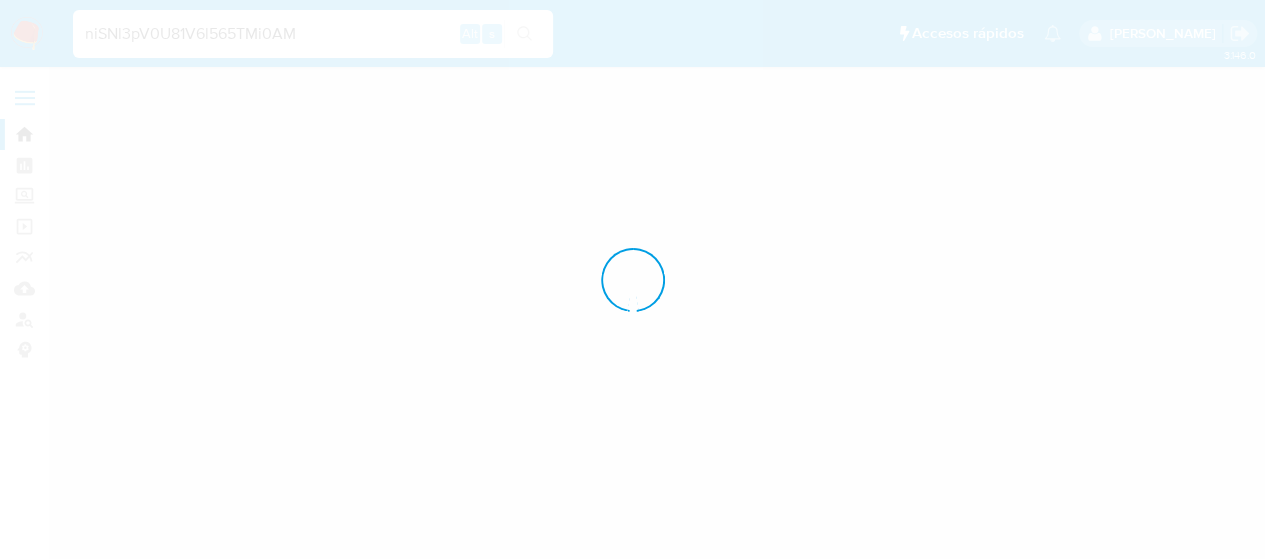 scroll, scrollTop: 0, scrollLeft: 0, axis: both 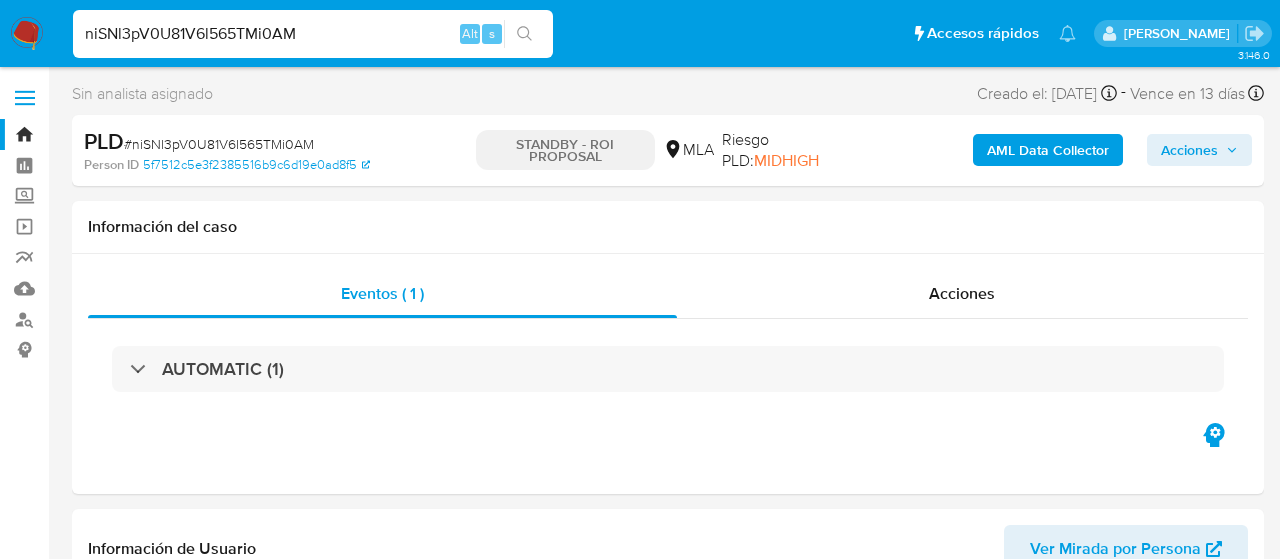 select on "10" 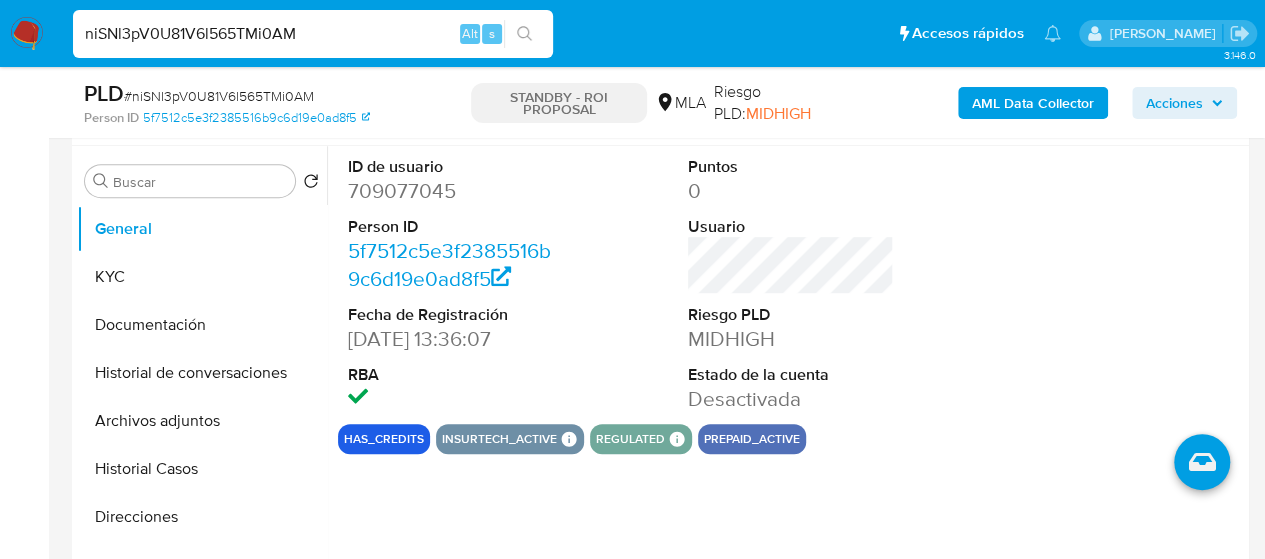 scroll, scrollTop: 400, scrollLeft: 0, axis: vertical 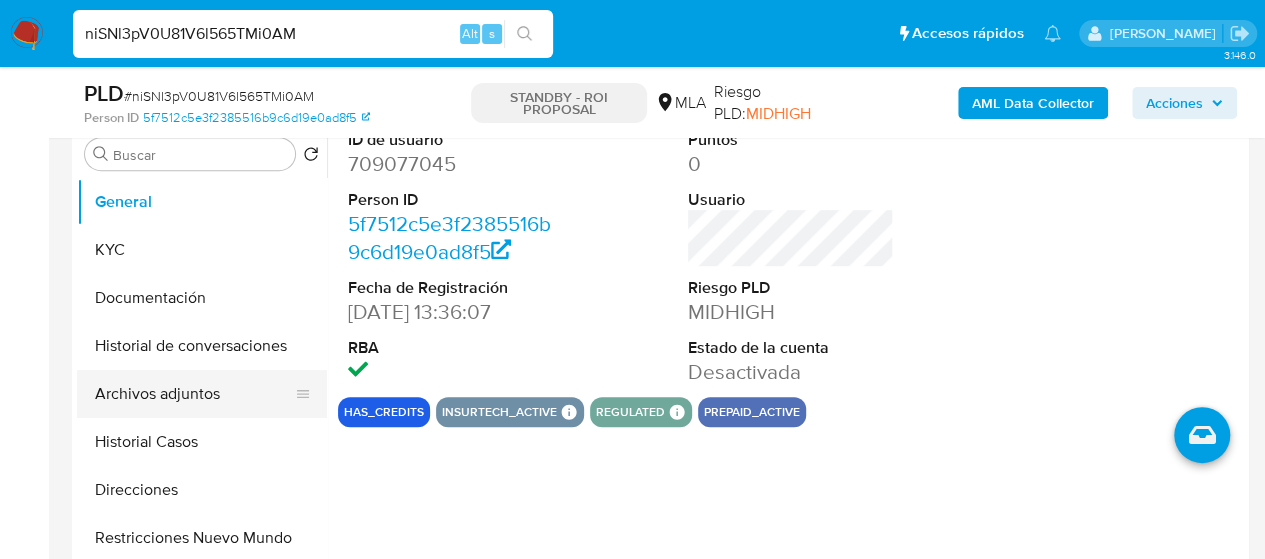click on "Archivos adjuntos" at bounding box center [194, 394] 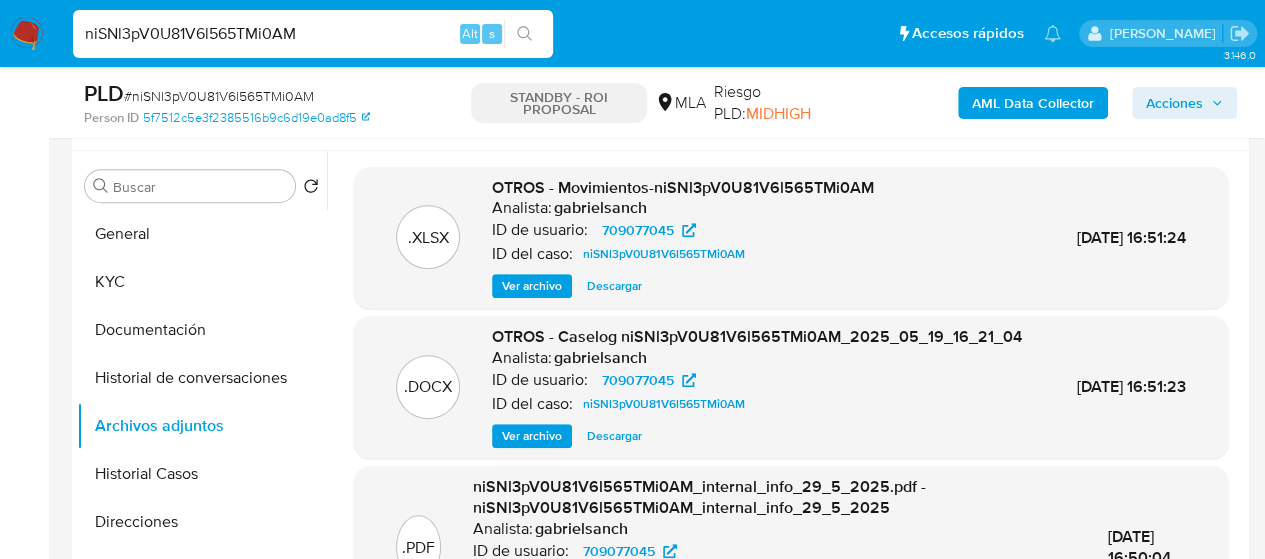 scroll, scrollTop: 400, scrollLeft: 0, axis: vertical 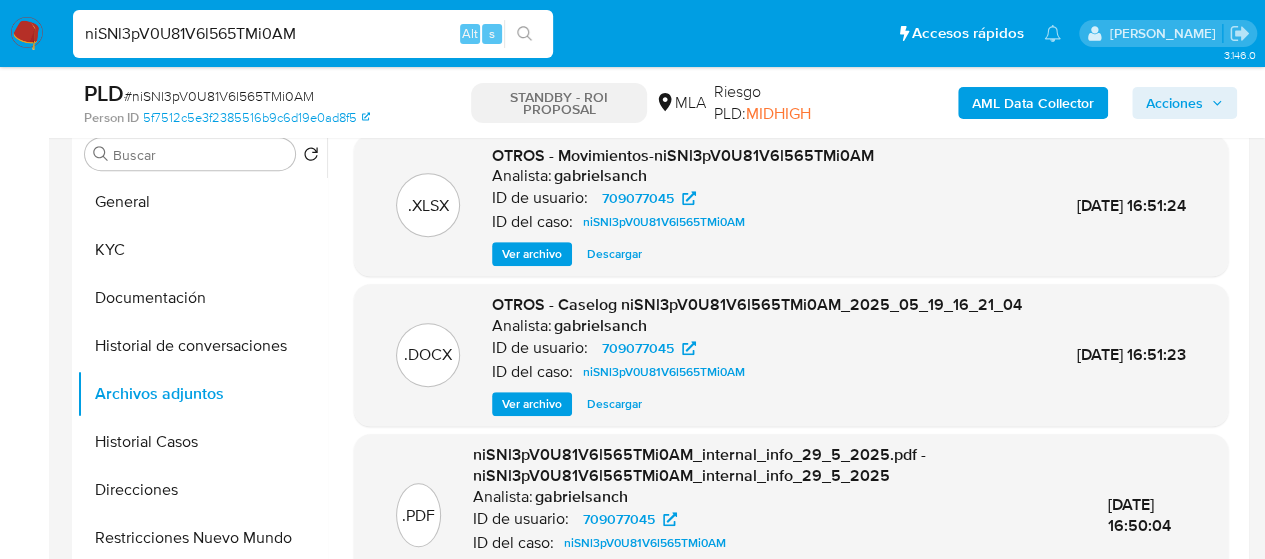 click on "Descargar" at bounding box center [614, 404] 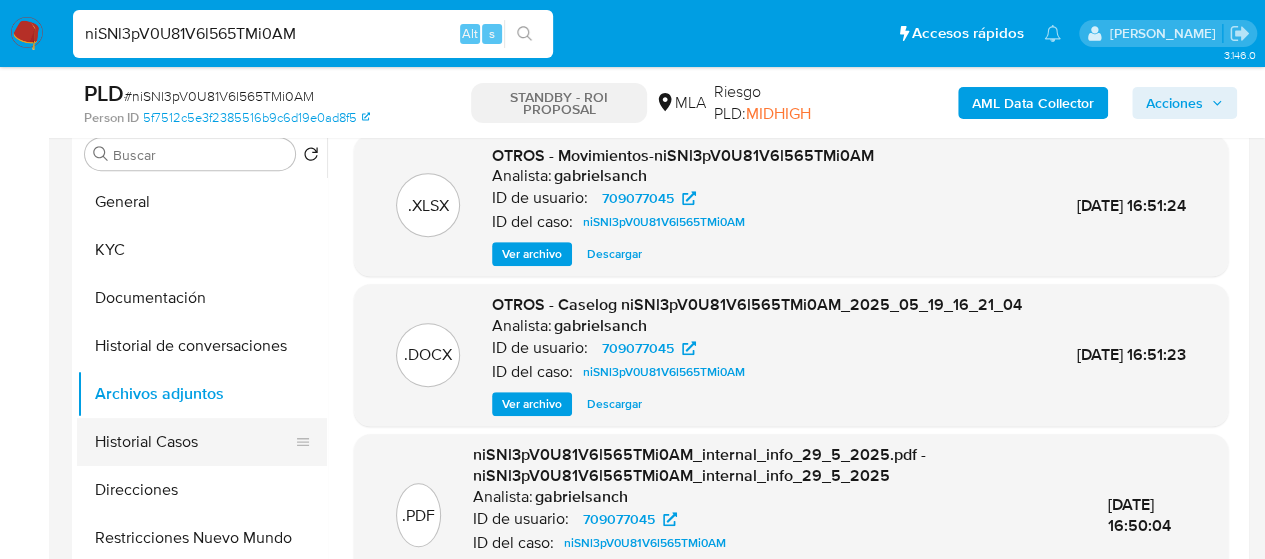 click on "Historial Casos" at bounding box center [194, 442] 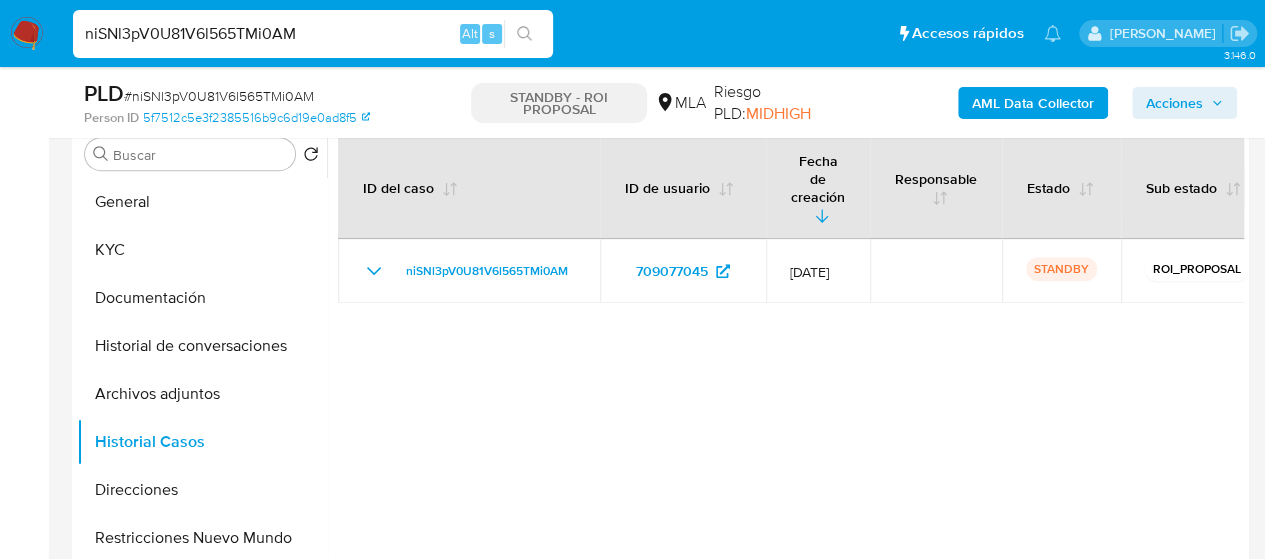 click on "niSNl3pV0U81V6l565TMi0AM" at bounding box center [313, 34] 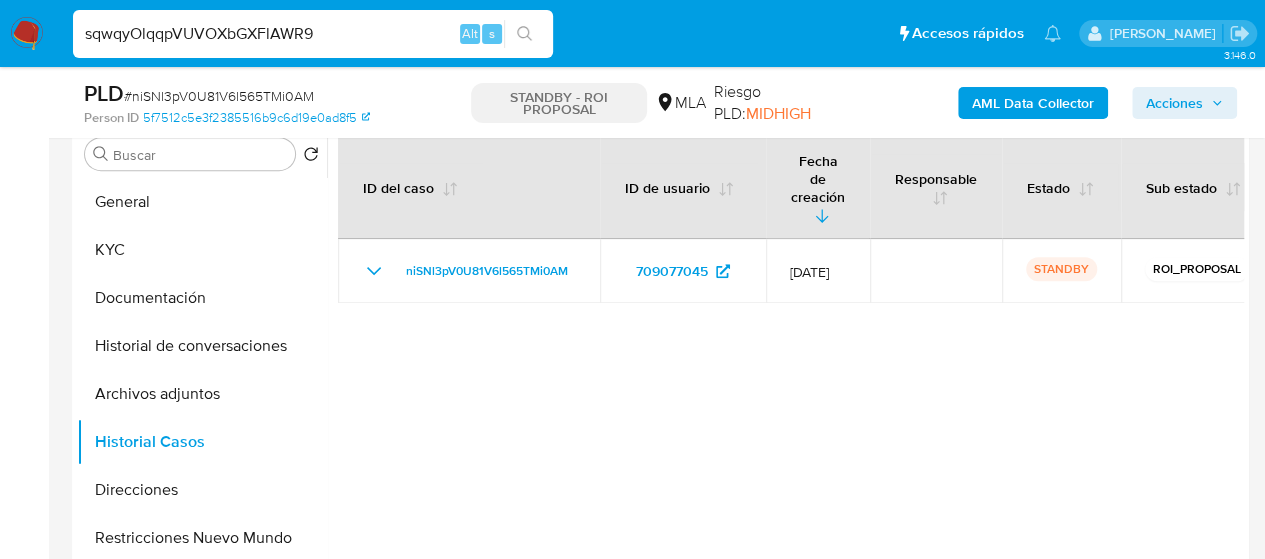 type on "sqwqyOlqqpVUVOXbGXFlAWR9" 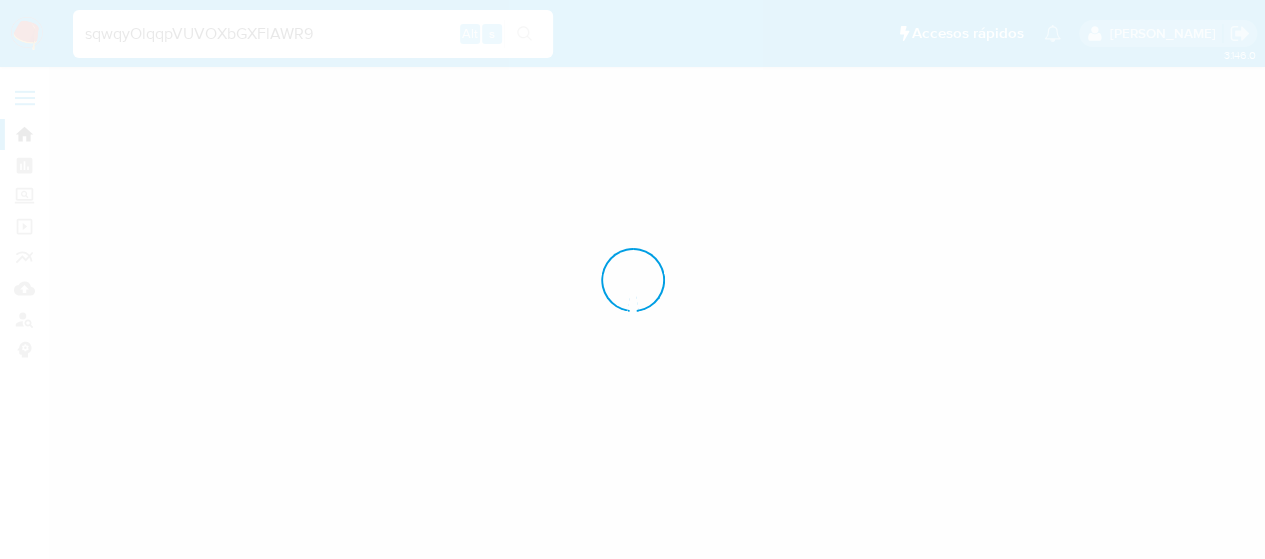 scroll, scrollTop: 0, scrollLeft: 0, axis: both 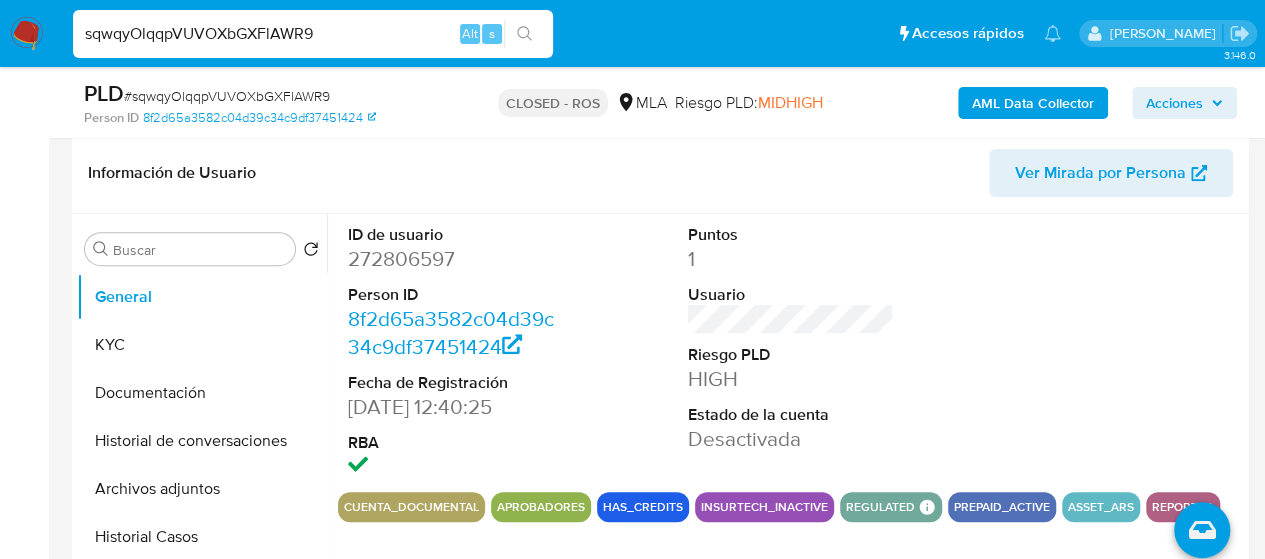 select on "10" 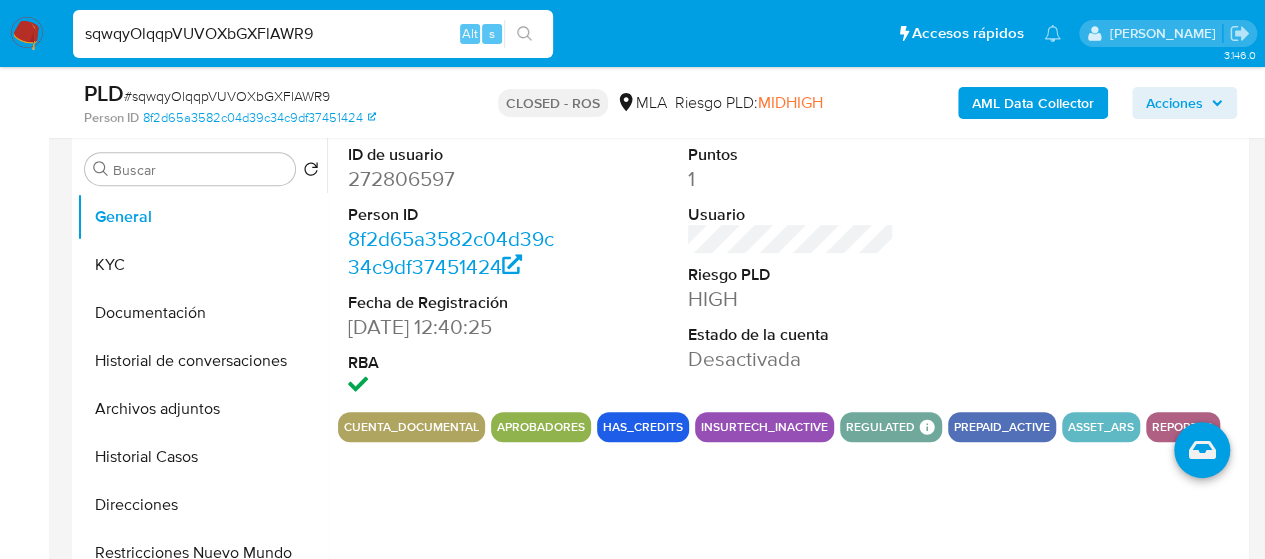 scroll, scrollTop: 400, scrollLeft: 0, axis: vertical 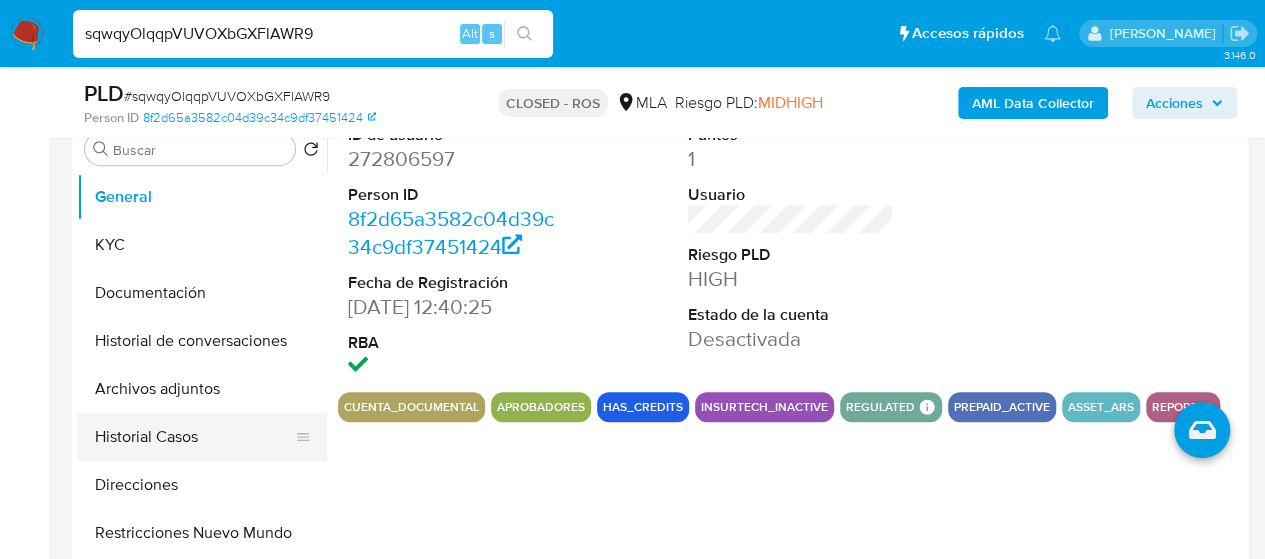 click on "Historial Casos" at bounding box center (194, 437) 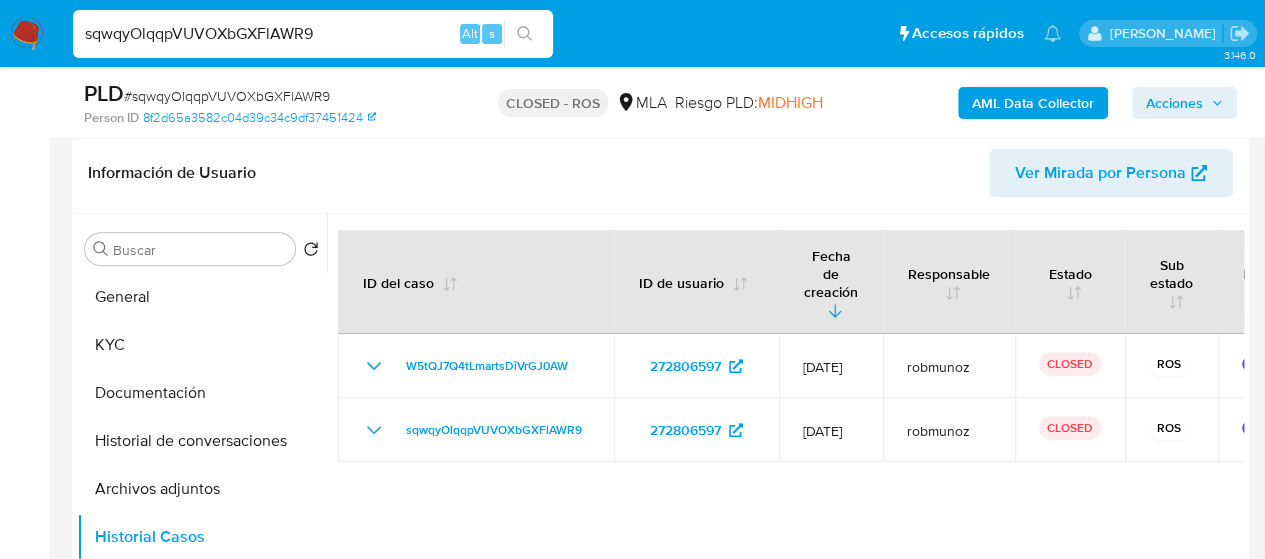 scroll, scrollTop: 400, scrollLeft: 0, axis: vertical 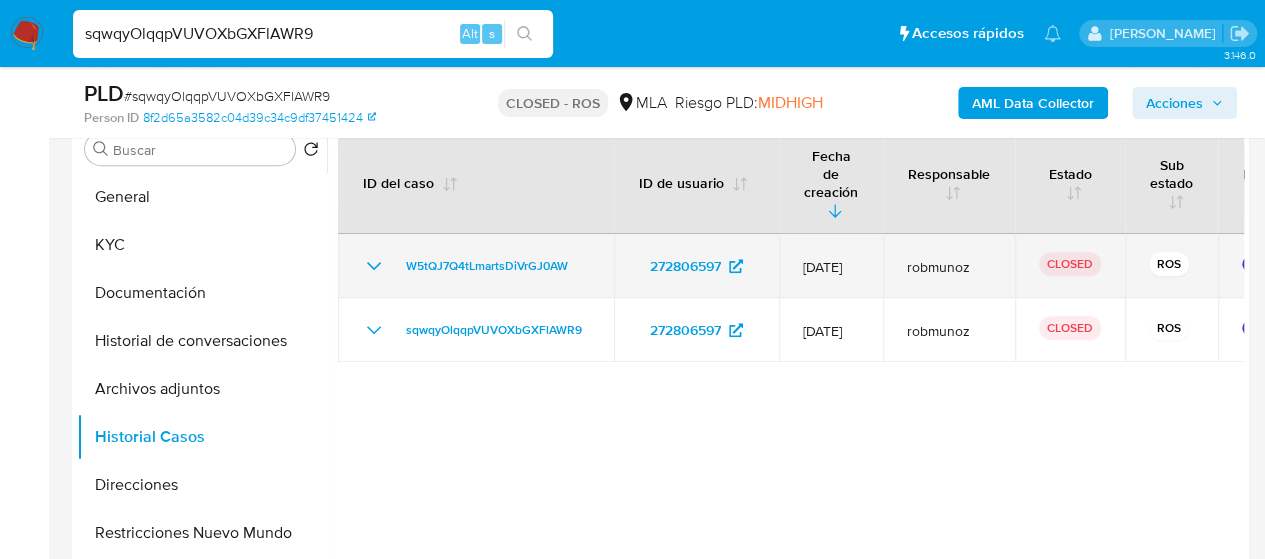 click 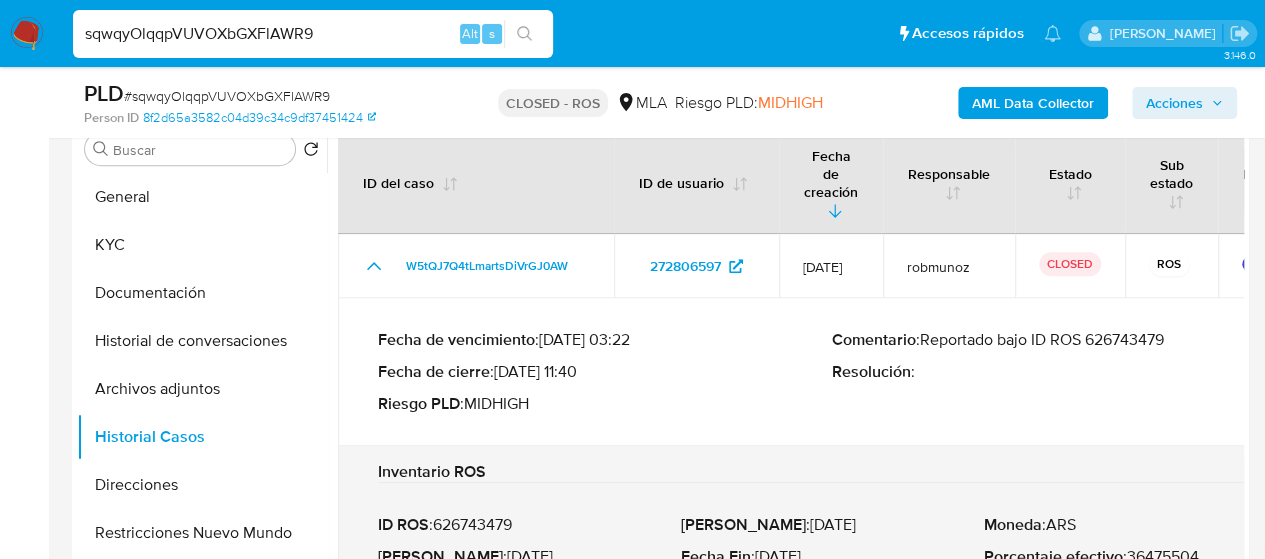 click on "Comentario  :  Reportado bajo ID ROS 626743479" at bounding box center (1059, 340) 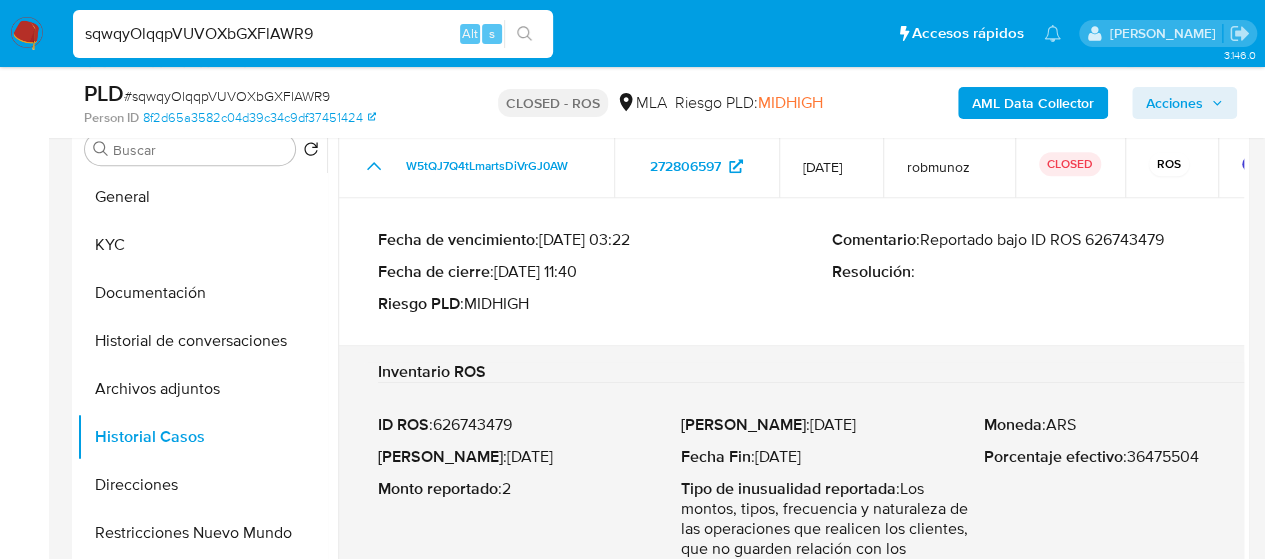 scroll, scrollTop: 160, scrollLeft: 0, axis: vertical 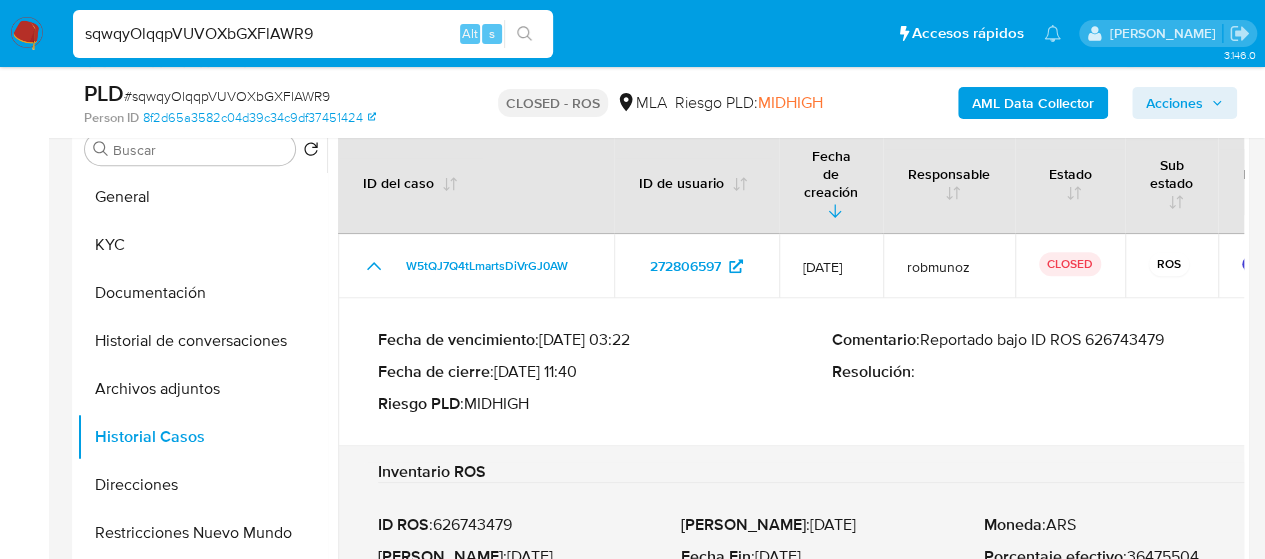 click on "sqwqyOlqqpVUVOXbGXFlAWR9" at bounding box center (313, 34) 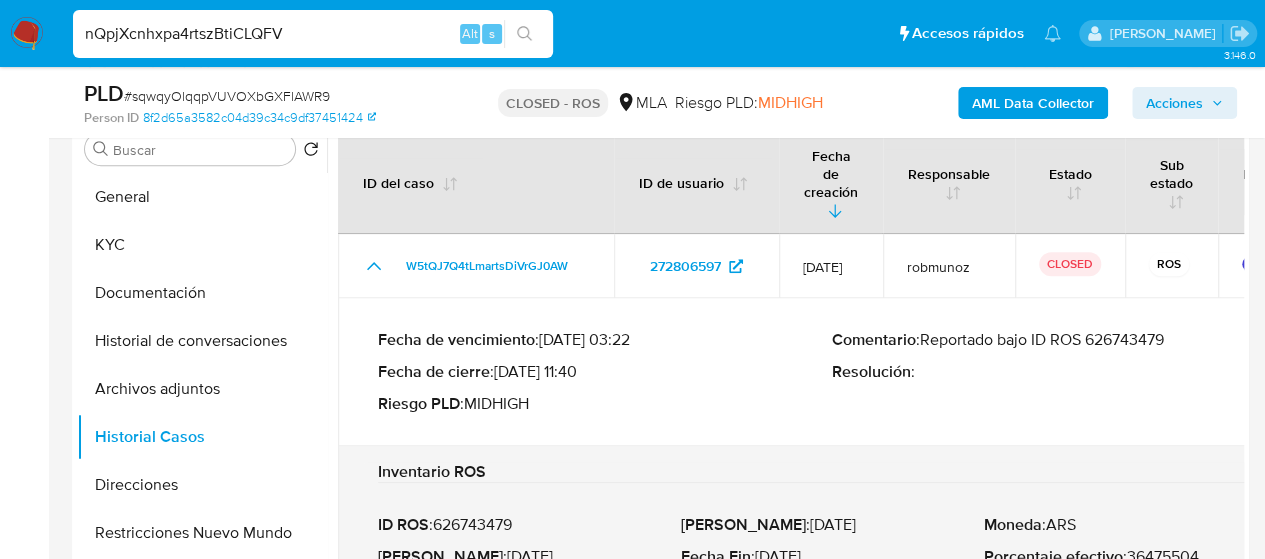 type on "nQpjXcnhxpa4rtszBtiCLQFV" 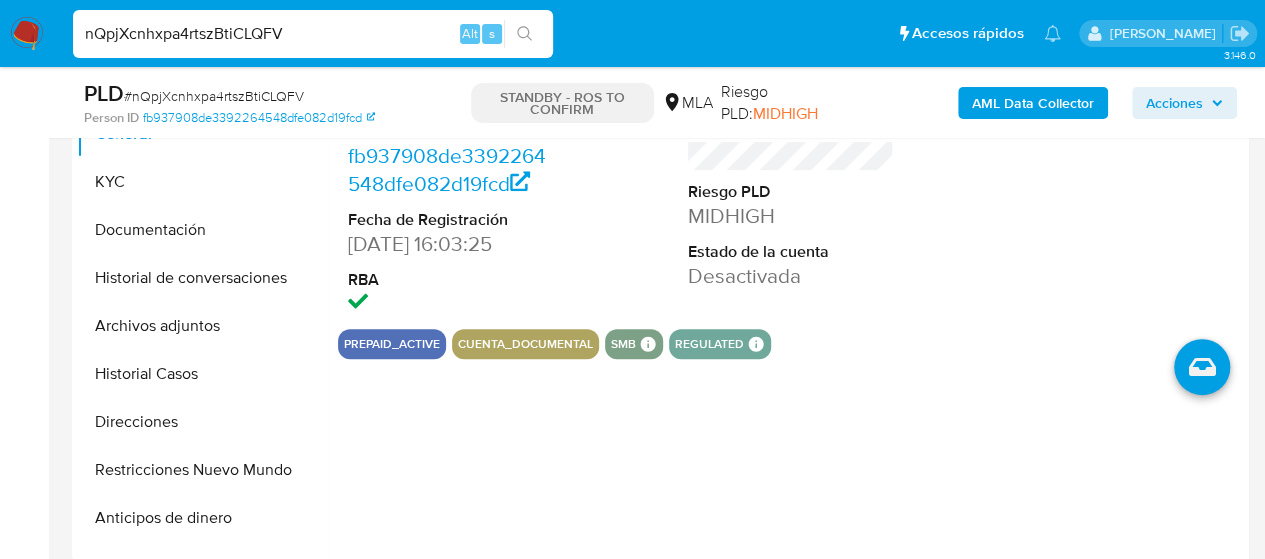 select on "10" 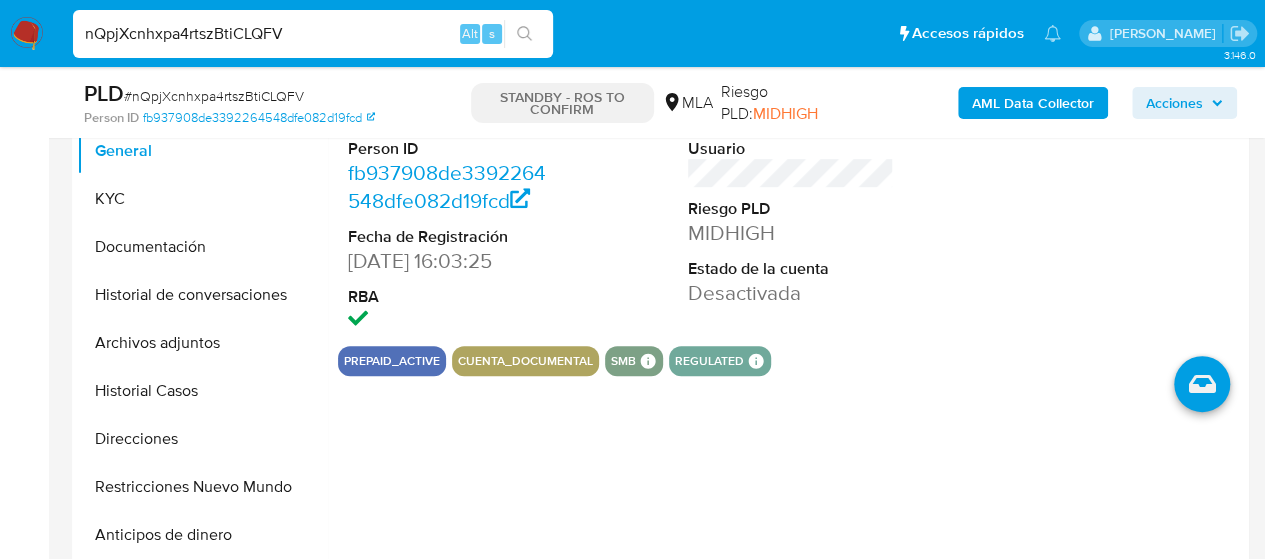 scroll, scrollTop: 400, scrollLeft: 0, axis: vertical 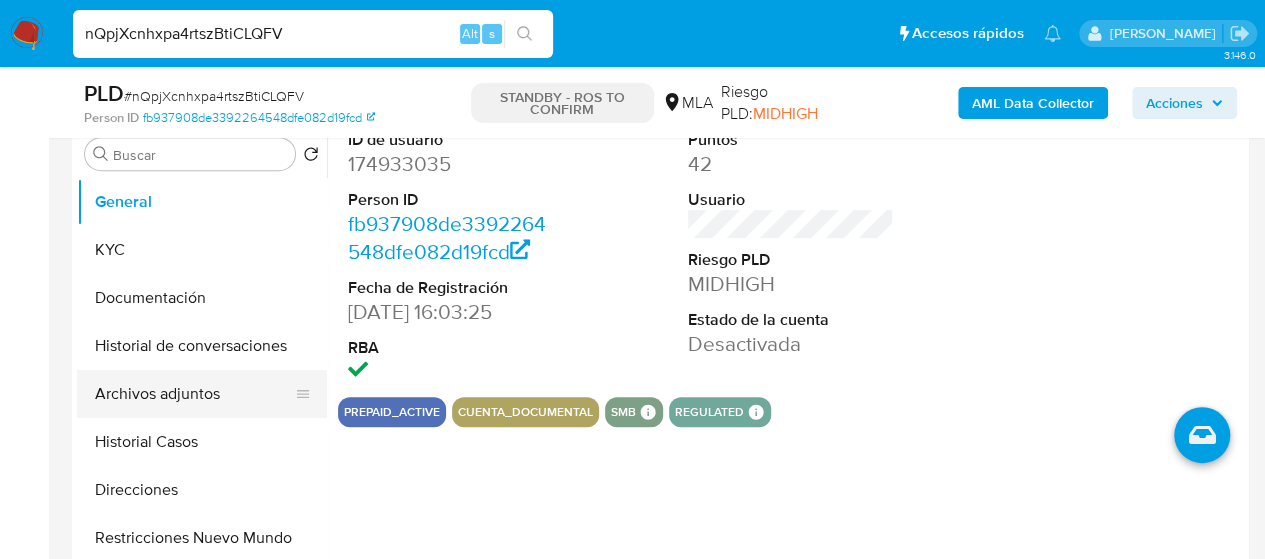 click on "Archivos adjuntos" at bounding box center (194, 394) 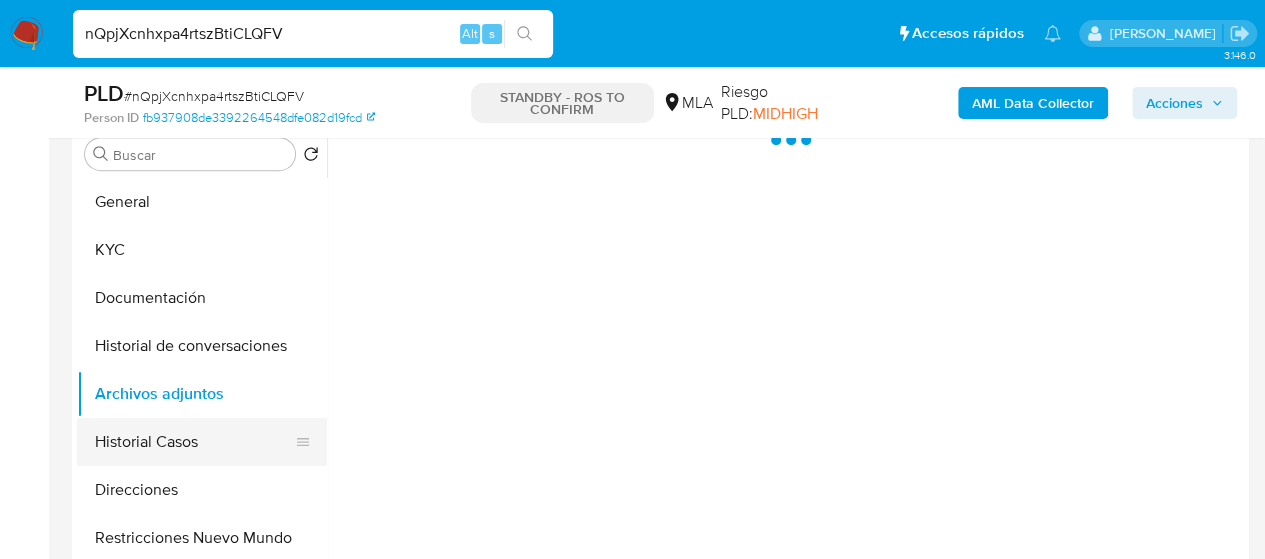 click on "Historial Casos" at bounding box center (194, 442) 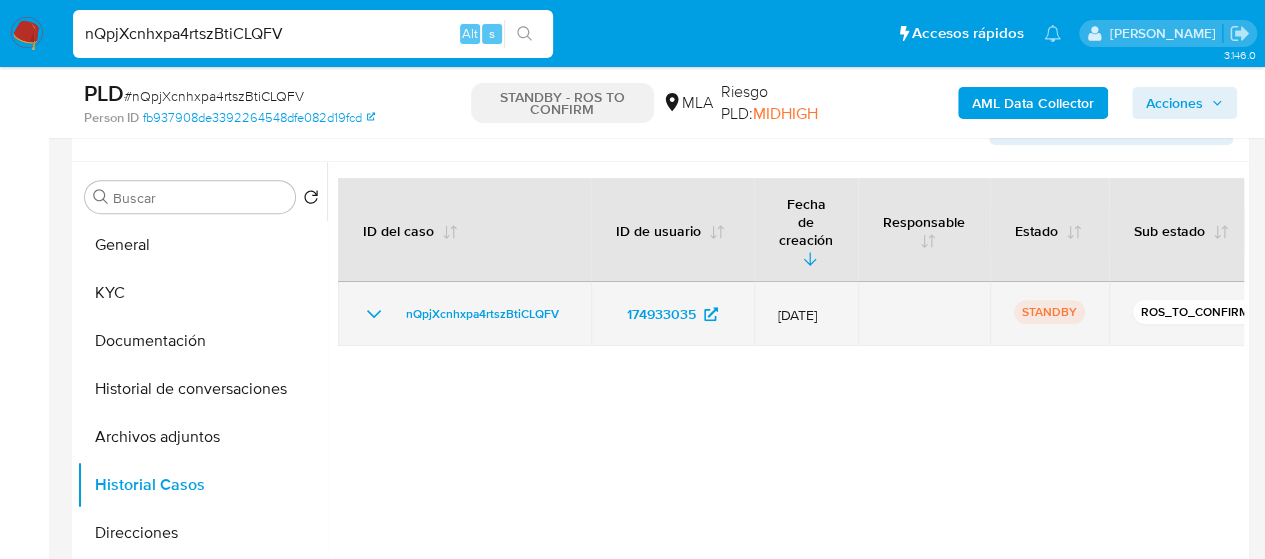 scroll, scrollTop: 400, scrollLeft: 0, axis: vertical 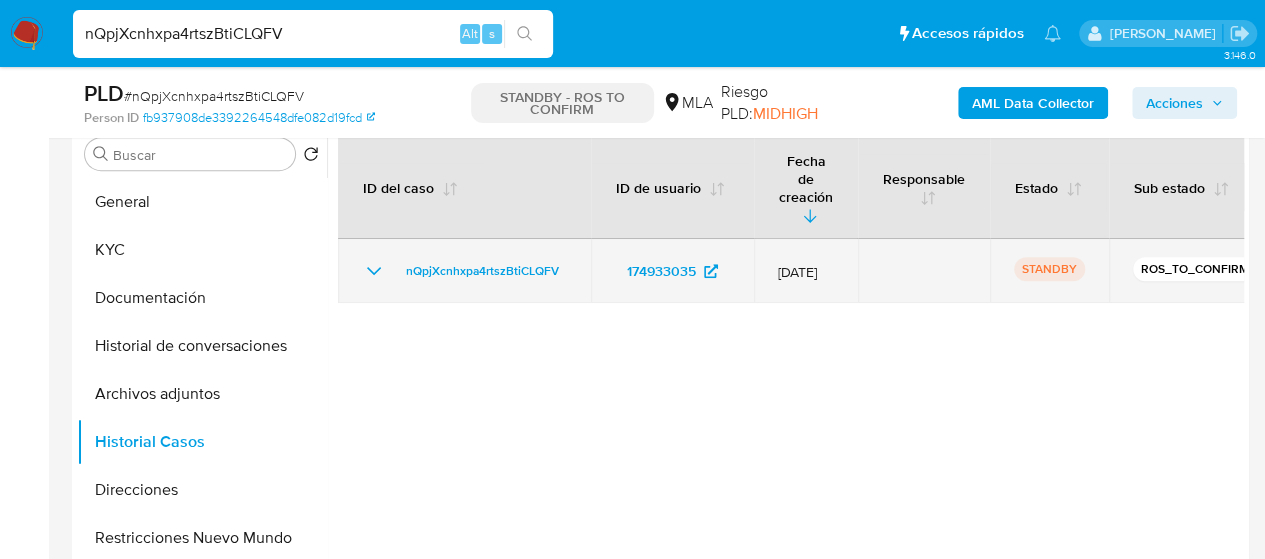 click 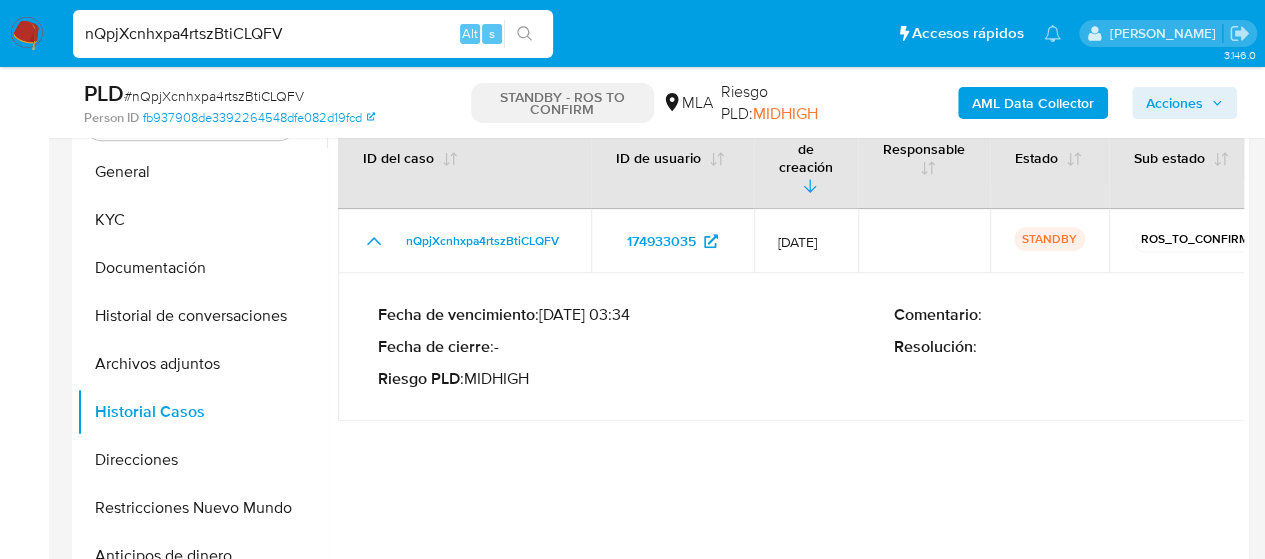 scroll, scrollTop: 400, scrollLeft: 0, axis: vertical 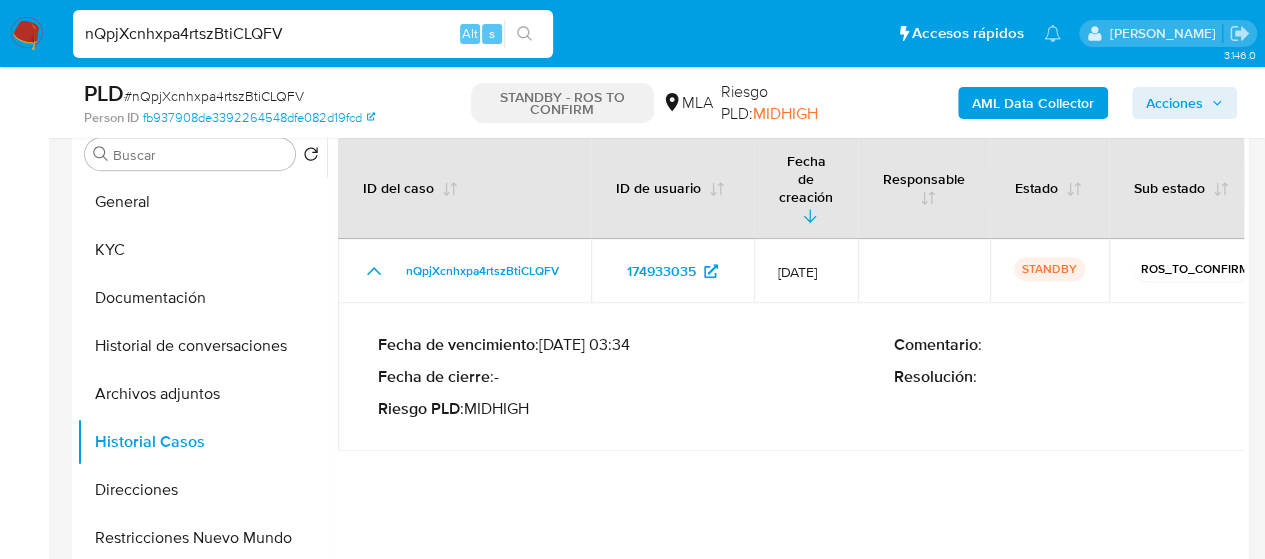 click on "nQpjXcnhxpa4rtszBtiCLQFV" at bounding box center [313, 34] 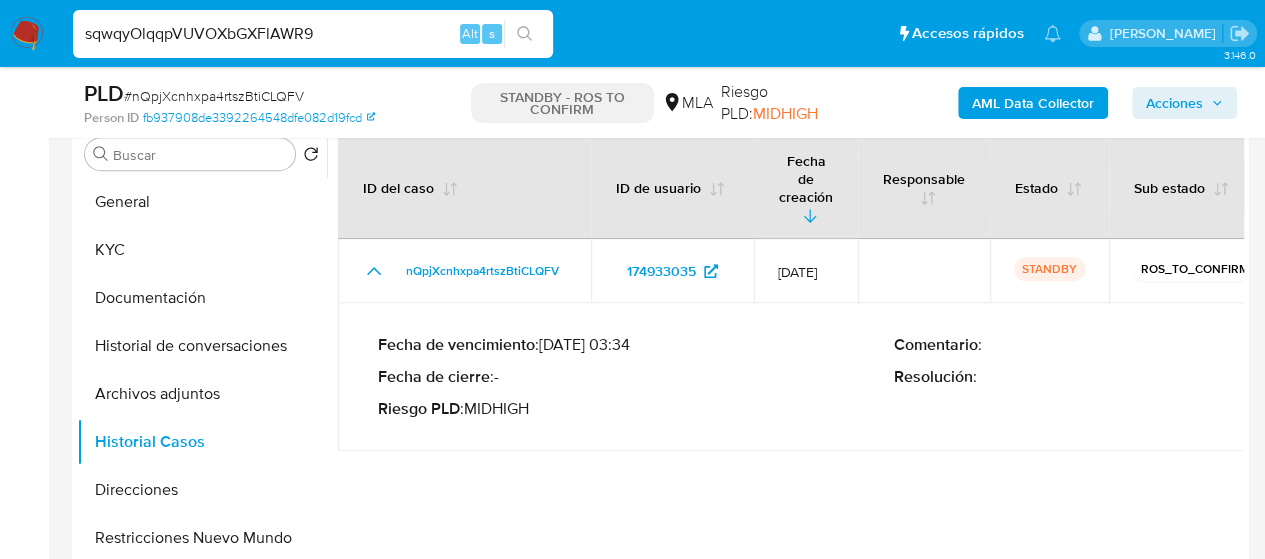 type on "sqwqyOlqqpVUVOXbGXFlAWR9" 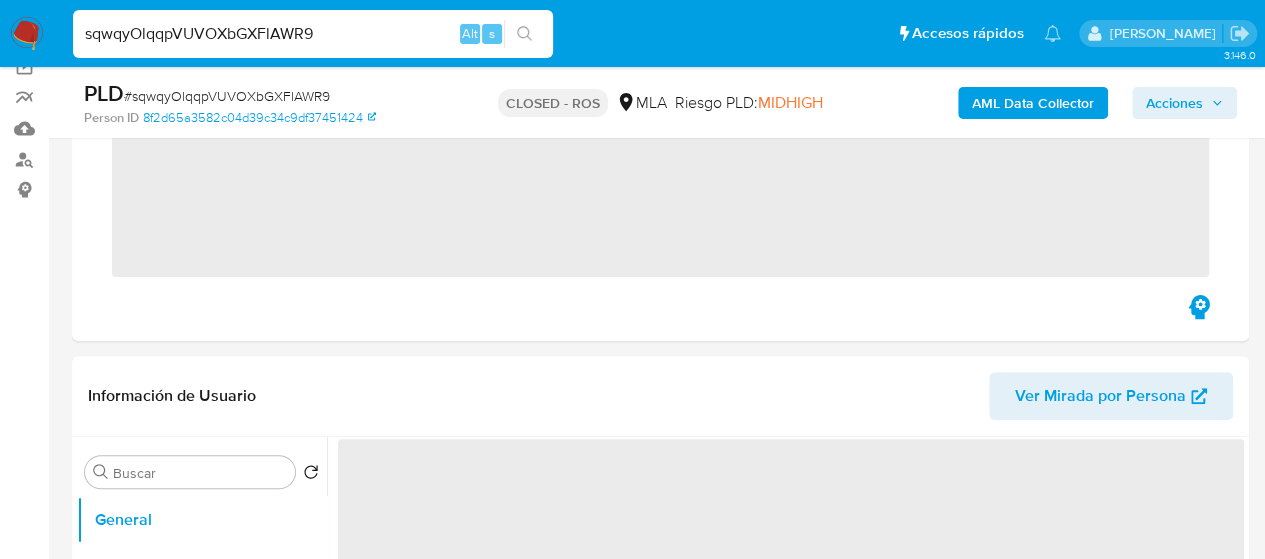 scroll, scrollTop: 400, scrollLeft: 0, axis: vertical 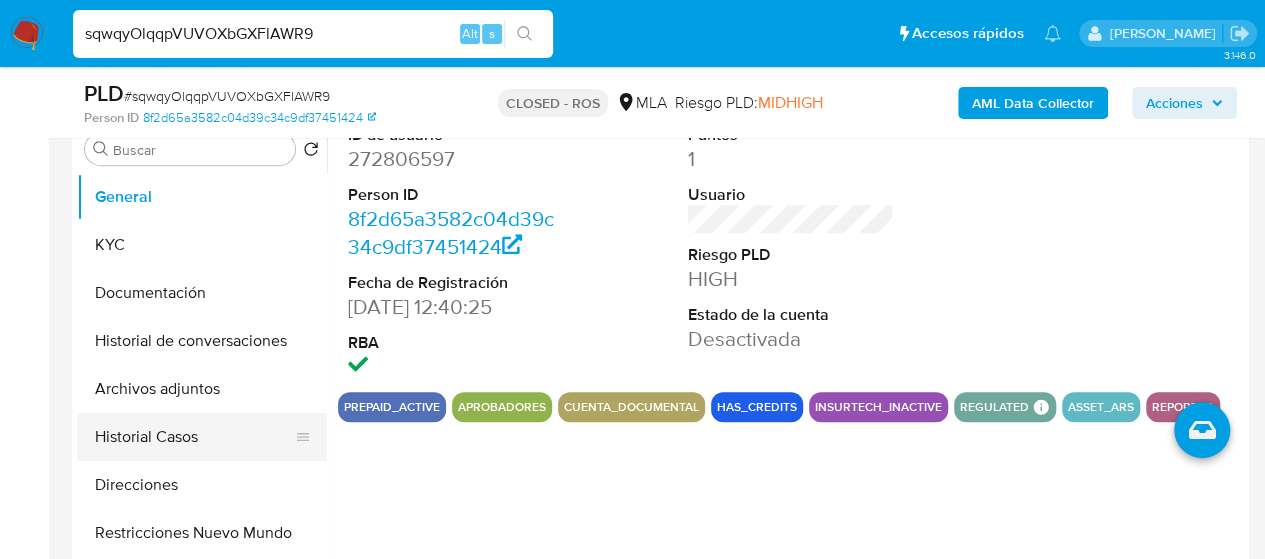 select on "10" 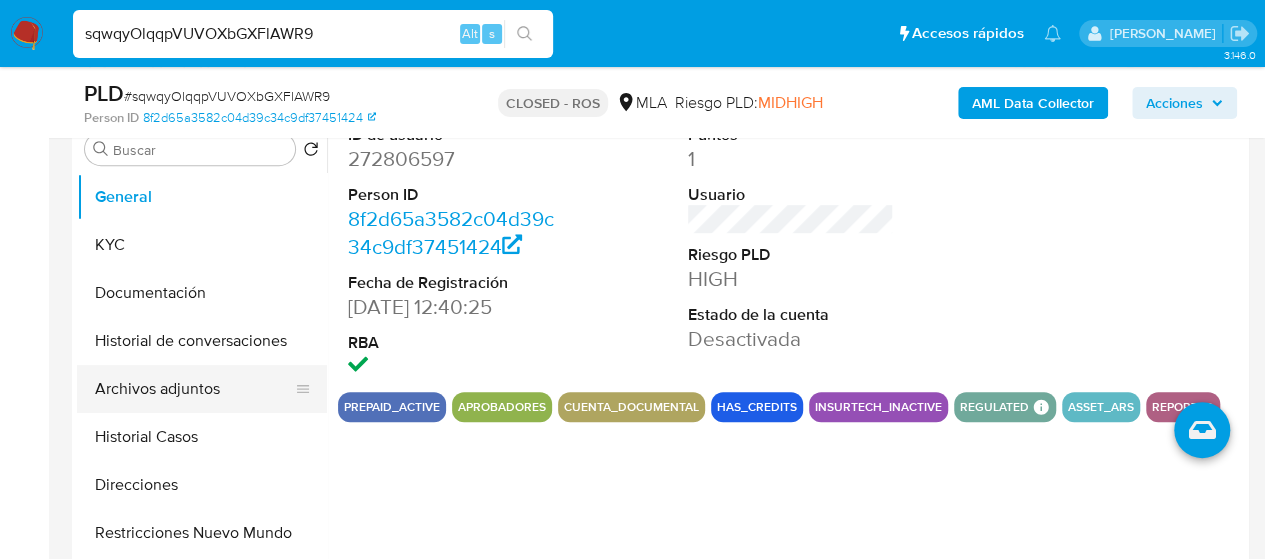 click on "Archivos adjuntos" at bounding box center [194, 389] 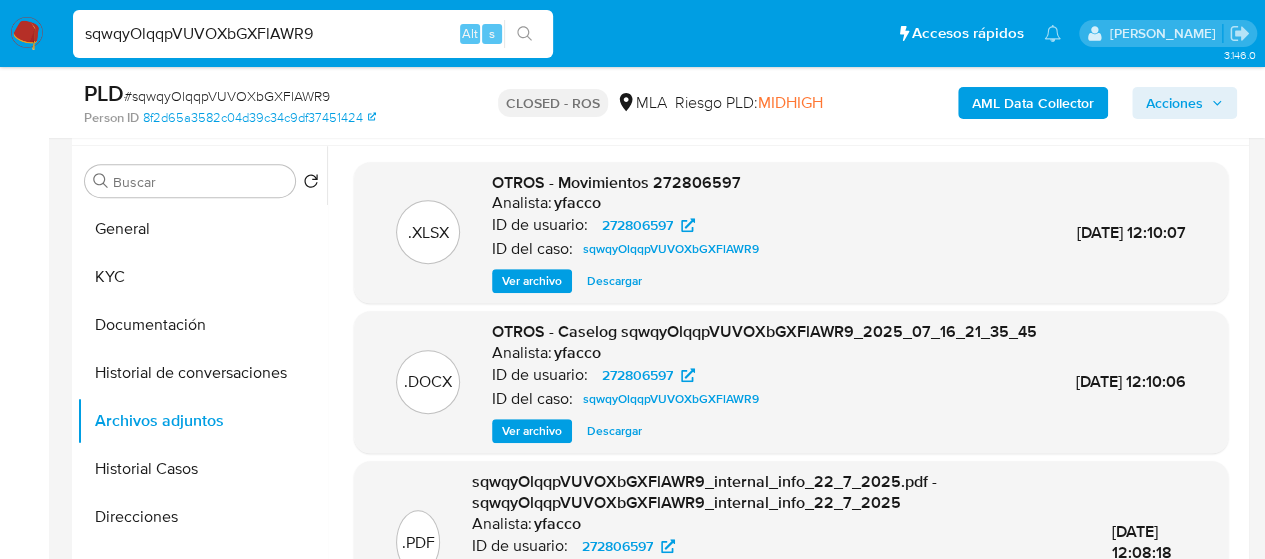 scroll, scrollTop: 400, scrollLeft: 0, axis: vertical 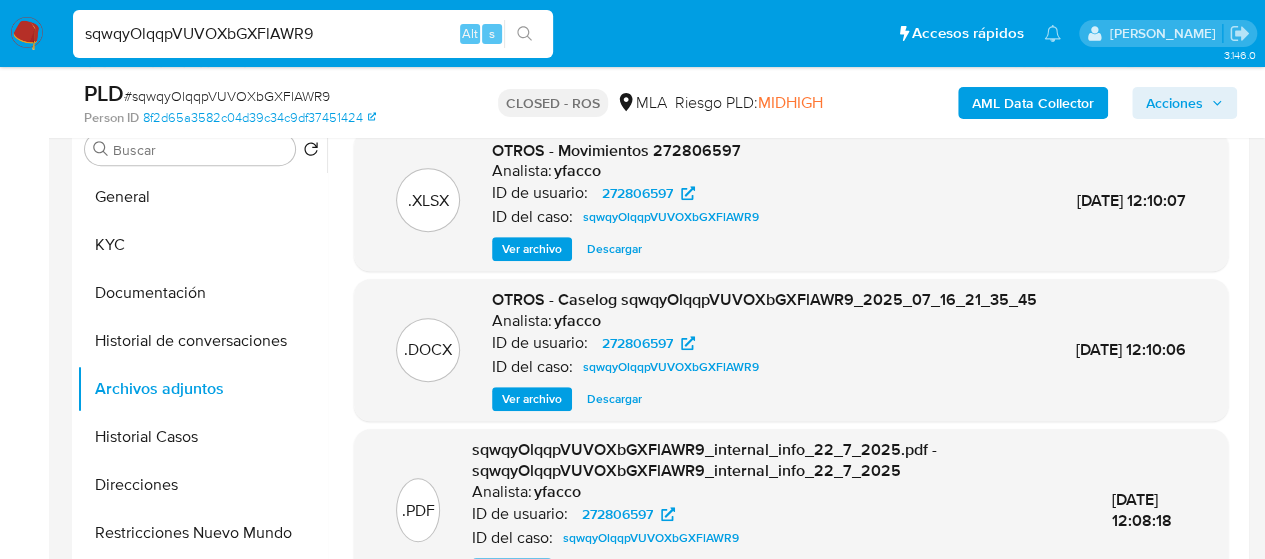 click on "Descargar" at bounding box center [614, 399] 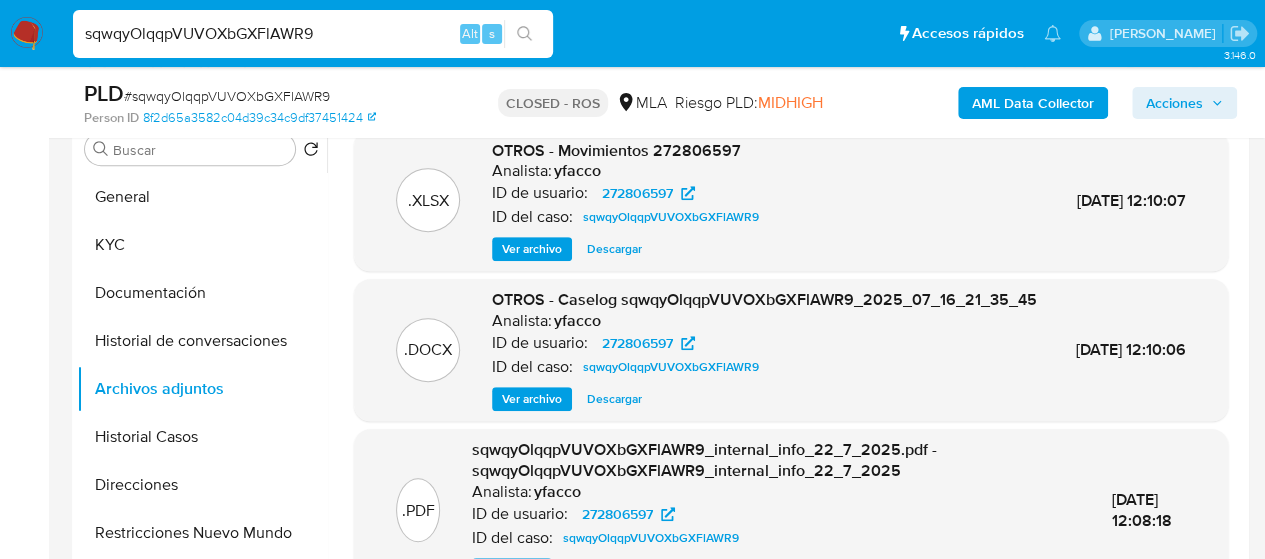 click on "sqwqyOlqqpVUVOXbGXFlAWR9" at bounding box center [313, 34] 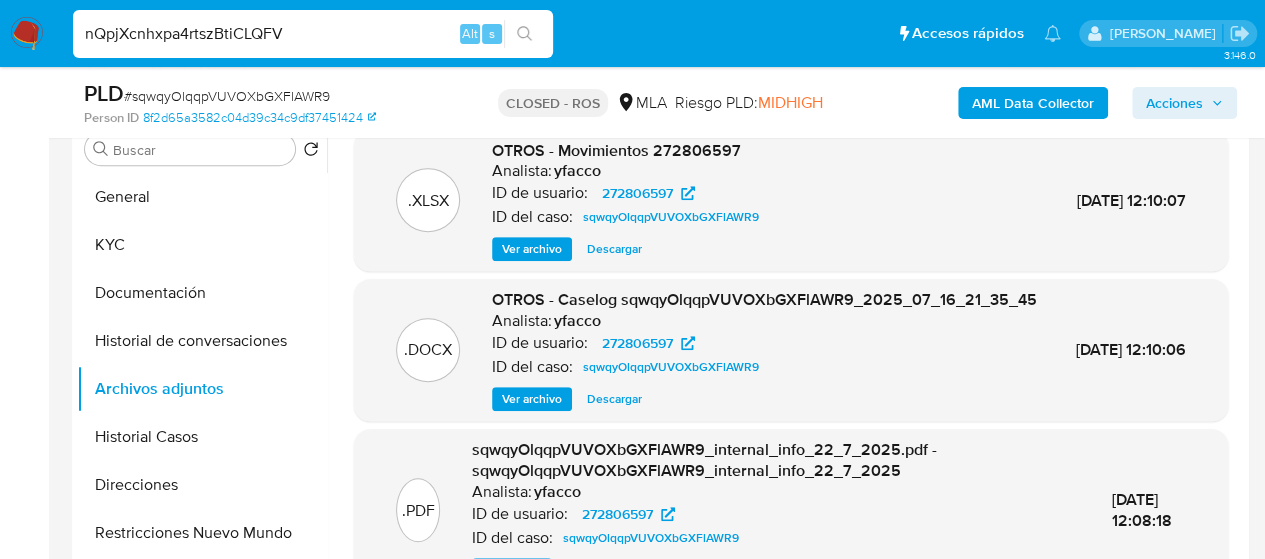 type on "nQpjXcnhxpa4rtszBtiCLQFV" 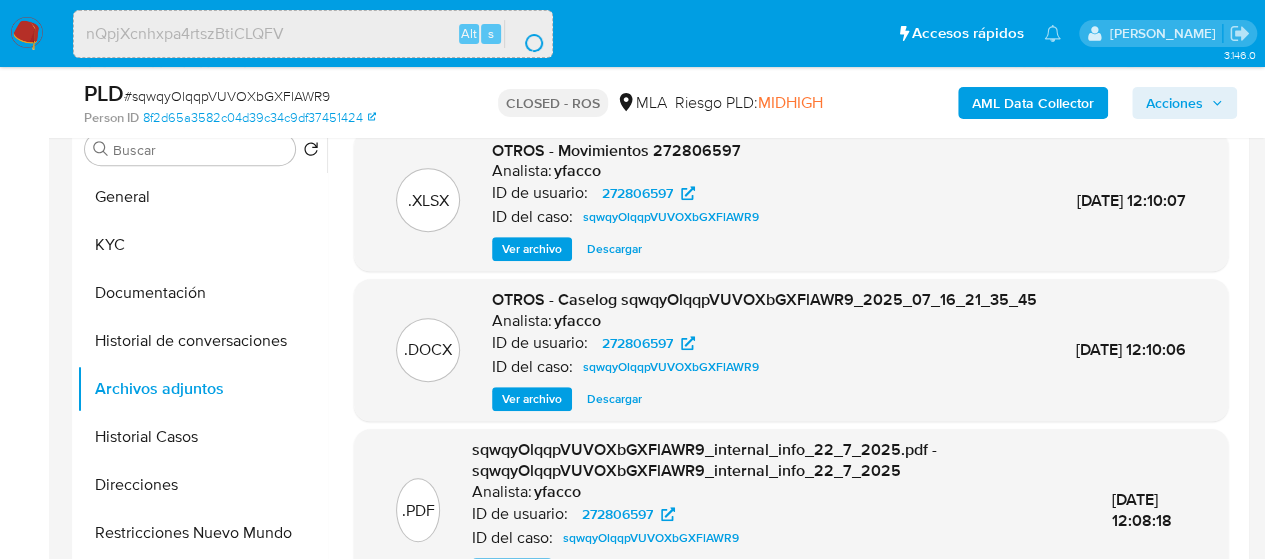 scroll, scrollTop: 0, scrollLeft: 0, axis: both 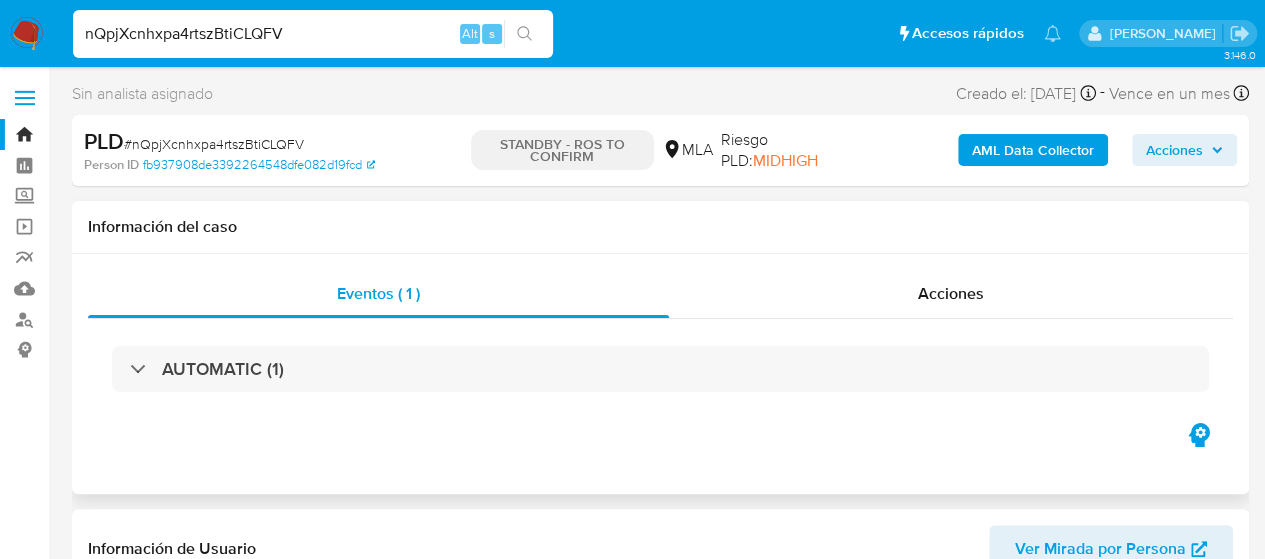 select on "10" 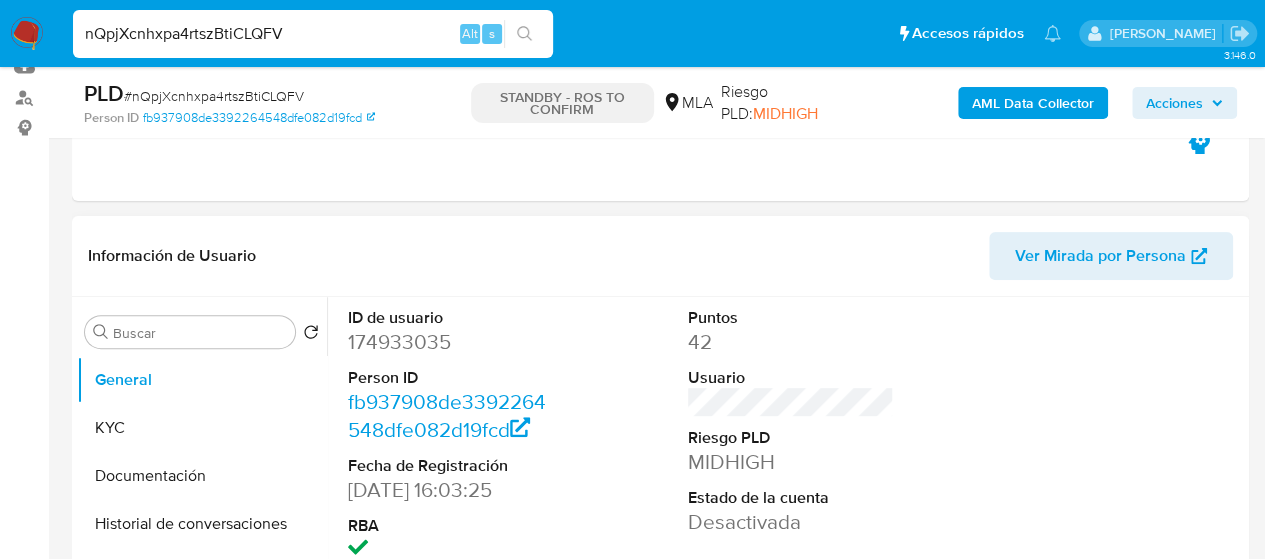 scroll, scrollTop: 400, scrollLeft: 0, axis: vertical 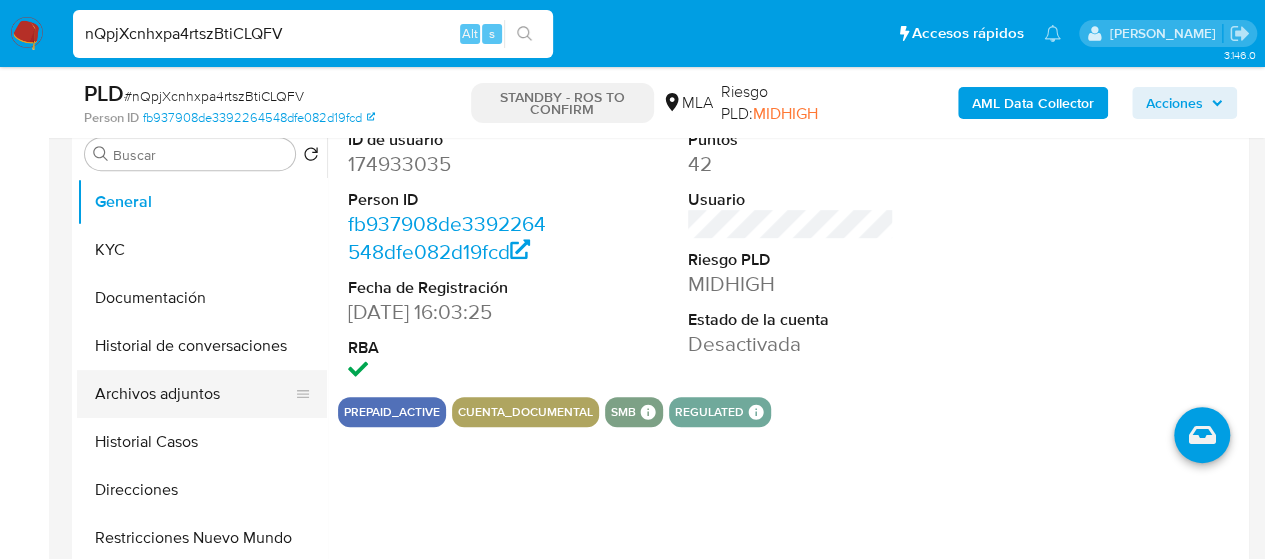 click on "Archivos adjuntos" at bounding box center (194, 394) 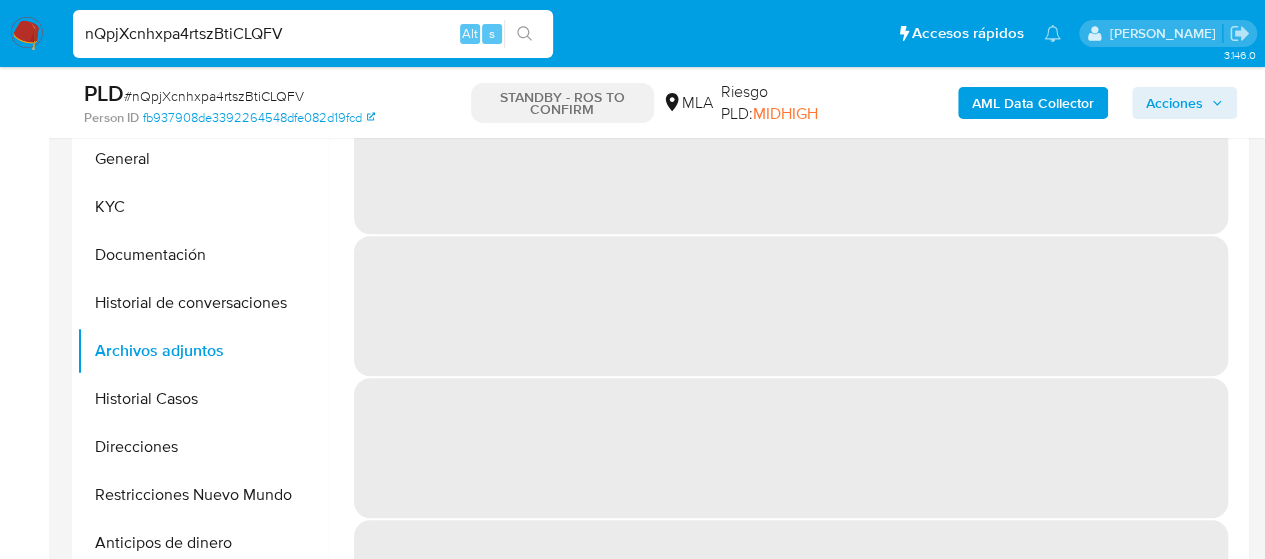 scroll, scrollTop: 400, scrollLeft: 0, axis: vertical 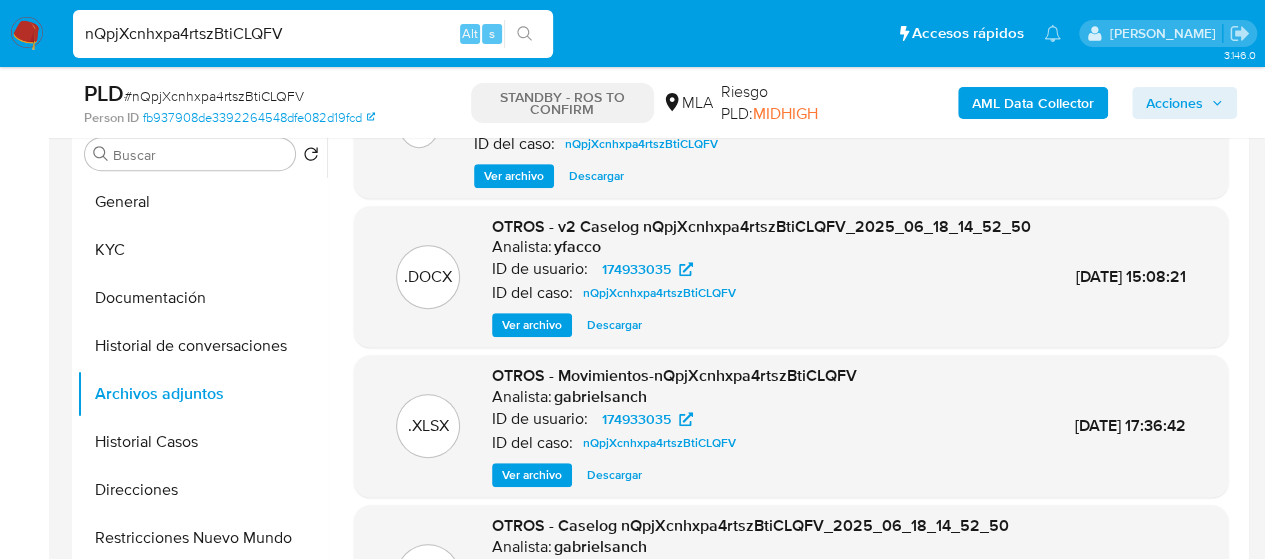 click on "Descargar" at bounding box center [614, 325] 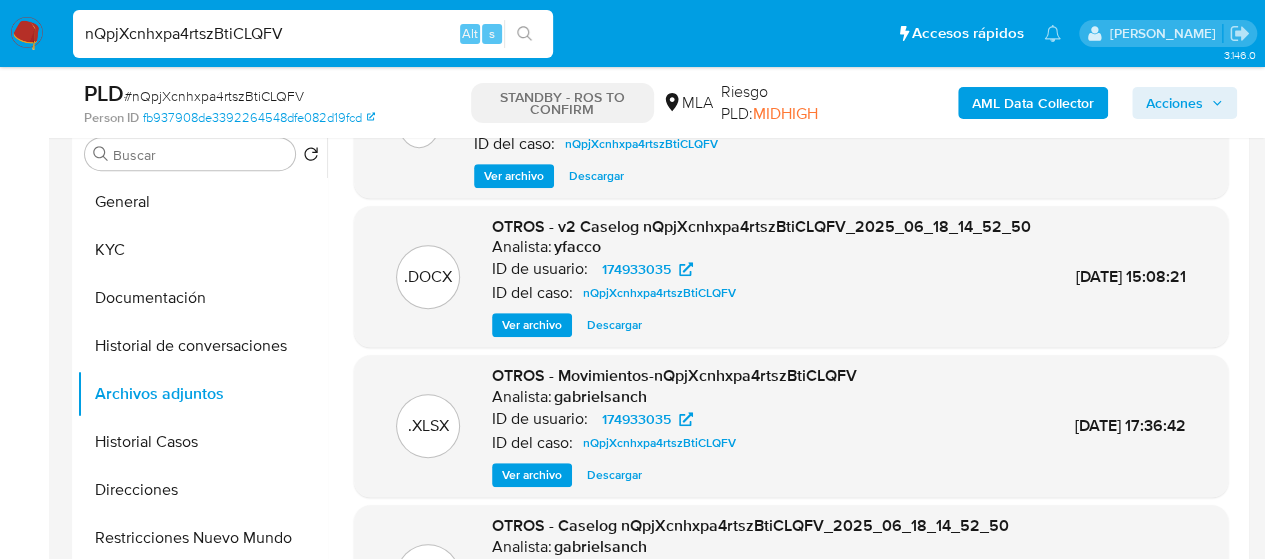 click on "nQpjXcnhxpa4rtszBtiCLQFV" at bounding box center (313, 34) 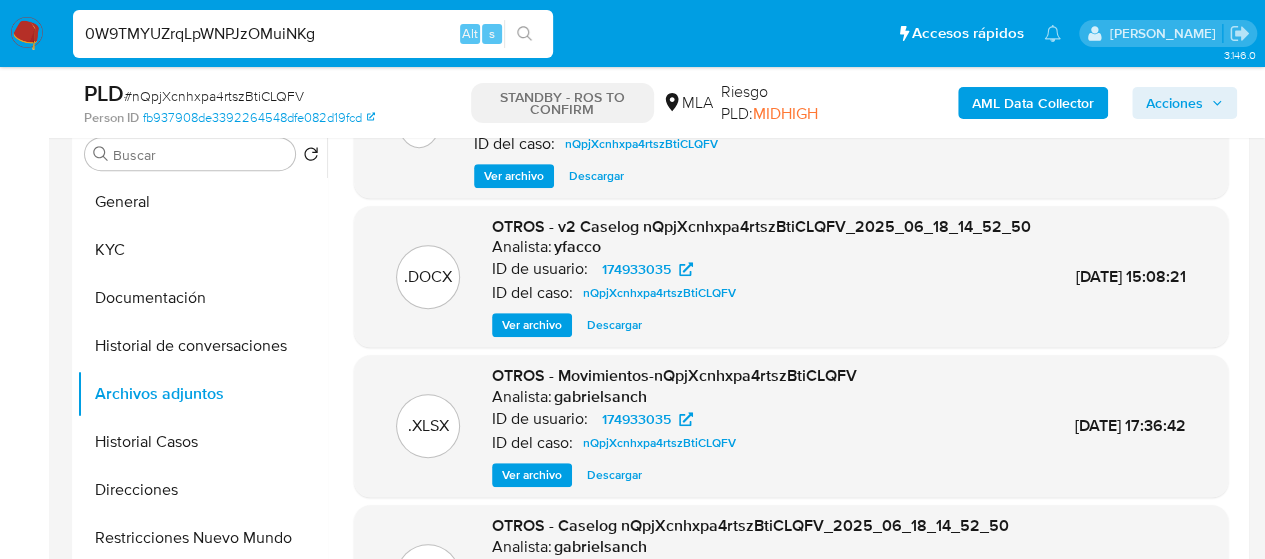 type on "0W9TMYUZrqLpWNPJzOMuiNKg" 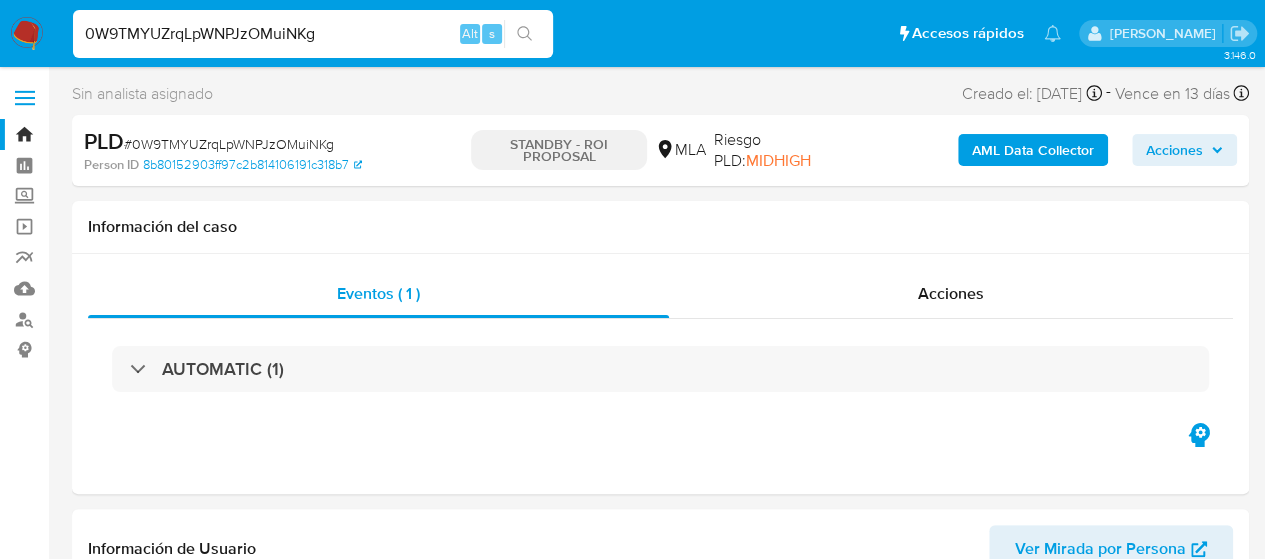 select on "10" 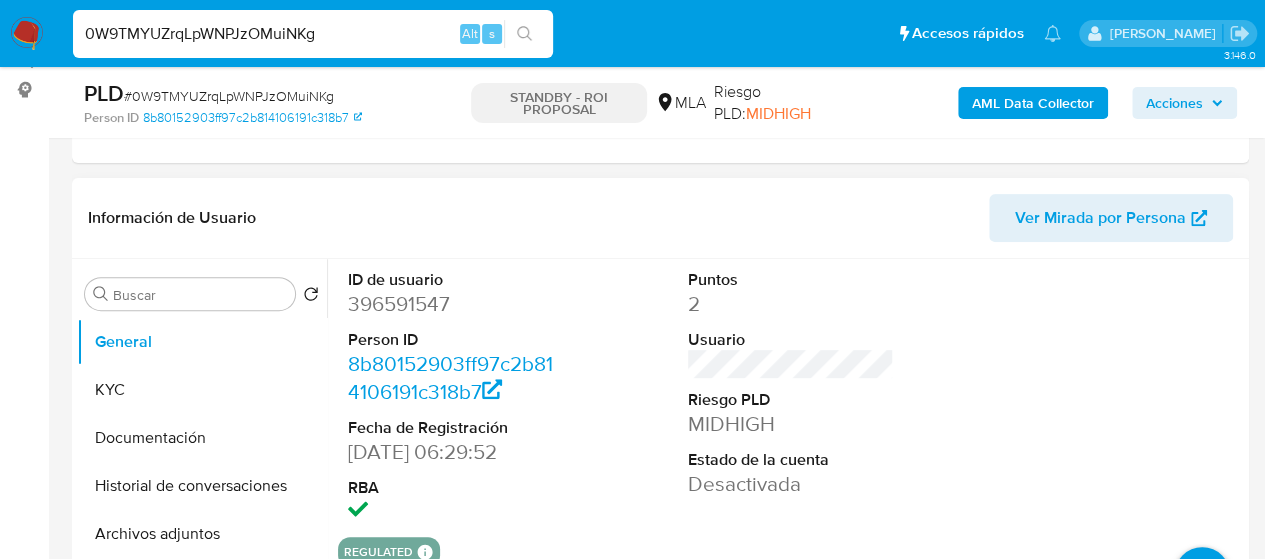 scroll, scrollTop: 400, scrollLeft: 0, axis: vertical 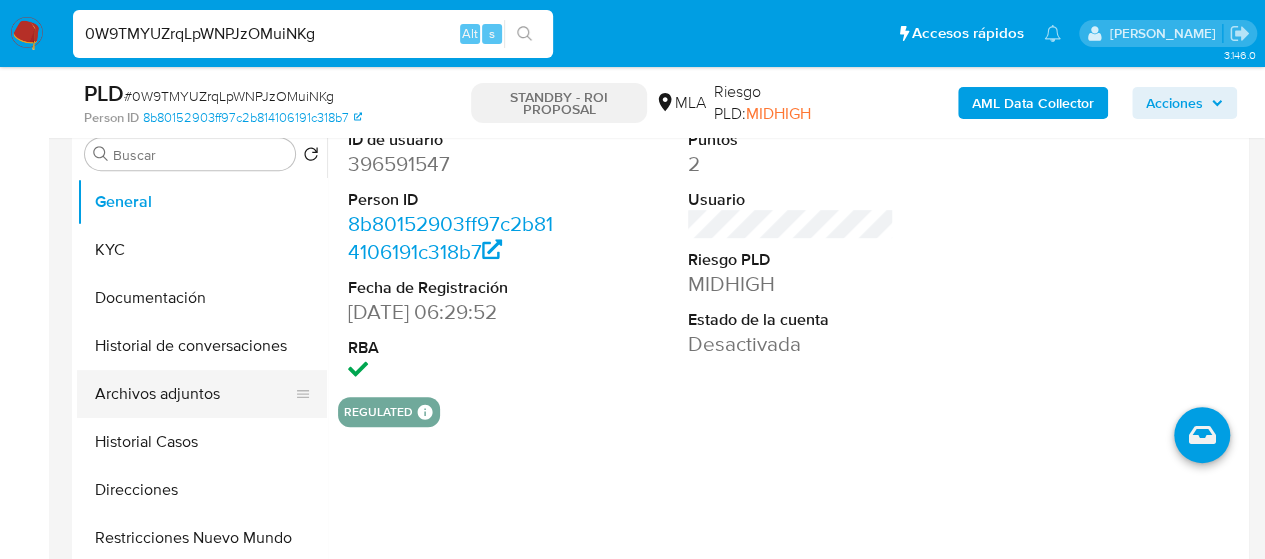 click on "Archivos adjuntos" at bounding box center [194, 394] 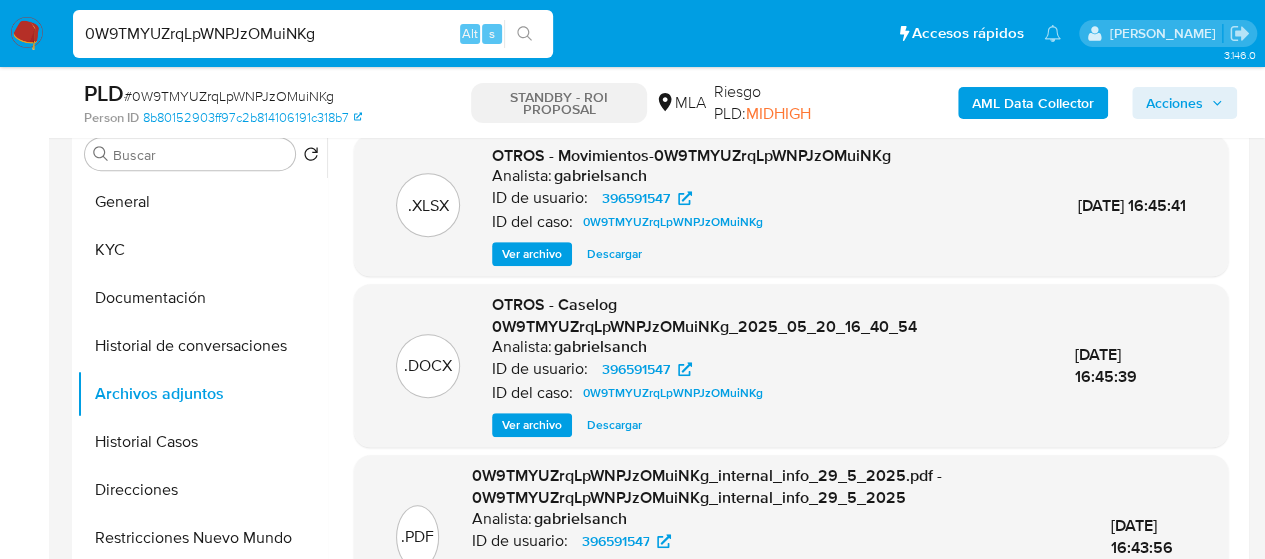click on "Descargar" at bounding box center [614, 425] 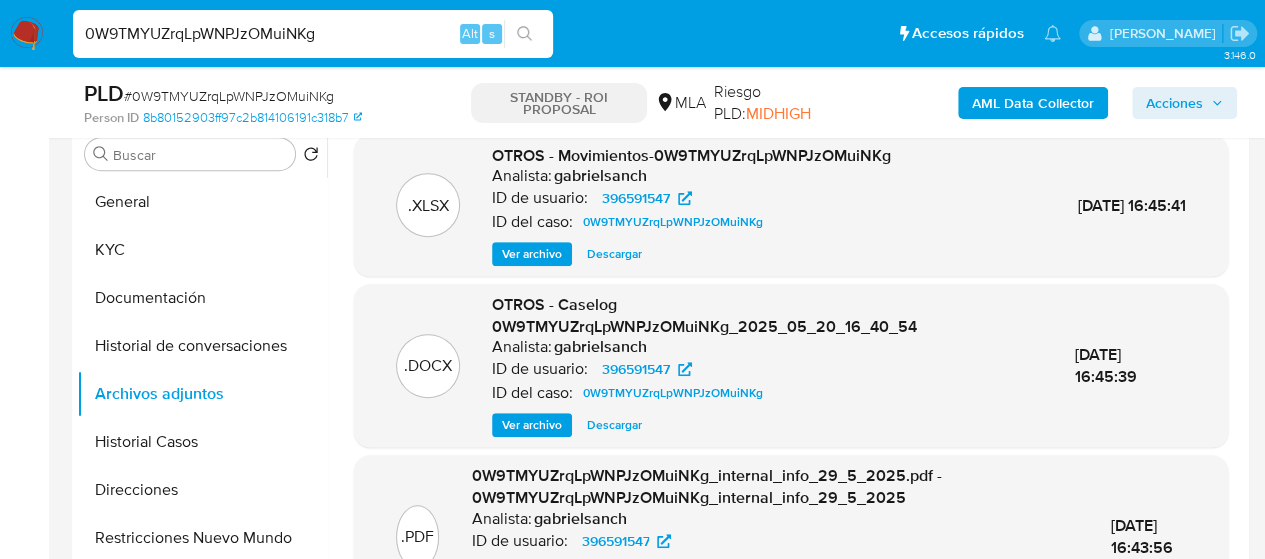 click on "0W9TMYUZrqLpWNPJzOMuiNKg" at bounding box center (313, 34) 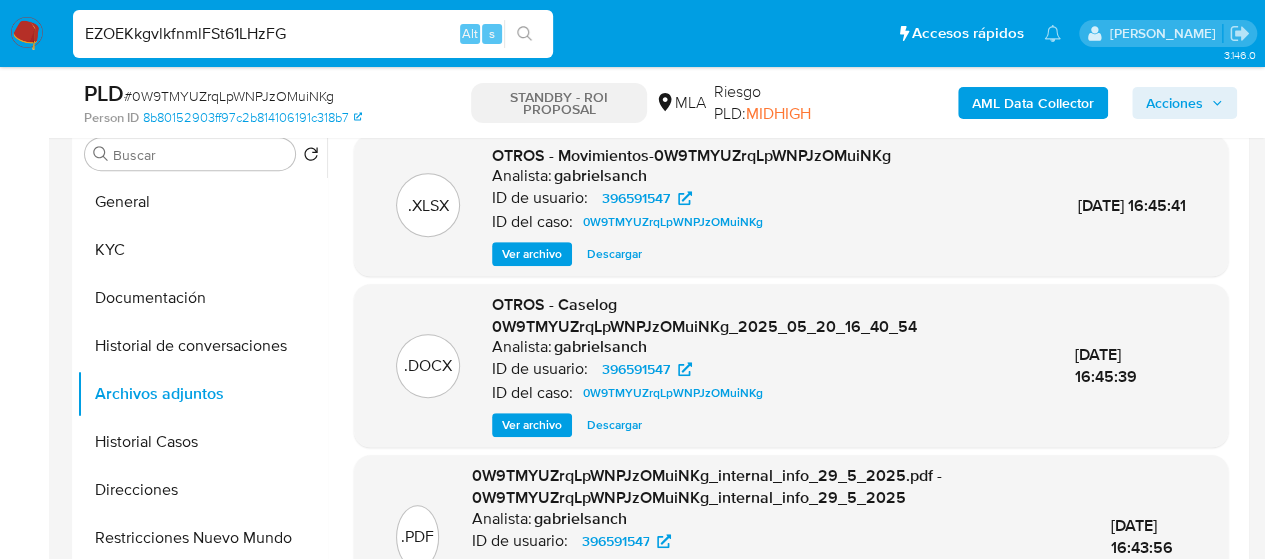 type on "EZOEKkgvlkfnmlFSt61LHzFG" 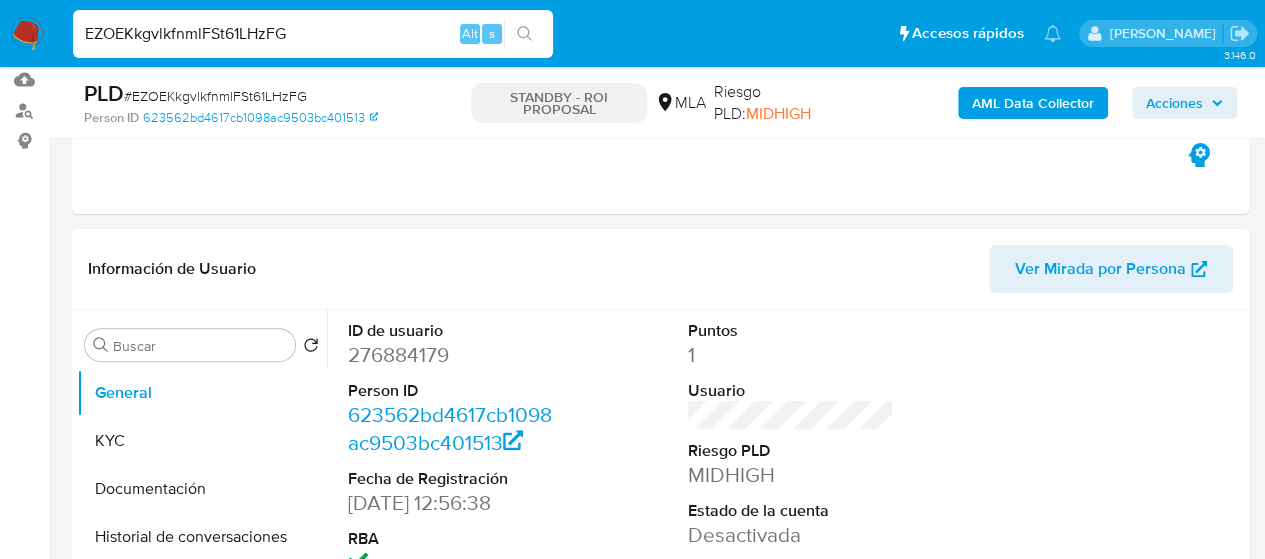 scroll, scrollTop: 500, scrollLeft: 0, axis: vertical 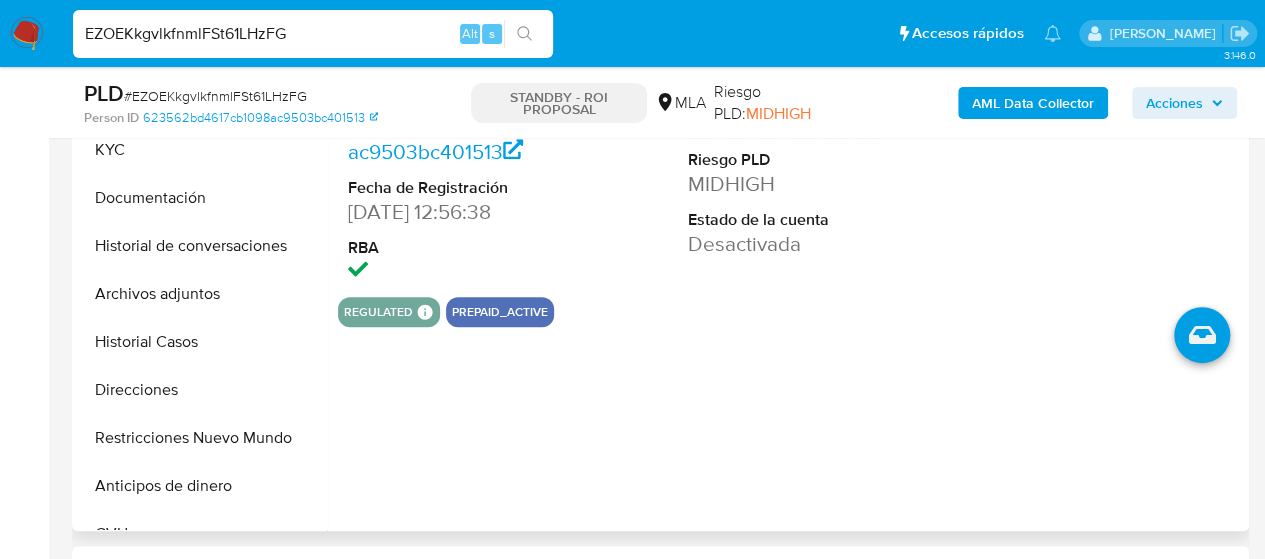 select on "10" 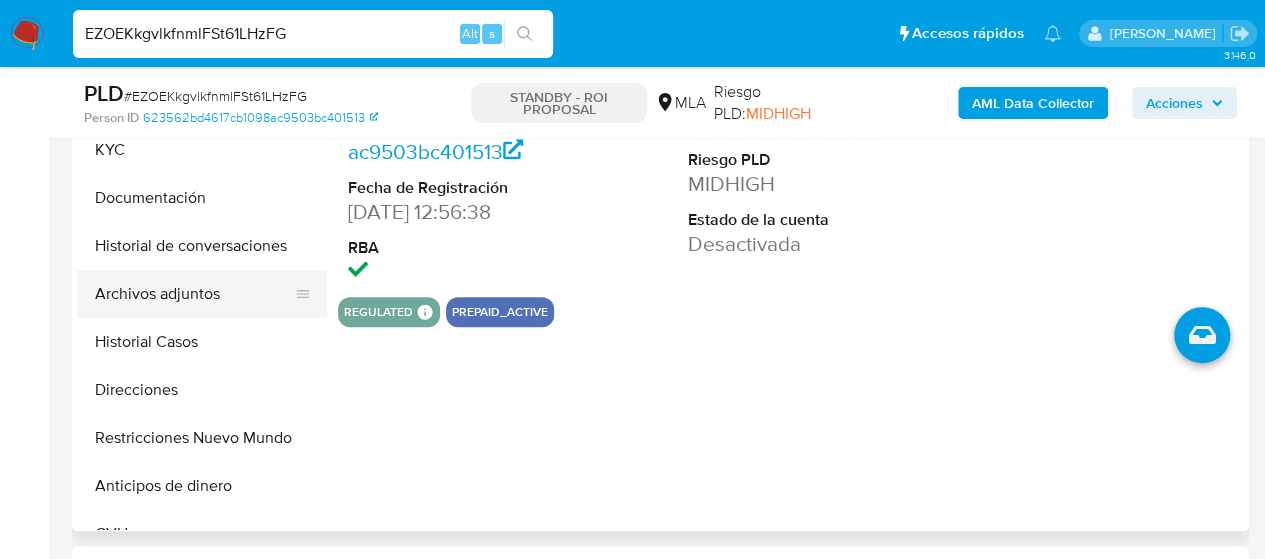 click on "Archivos adjuntos" at bounding box center [194, 294] 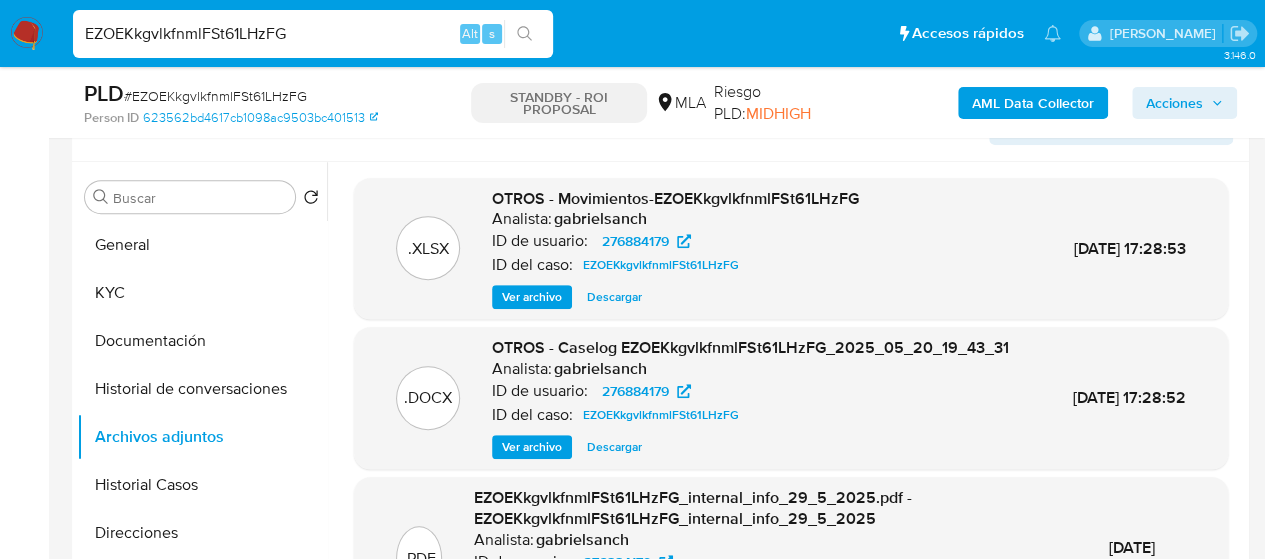 scroll, scrollTop: 400, scrollLeft: 0, axis: vertical 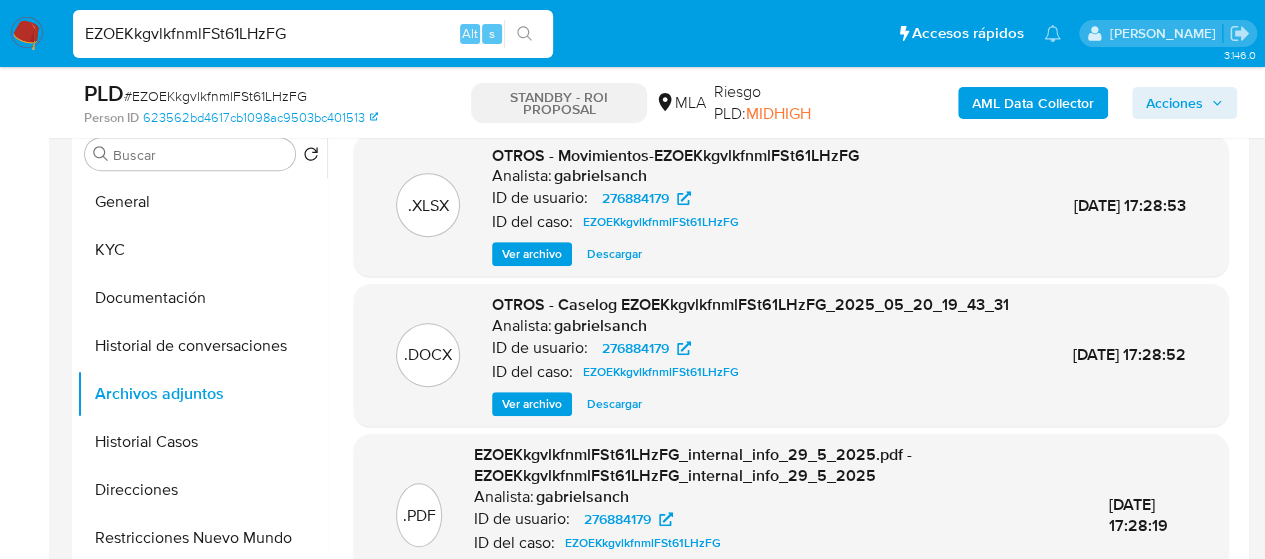 click on "Descargar" at bounding box center [614, 404] 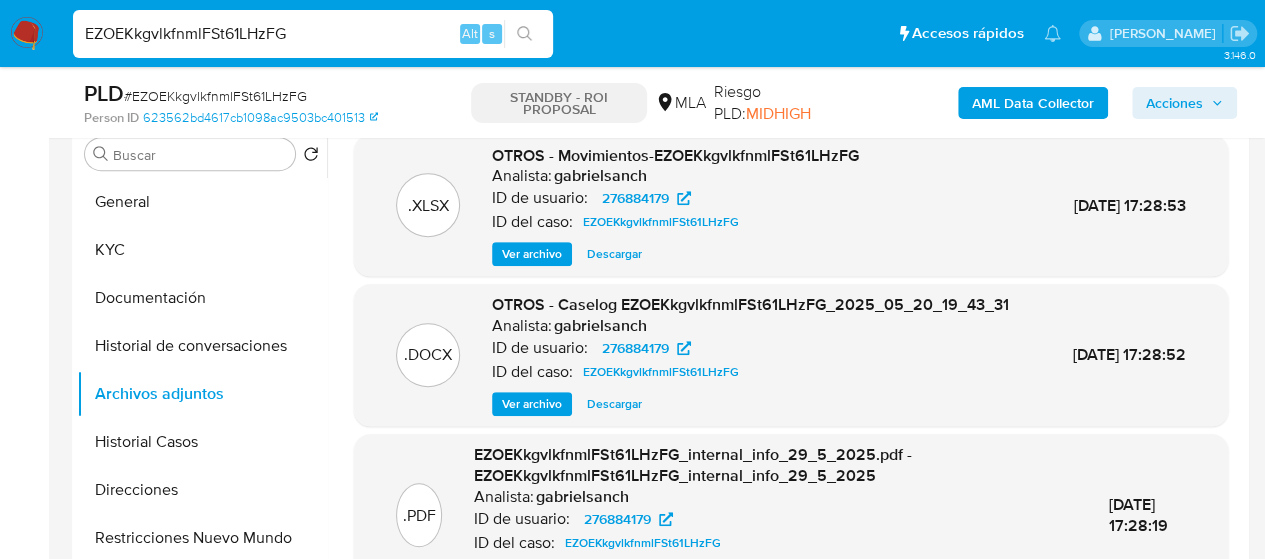 click on "EZOEKkgvlkfnmlFSt61LHzFG" at bounding box center [313, 34] 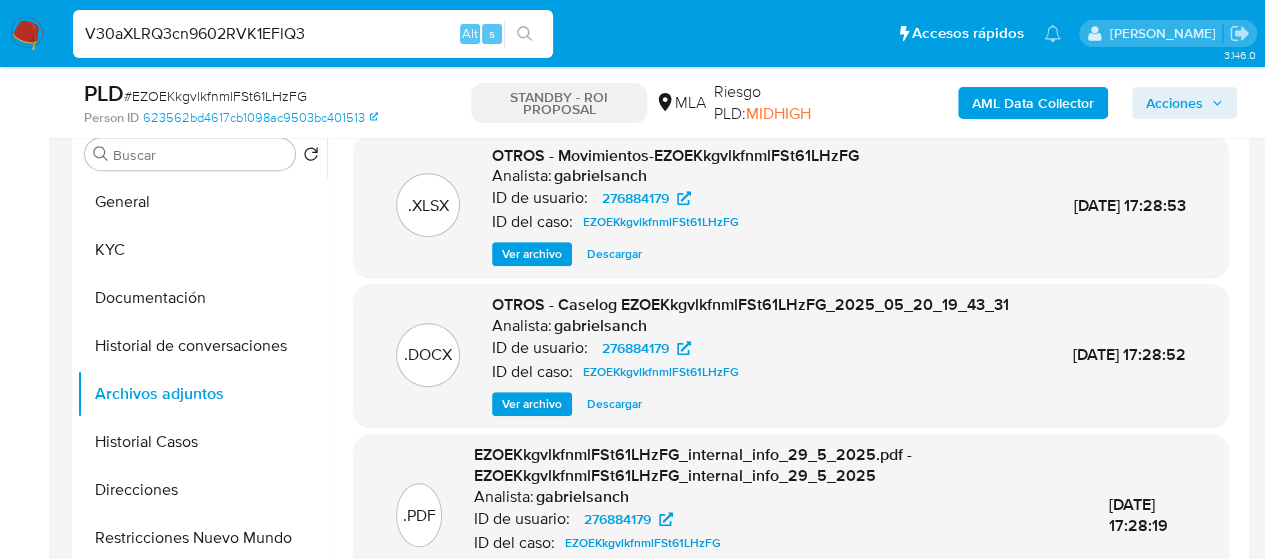 type on "V30aXLRQ3cn9602RVK1EFlQ3" 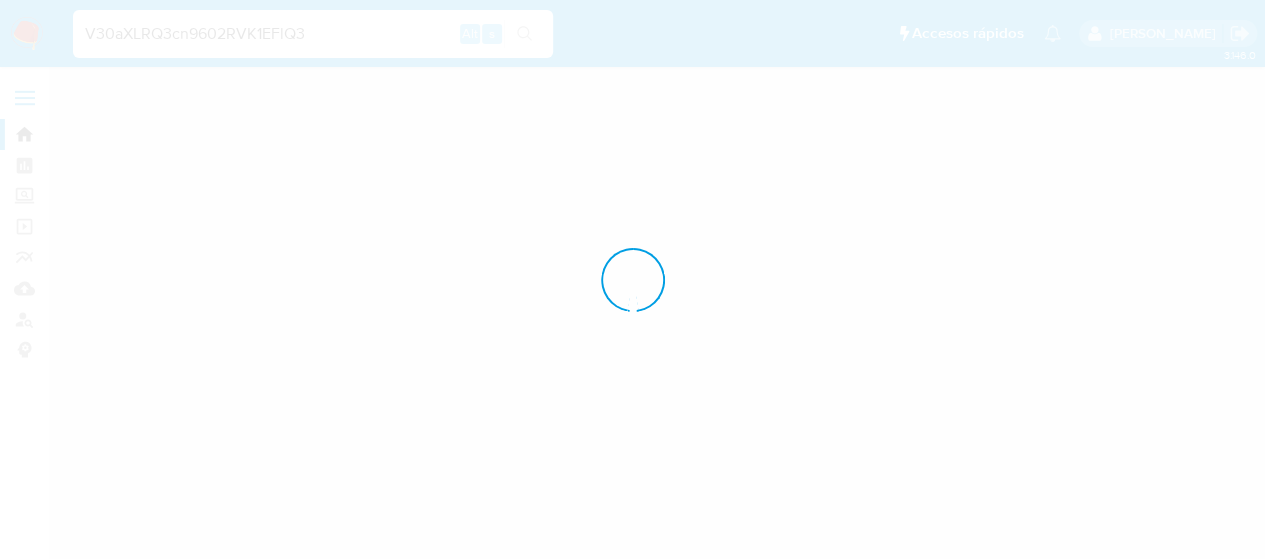 scroll, scrollTop: 0, scrollLeft: 0, axis: both 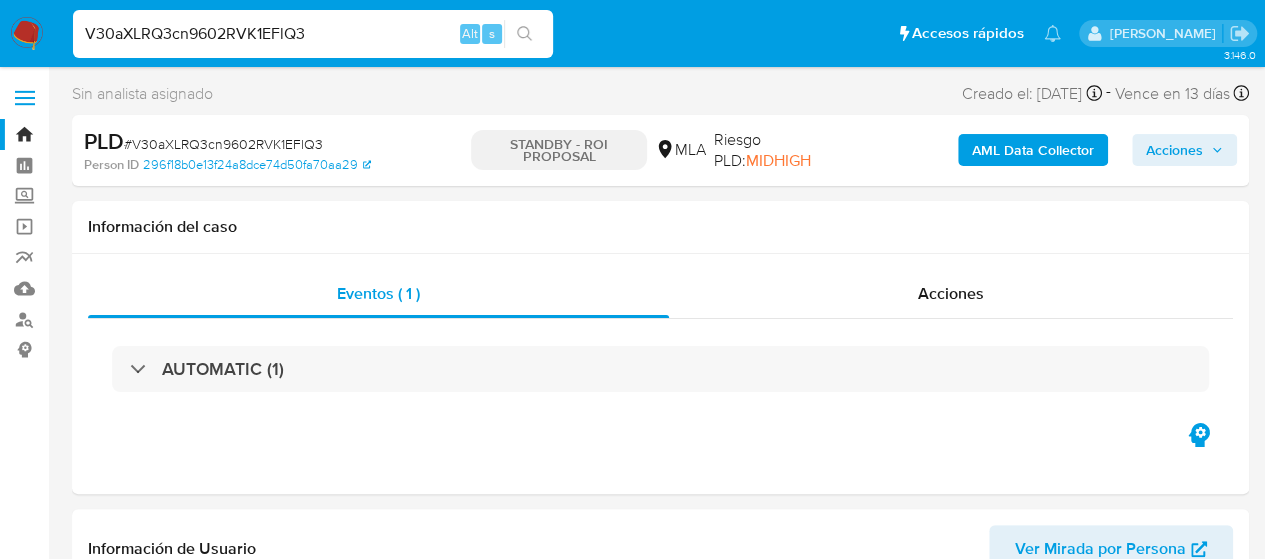 select on "10" 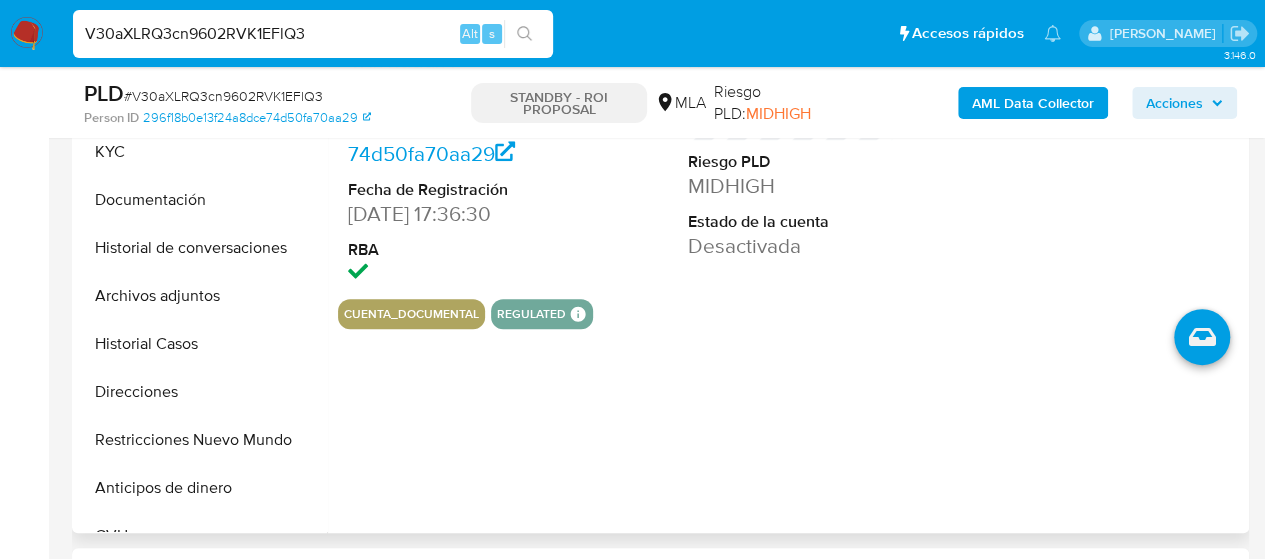 scroll, scrollTop: 500, scrollLeft: 0, axis: vertical 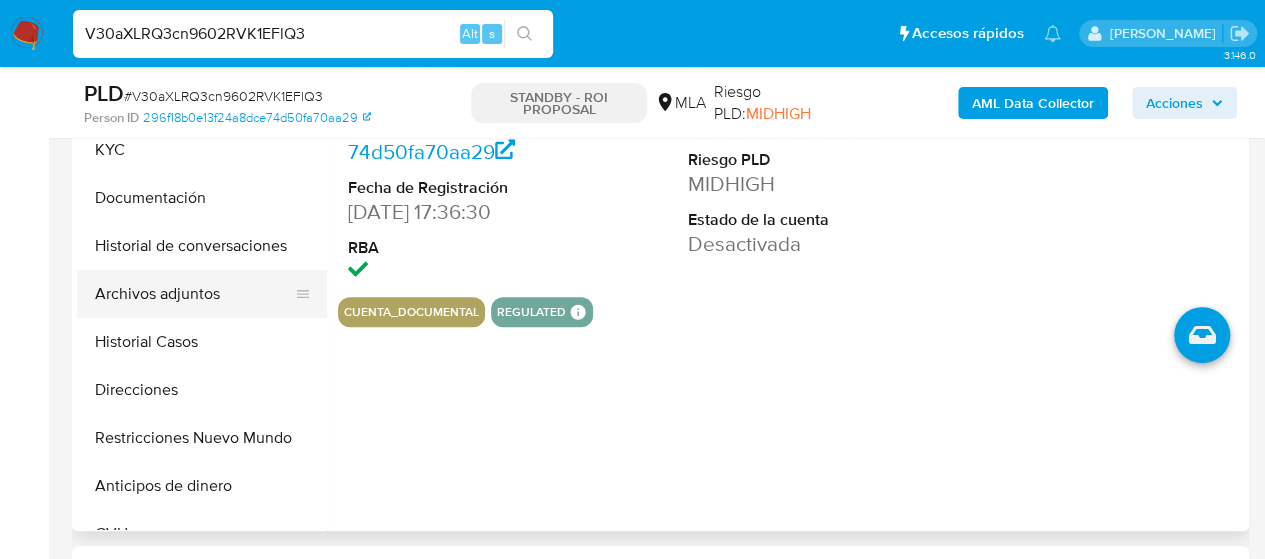 click on "Archivos adjuntos" at bounding box center [194, 294] 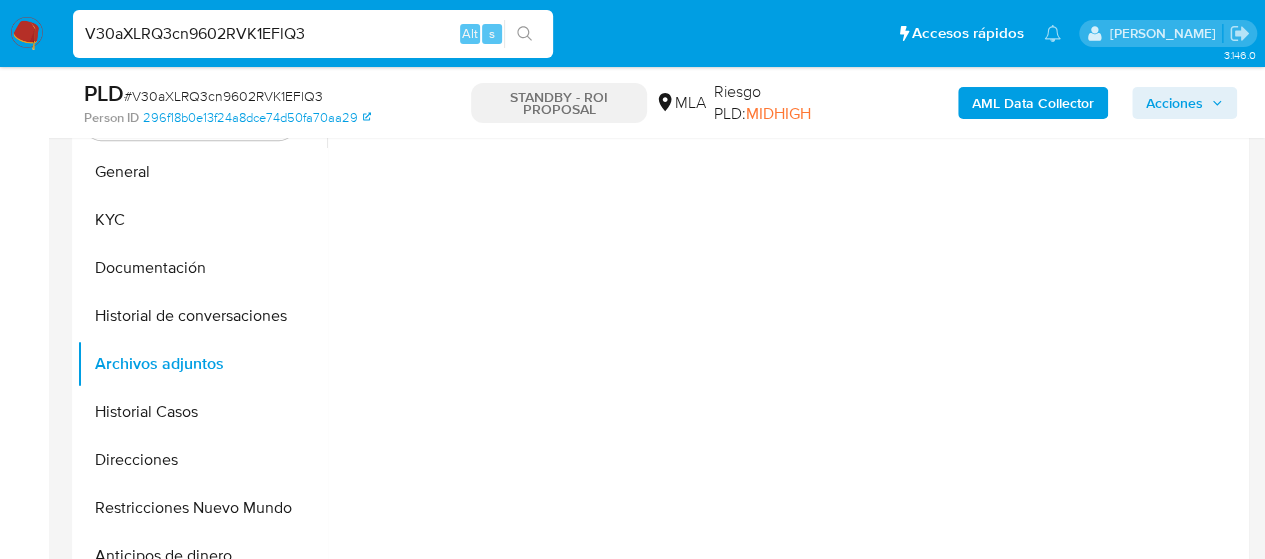 scroll, scrollTop: 400, scrollLeft: 0, axis: vertical 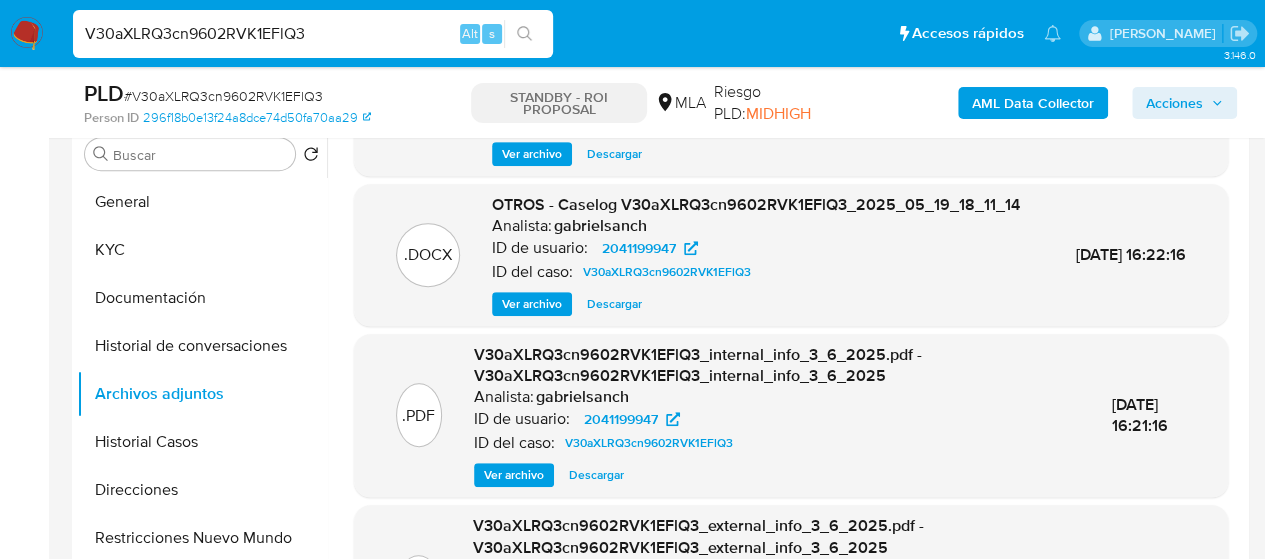 click on "Descargar" at bounding box center [614, 304] 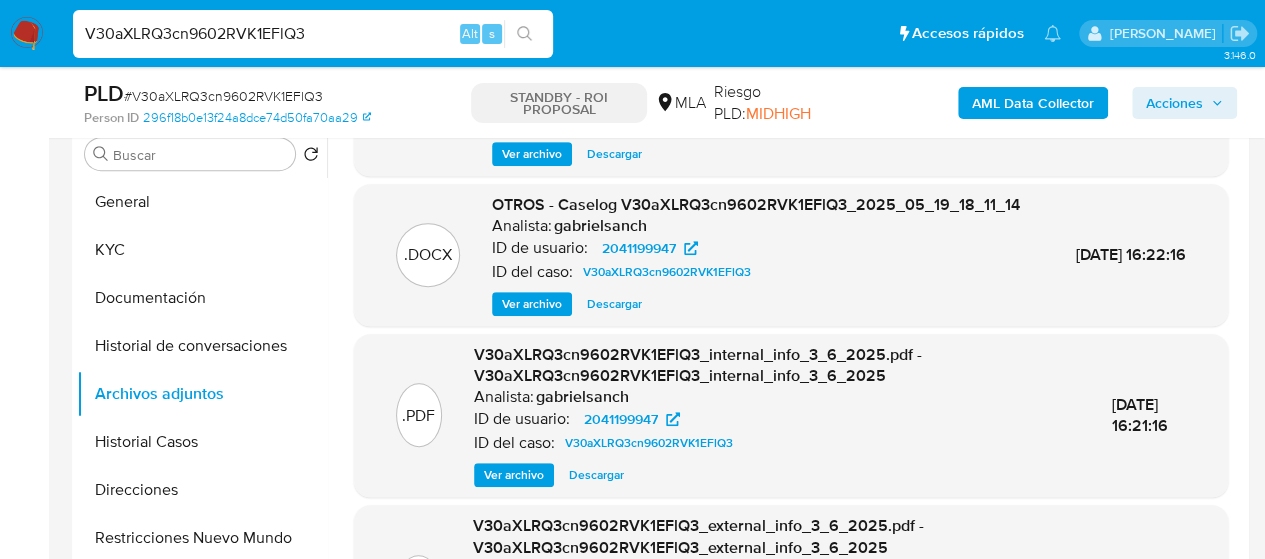 click on "V30aXLRQ3cn9602RVK1EFlQ3" at bounding box center [313, 34] 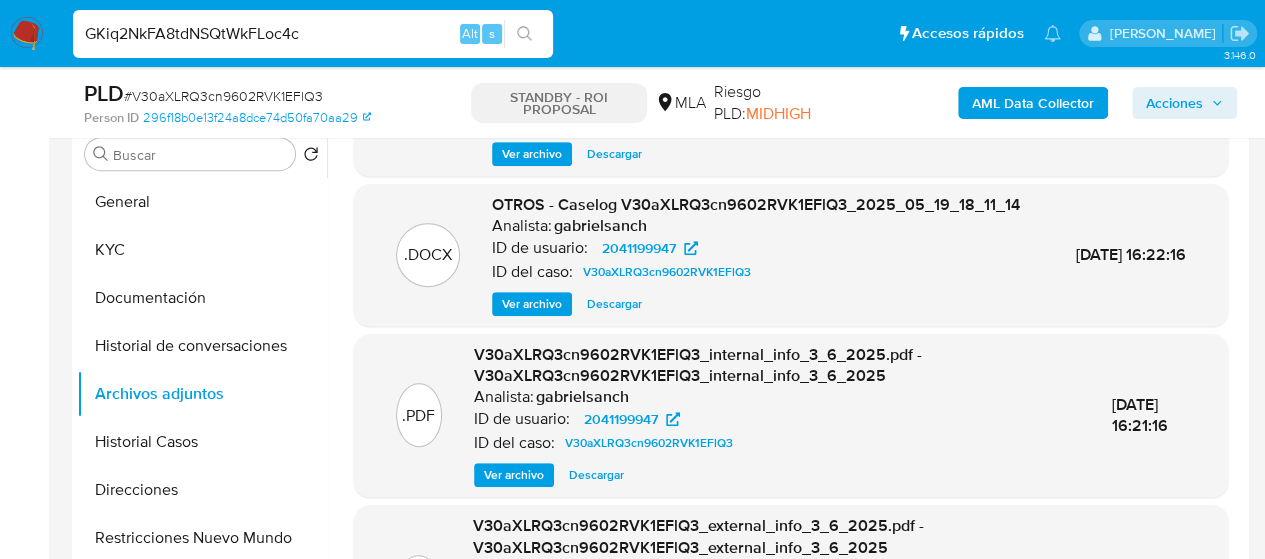 type on "GKiq2NkFA8tdNSQtWkFLoc4c" 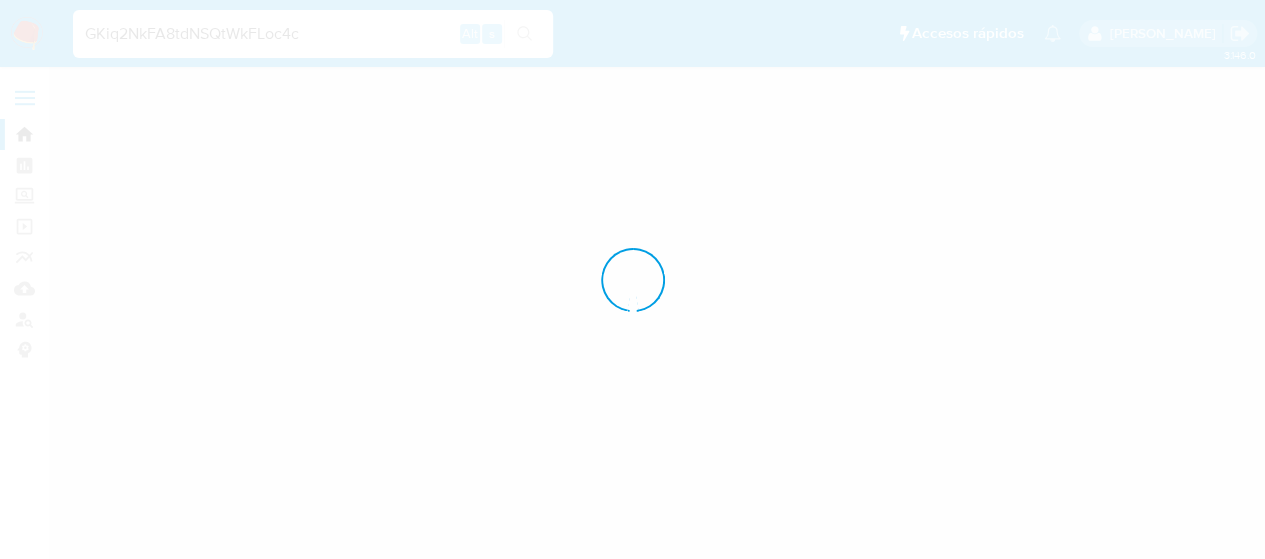 scroll, scrollTop: 0, scrollLeft: 0, axis: both 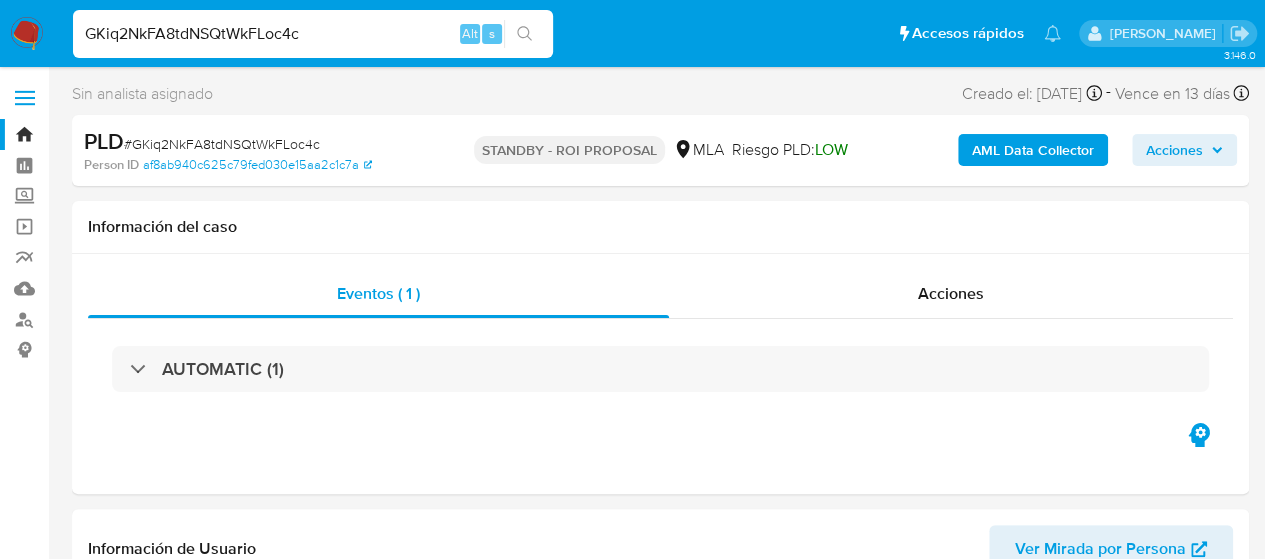select on "10" 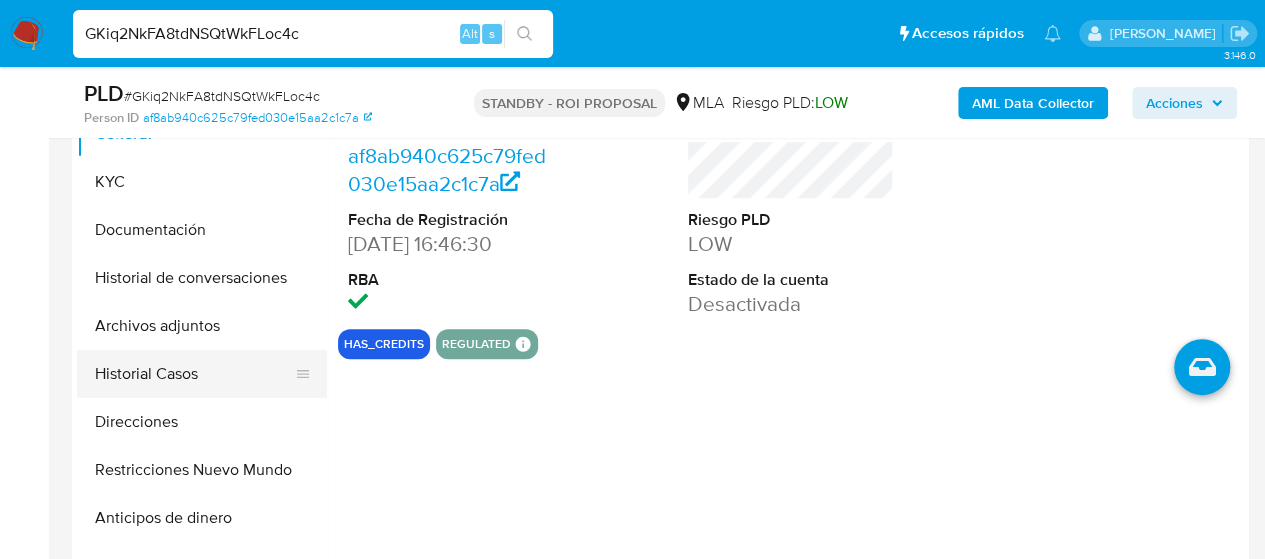 scroll, scrollTop: 500, scrollLeft: 0, axis: vertical 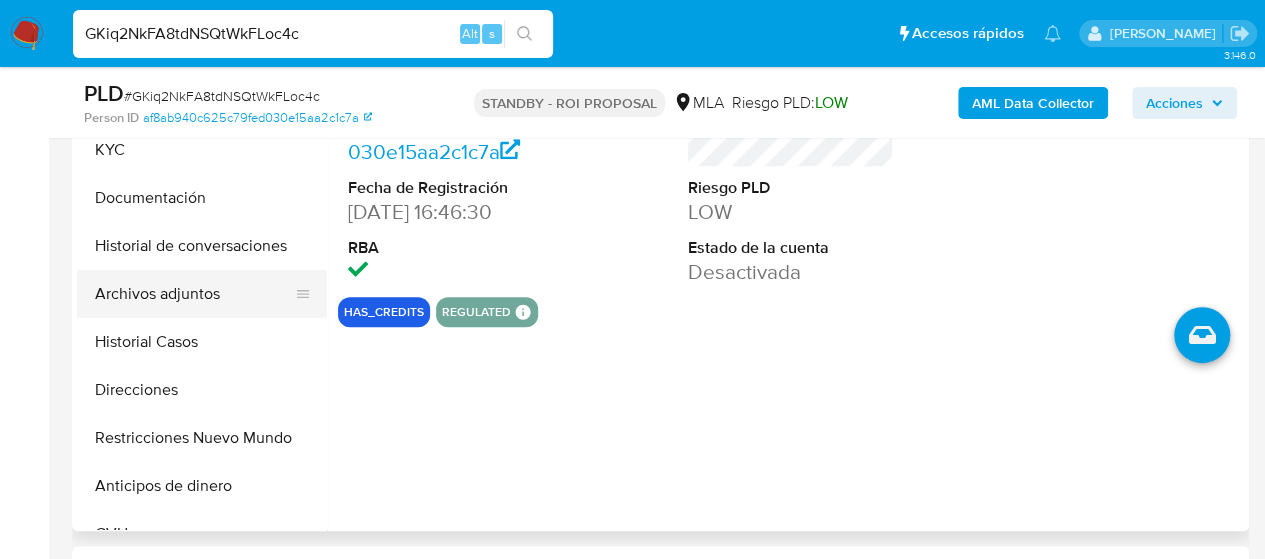 click on "Archivos adjuntos" at bounding box center [194, 294] 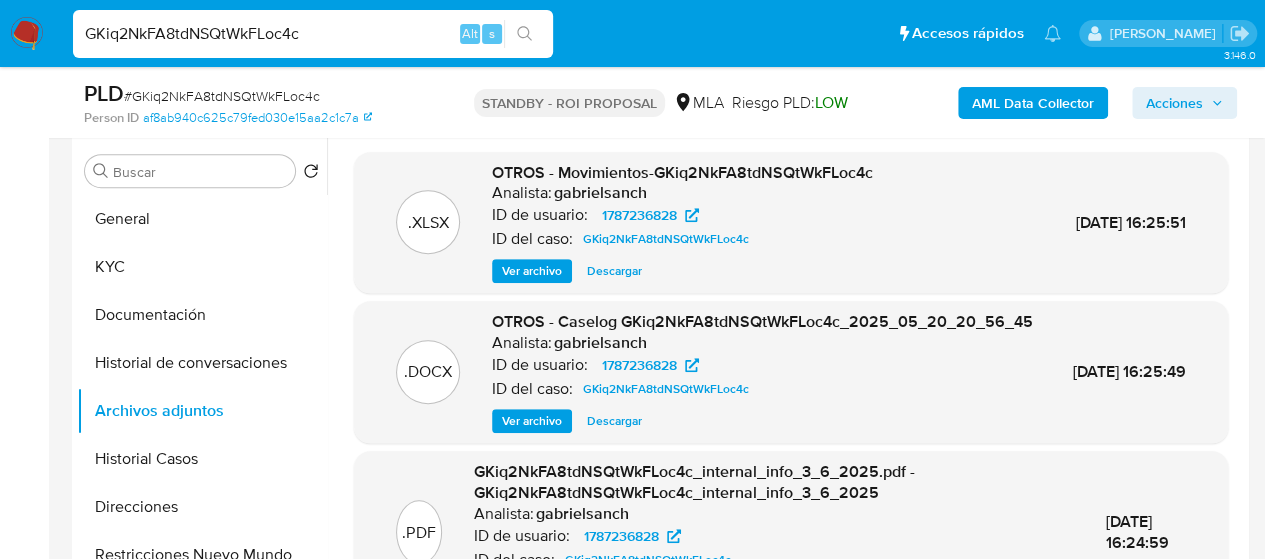 scroll, scrollTop: 400, scrollLeft: 0, axis: vertical 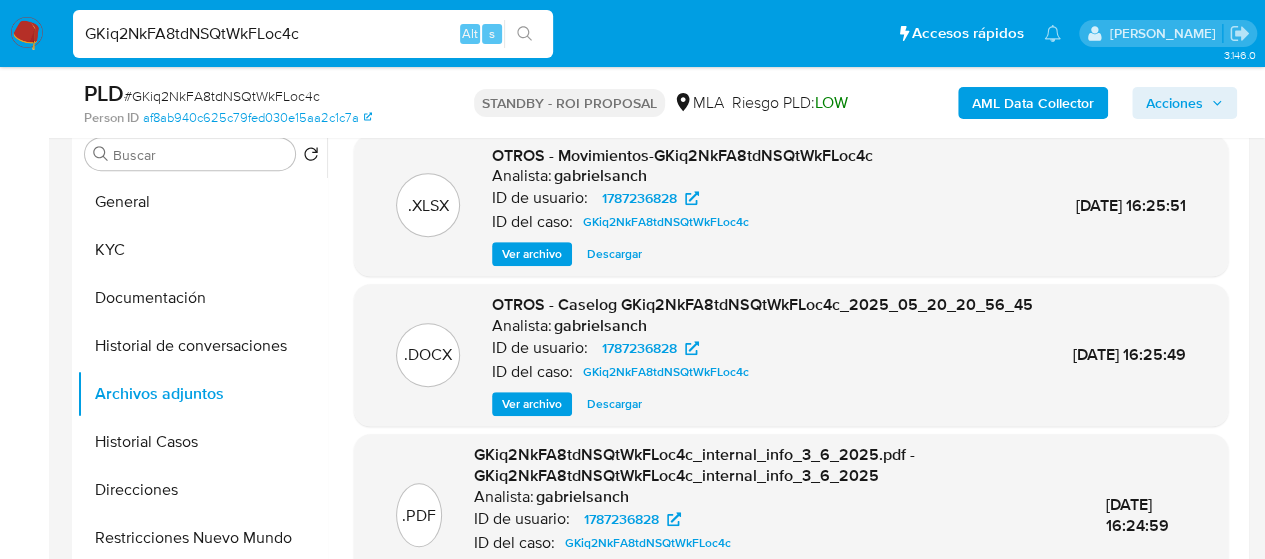 click on "Descargar" at bounding box center [614, 404] 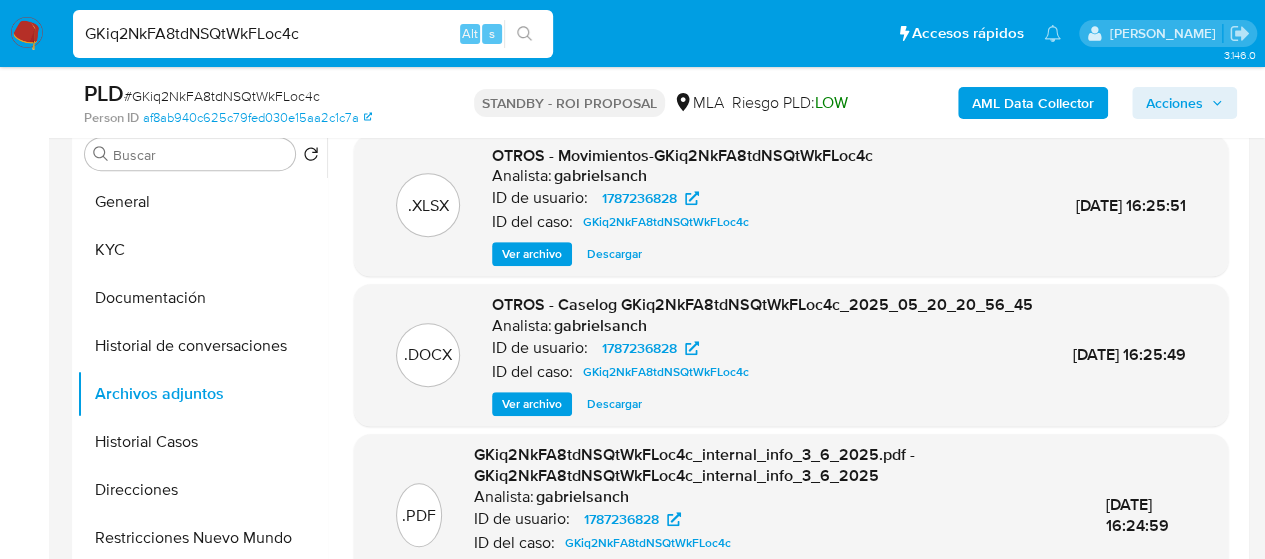 click on "GKiq2NkFA8tdNSQtWkFLoc4c" at bounding box center (313, 34) 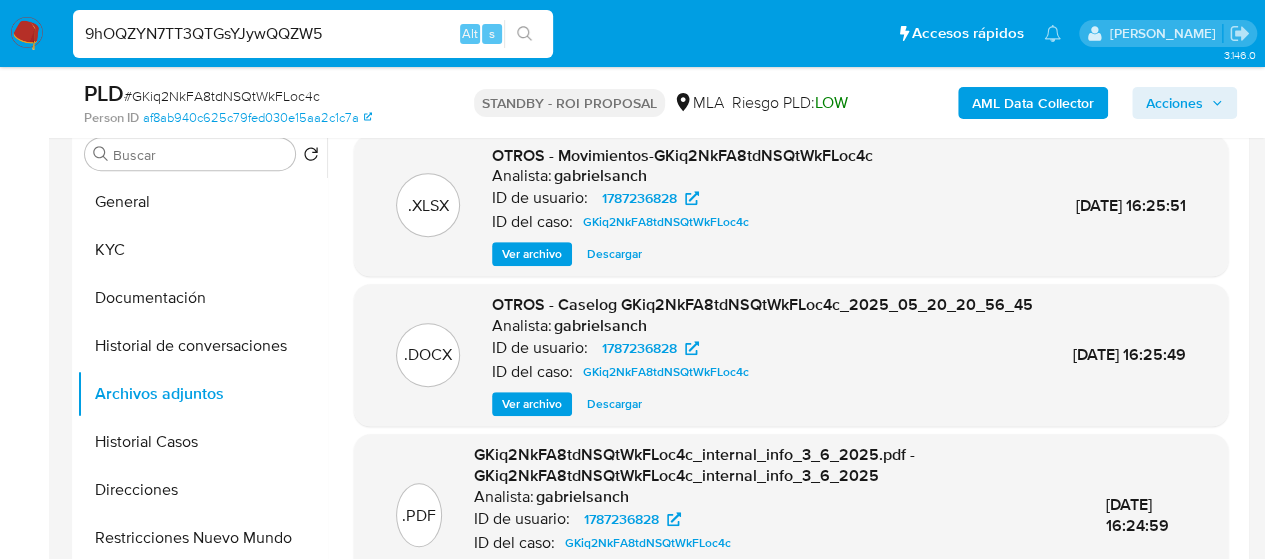 type on "9hOQZYN7TT3QTGsYJywQQZW5" 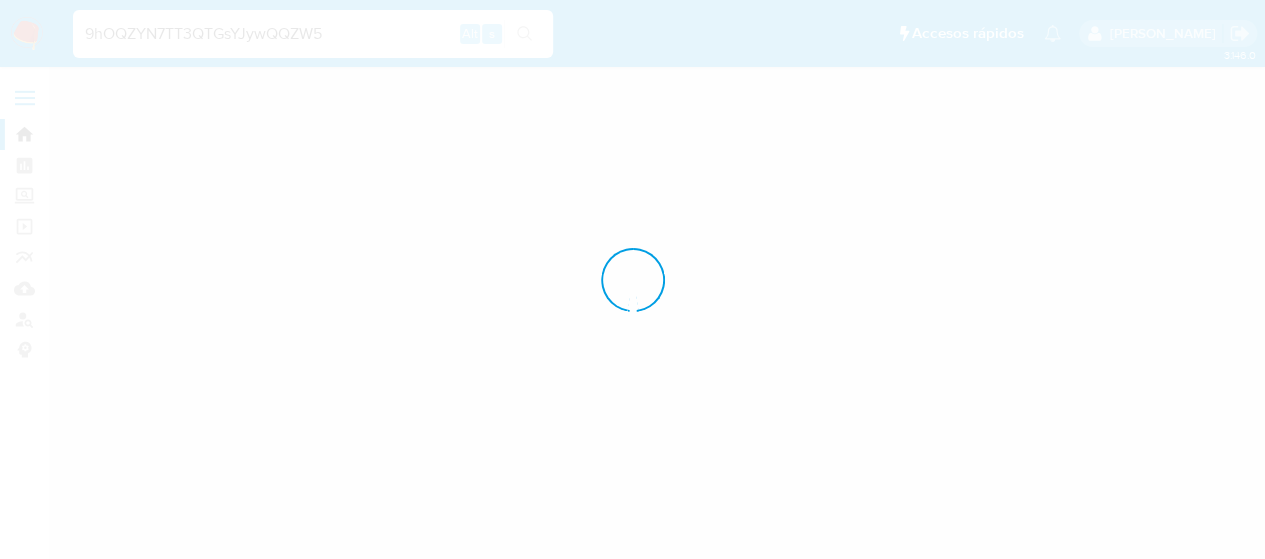 scroll, scrollTop: 0, scrollLeft: 0, axis: both 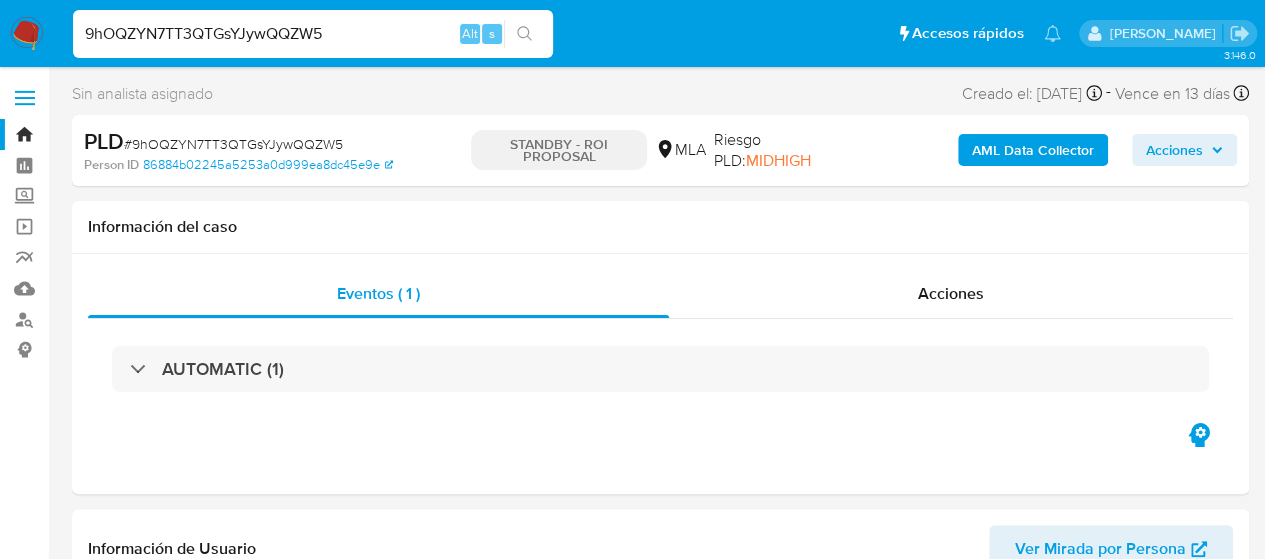 select on "10" 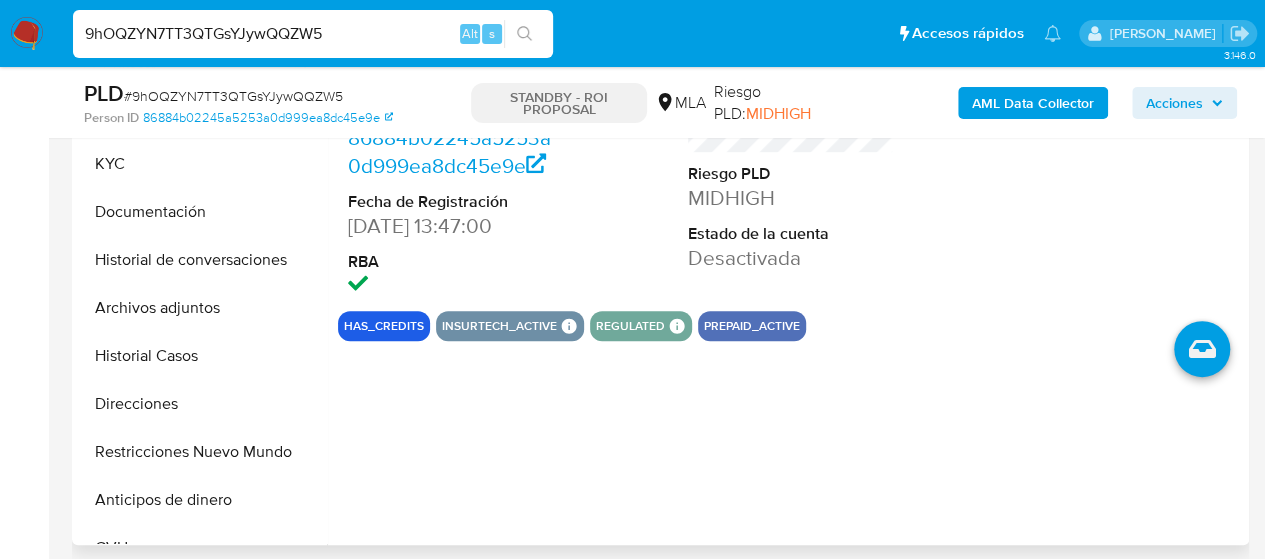 scroll, scrollTop: 500, scrollLeft: 0, axis: vertical 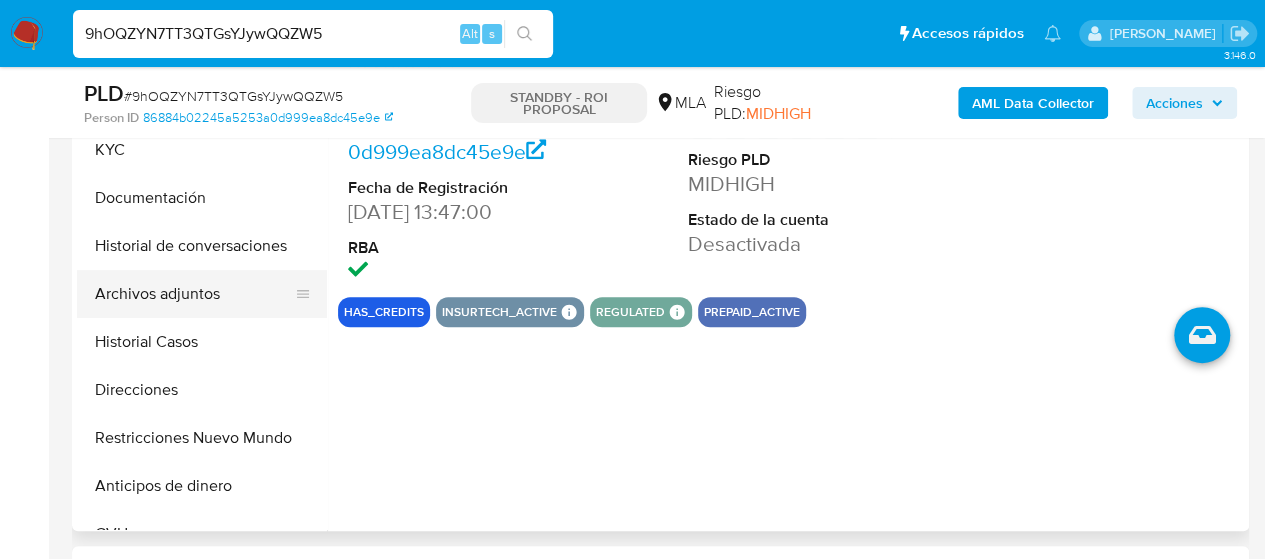 click on "Archivos adjuntos" at bounding box center [194, 294] 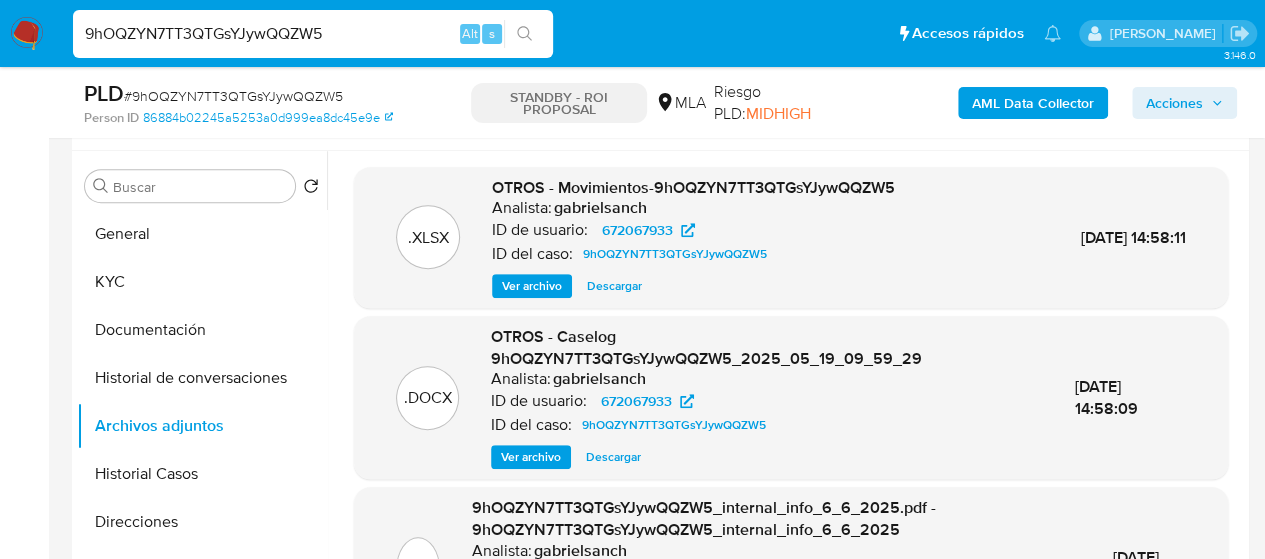 scroll, scrollTop: 400, scrollLeft: 0, axis: vertical 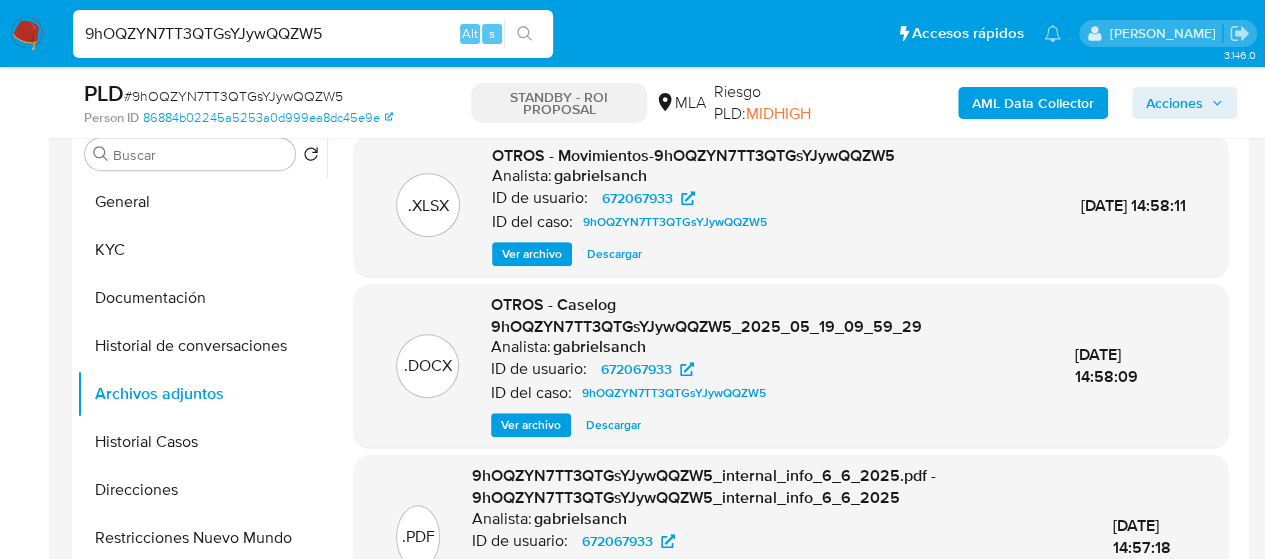 click on "Descargar" at bounding box center (613, 425) 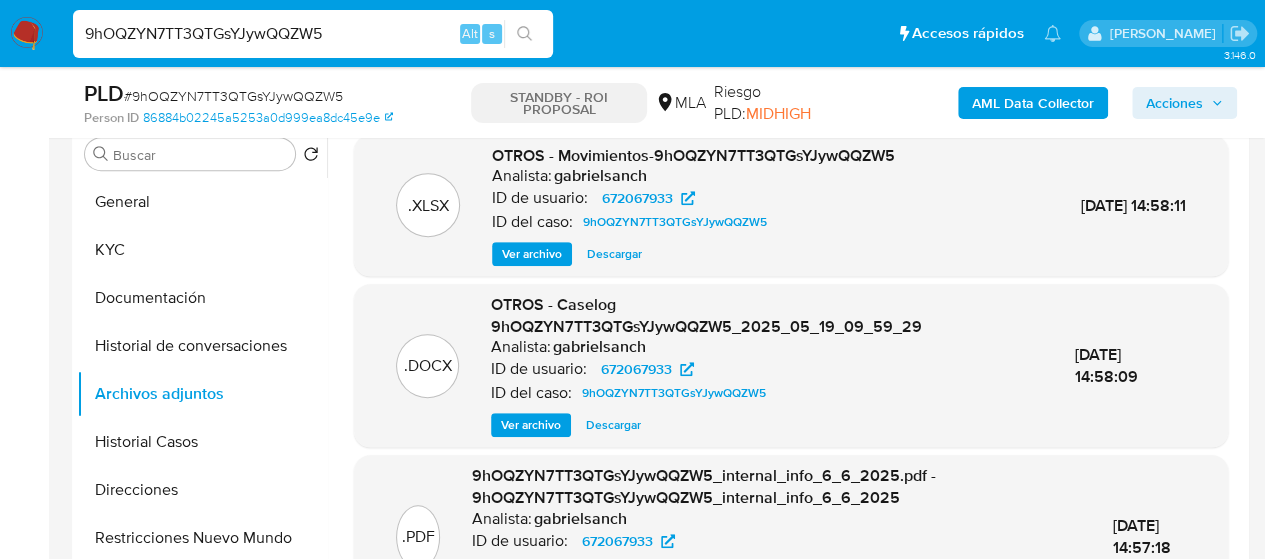 click on "9hOQZYN7TT3QTGsYJywQQZW5" at bounding box center [313, 34] 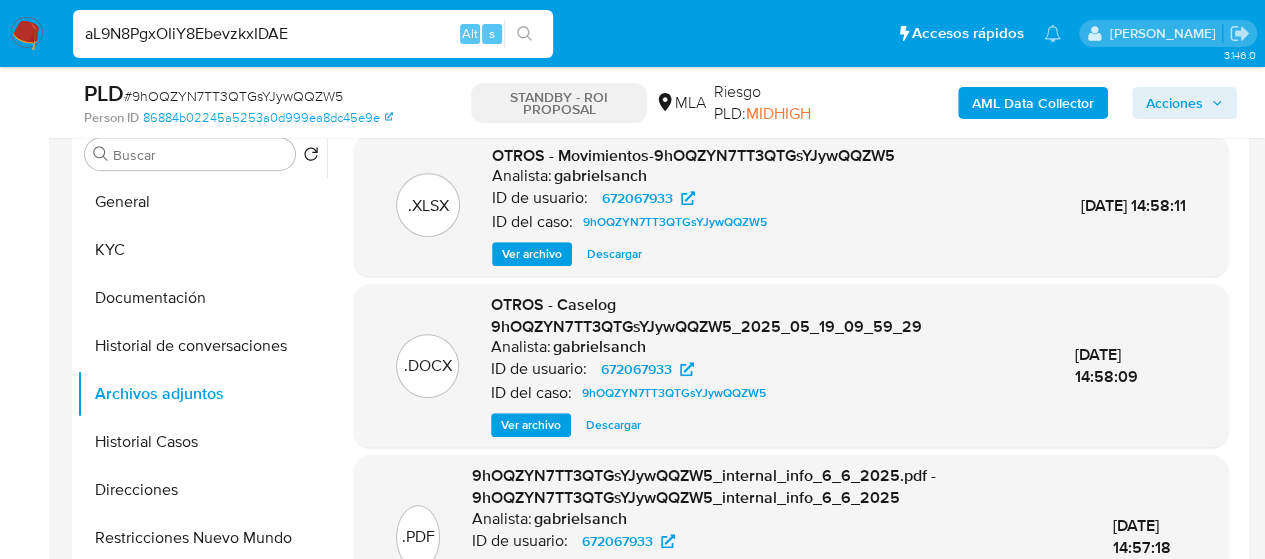type on "aL9N8PgxOIiY8EbevzkxIDAE" 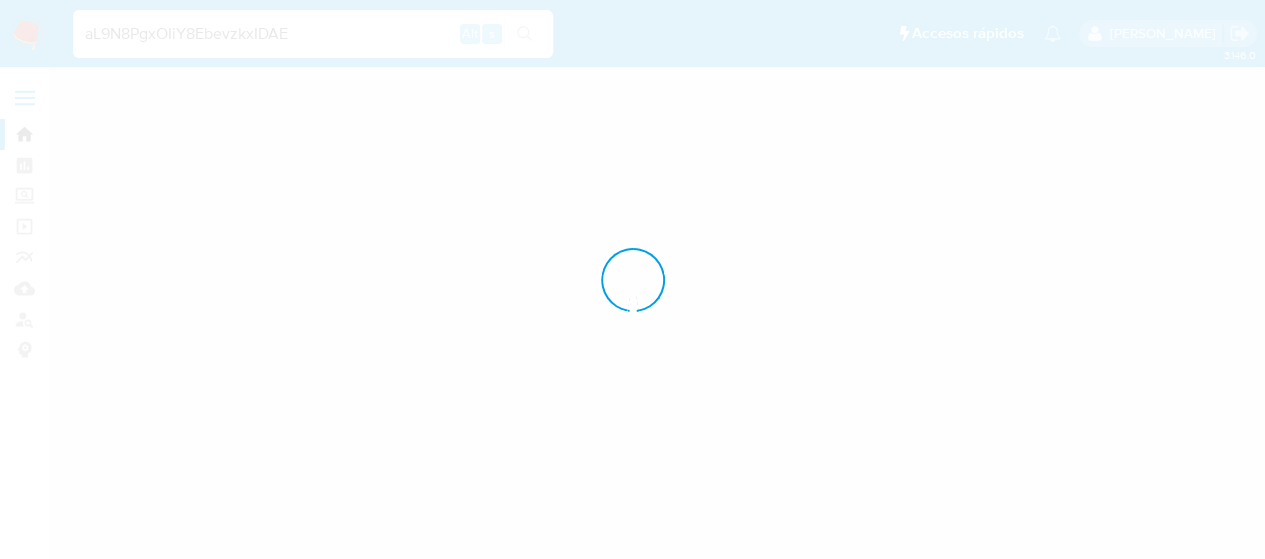 scroll, scrollTop: 0, scrollLeft: 0, axis: both 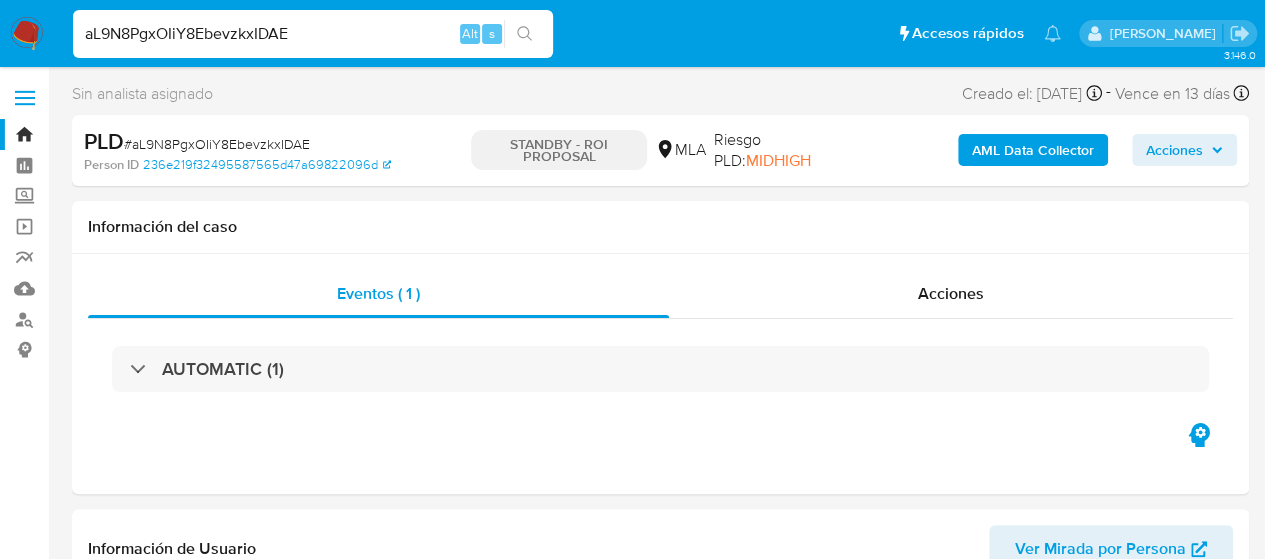 select on "10" 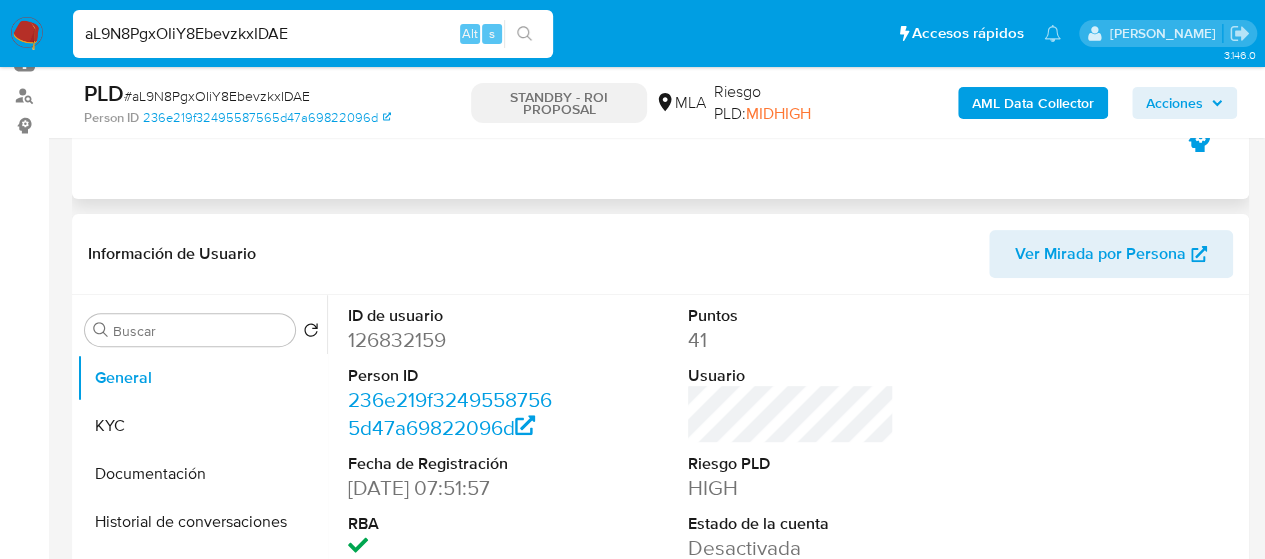 scroll, scrollTop: 500, scrollLeft: 0, axis: vertical 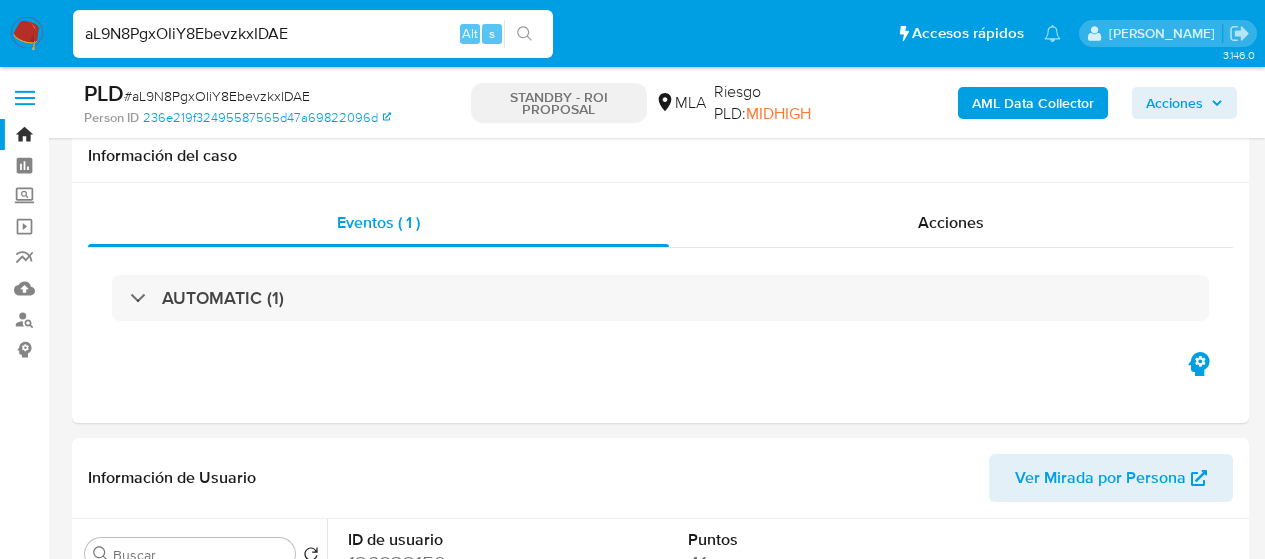 select on "10" 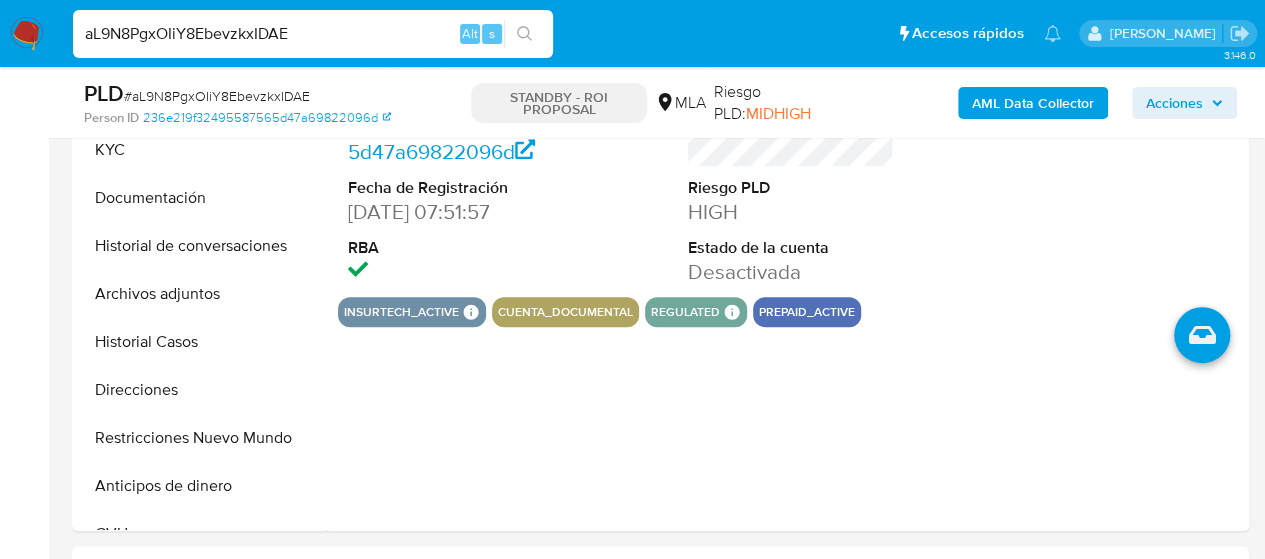click on "Archivos adjuntos" at bounding box center (202, 294) 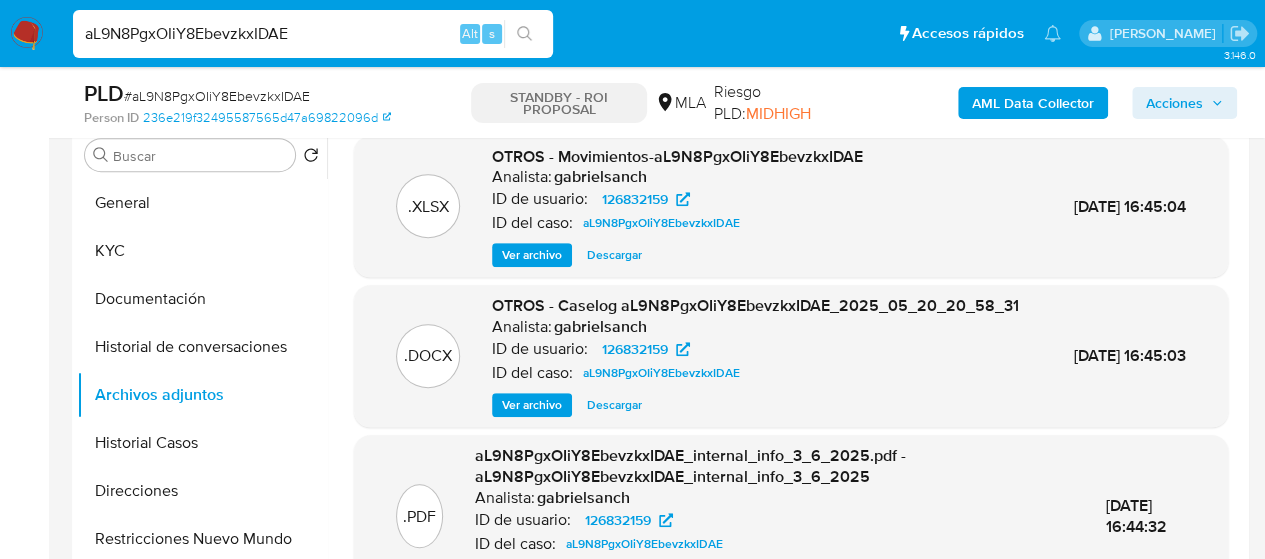 scroll, scrollTop: 400, scrollLeft: 0, axis: vertical 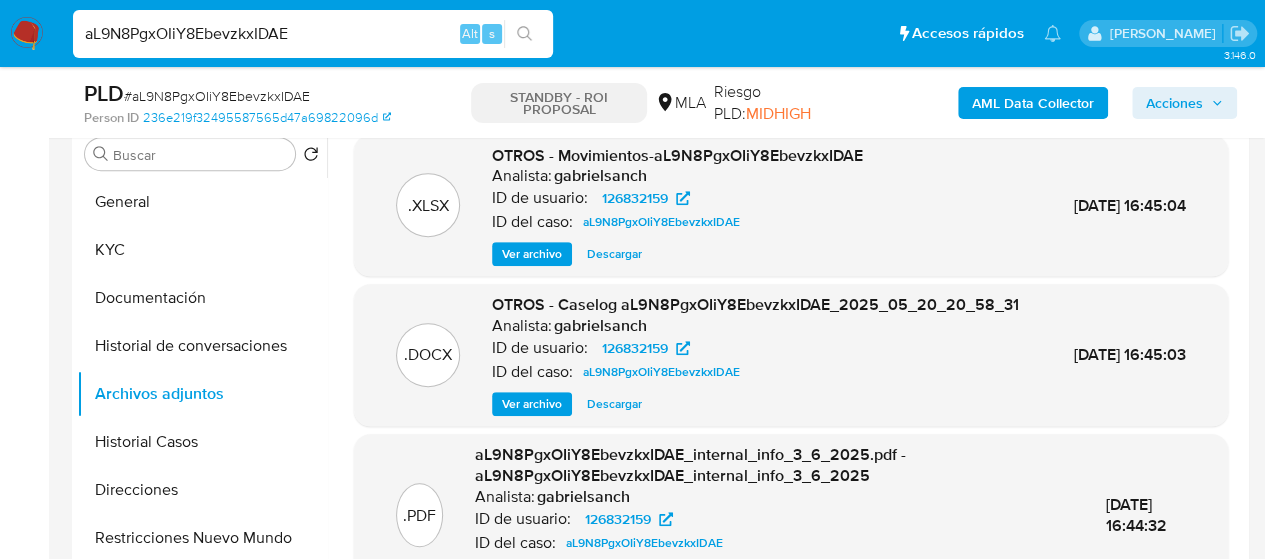 click on "Descargar" at bounding box center (614, 404) 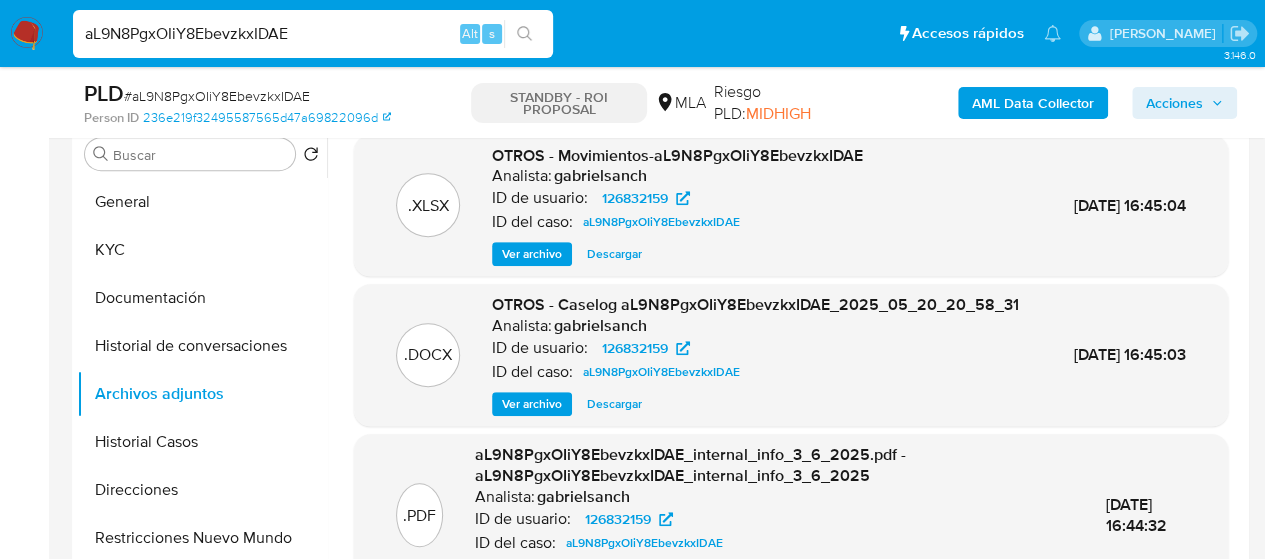 click on "aL9N8PgxOIiY8EbevzkxIDAE" at bounding box center [313, 34] 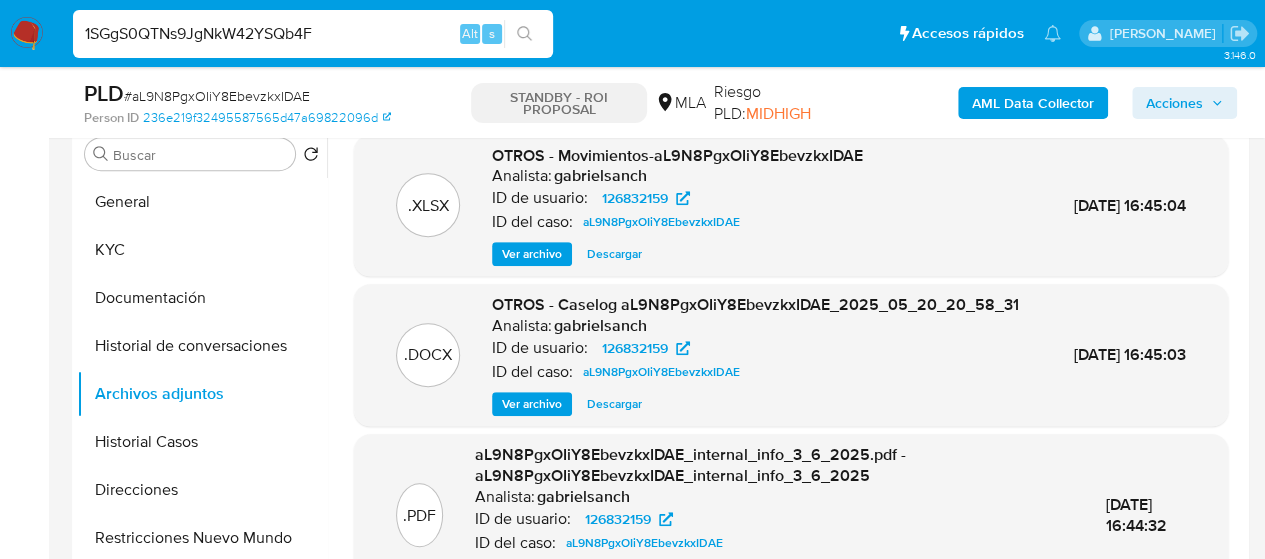 type on "1SGgS0QTNs9JgNkW42YSQb4F" 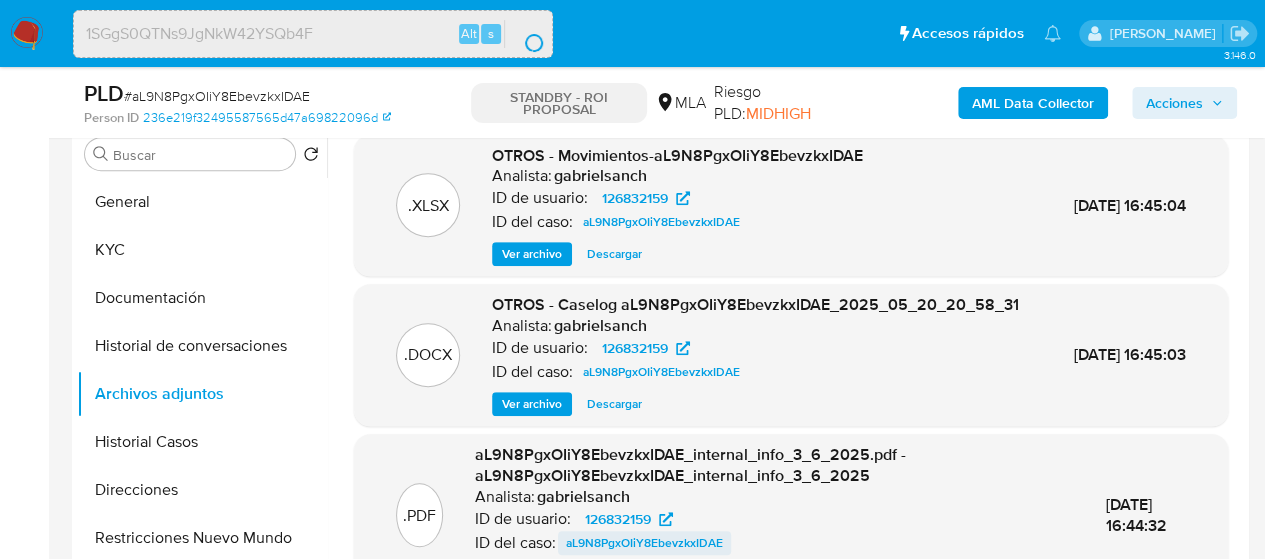 scroll, scrollTop: 0, scrollLeft: 0, axis: both 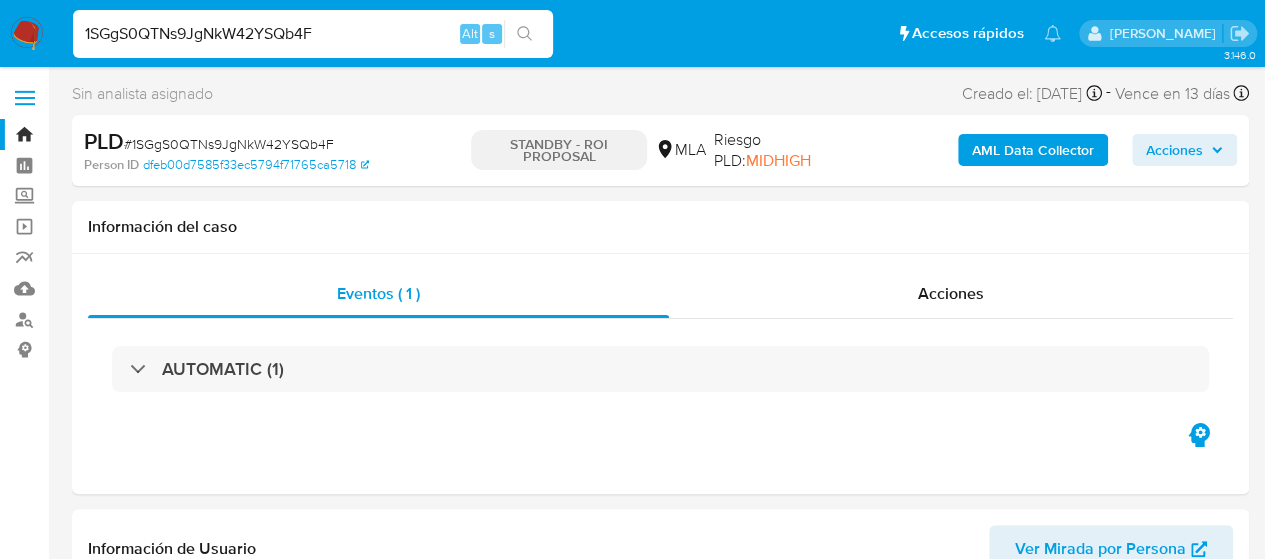 select on "10" 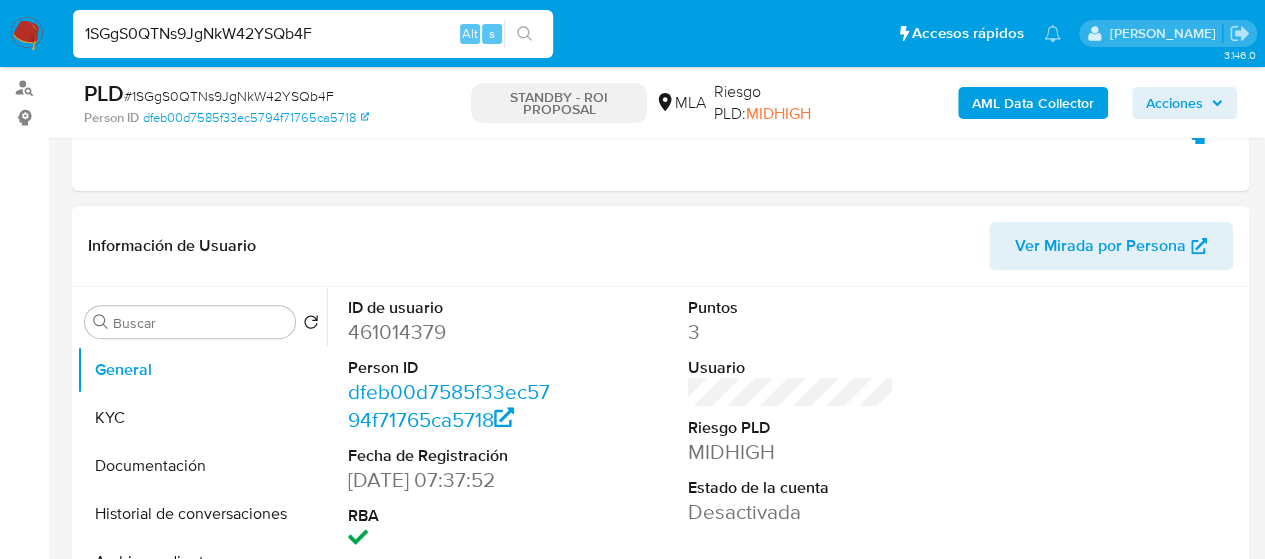 scroll, scrollTop: 400, scrollLeft: 0, axis: vertical 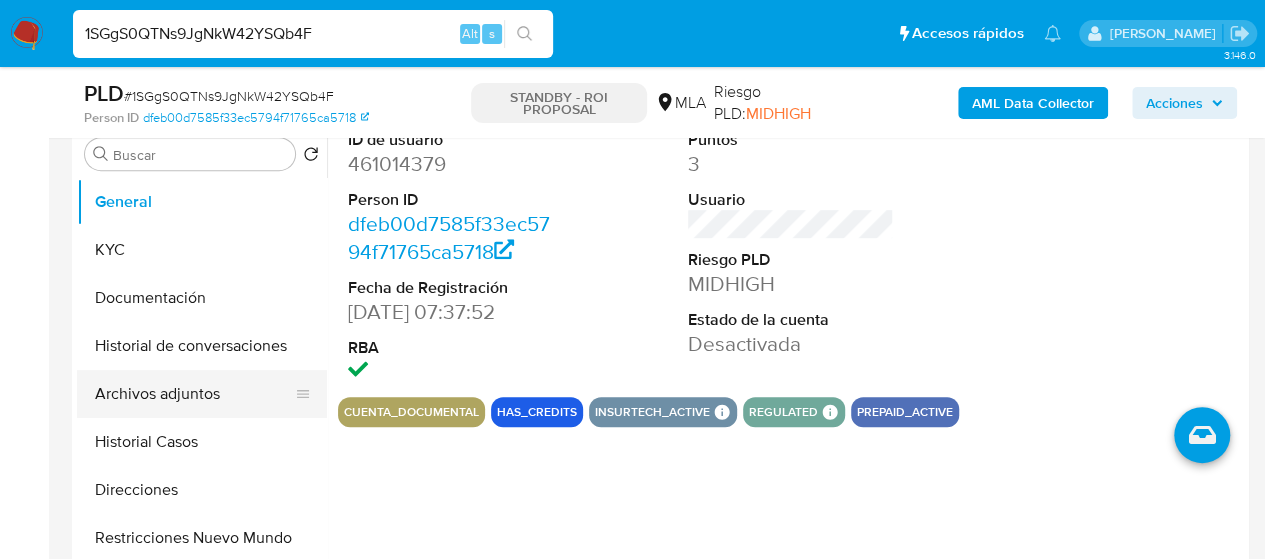click on "Archivos adjuntos" at bounding box center [194, 394] 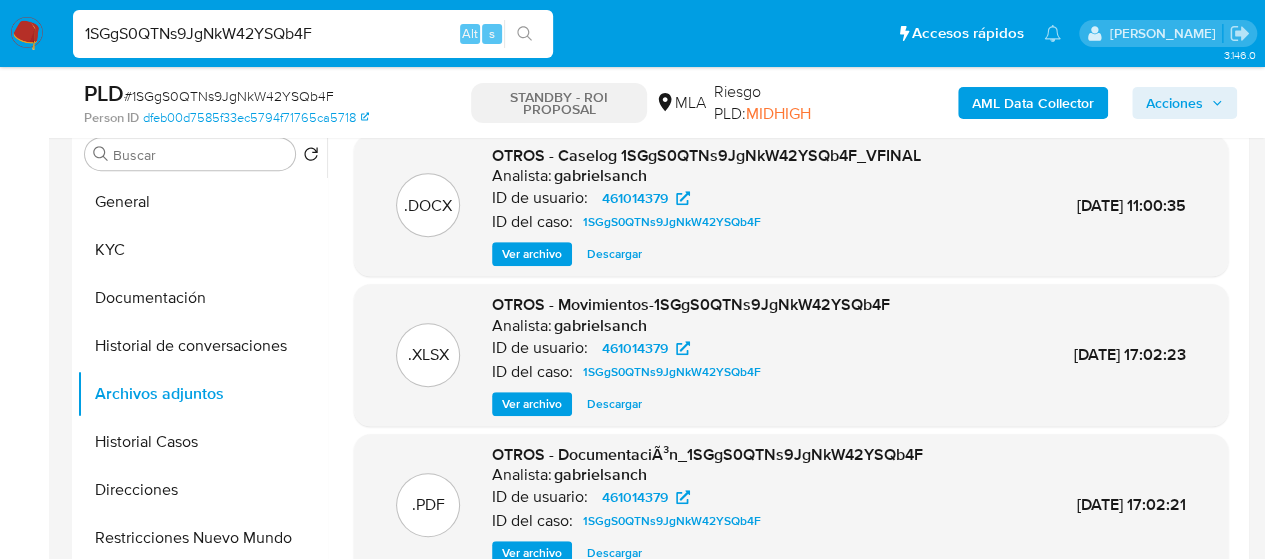 click on "Descargar" at bounding box center [614, 254] 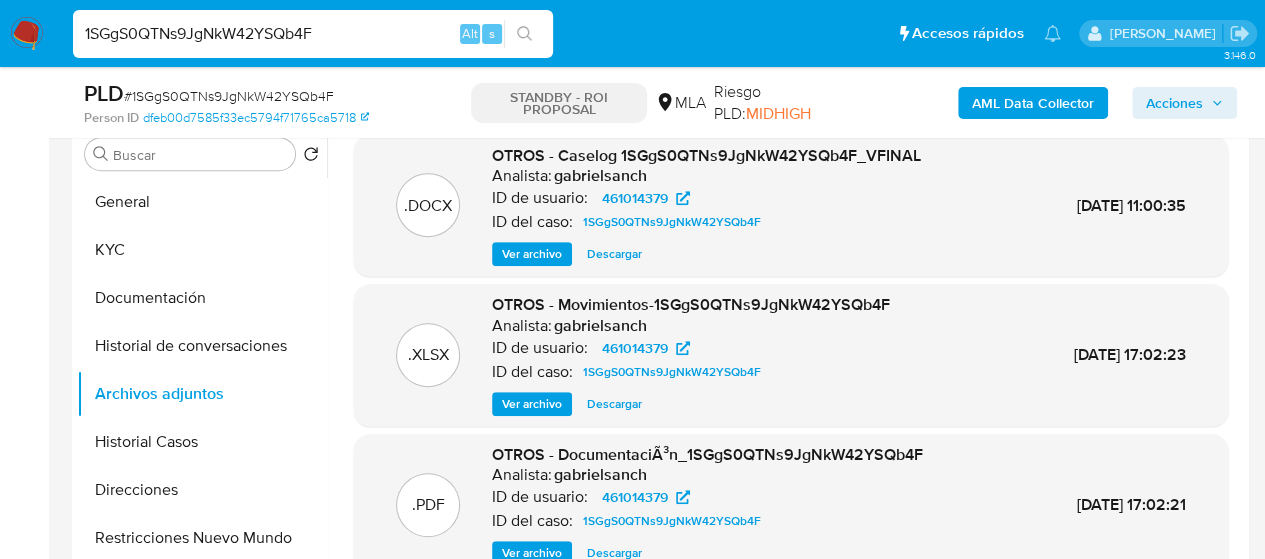 click on "1SGgS0QTNs9JgNkW42YSQb4F" at bounding box center (313, 34) 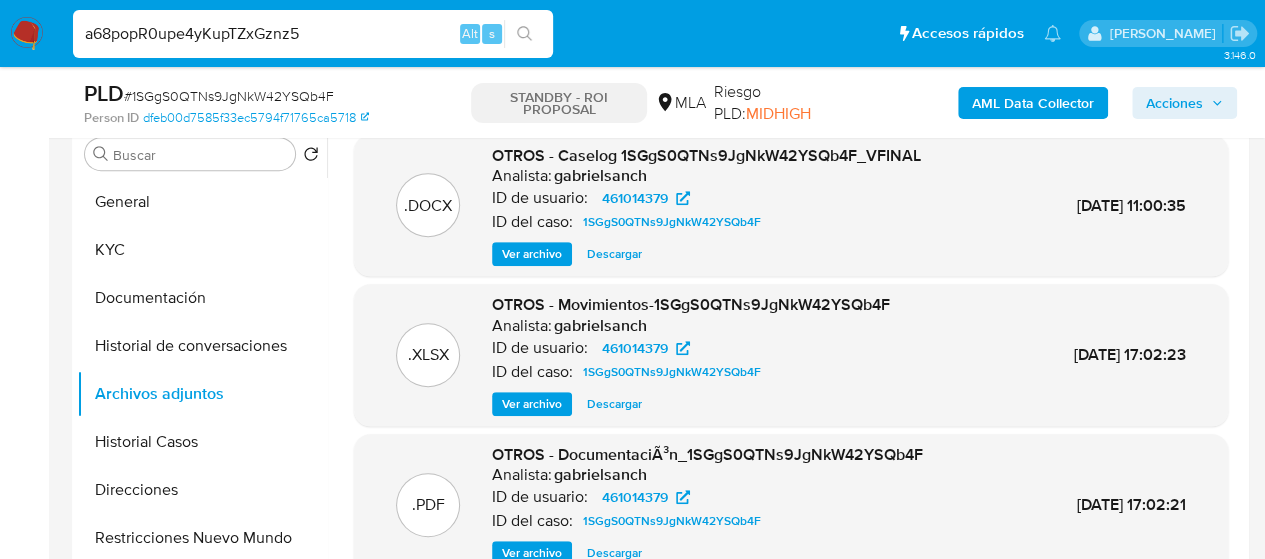 type on "a68popR0upe4yKupTZxGznz5" 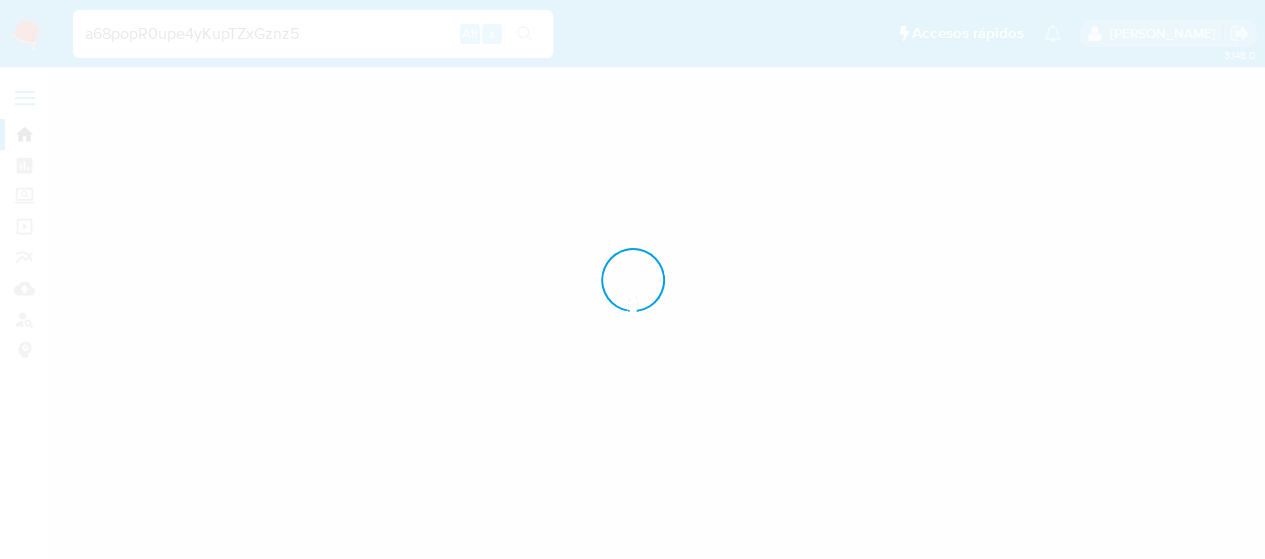 scroll, scrollTop: 0, scrollLeft: 0, axis: both 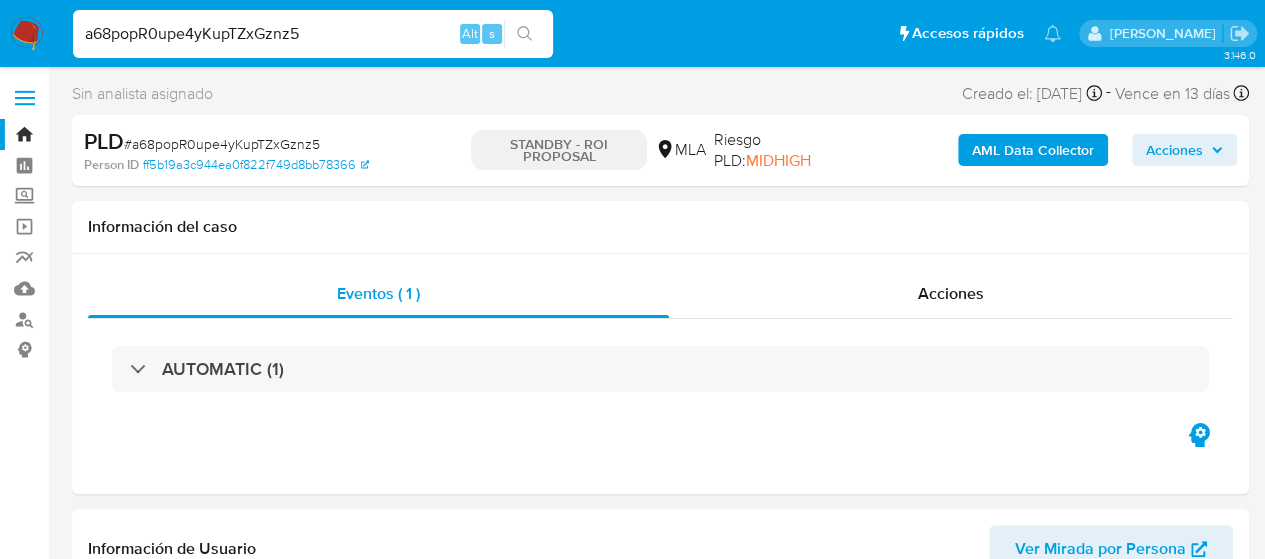 select on "10" 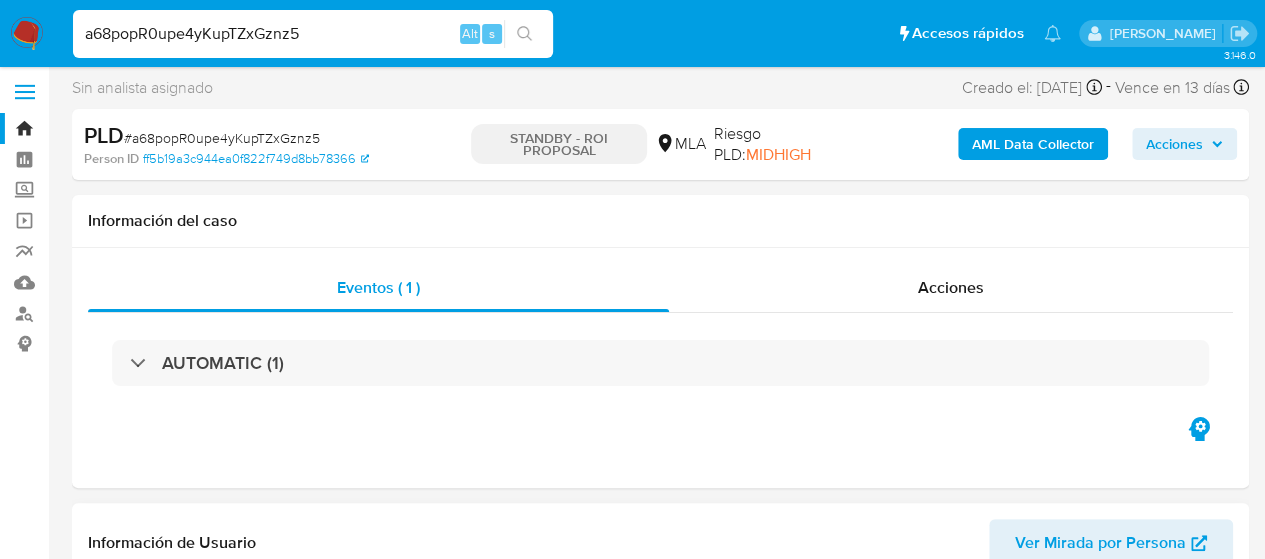 scroll, scrollTop: 400, scrollLeft: 0, axis: vertical 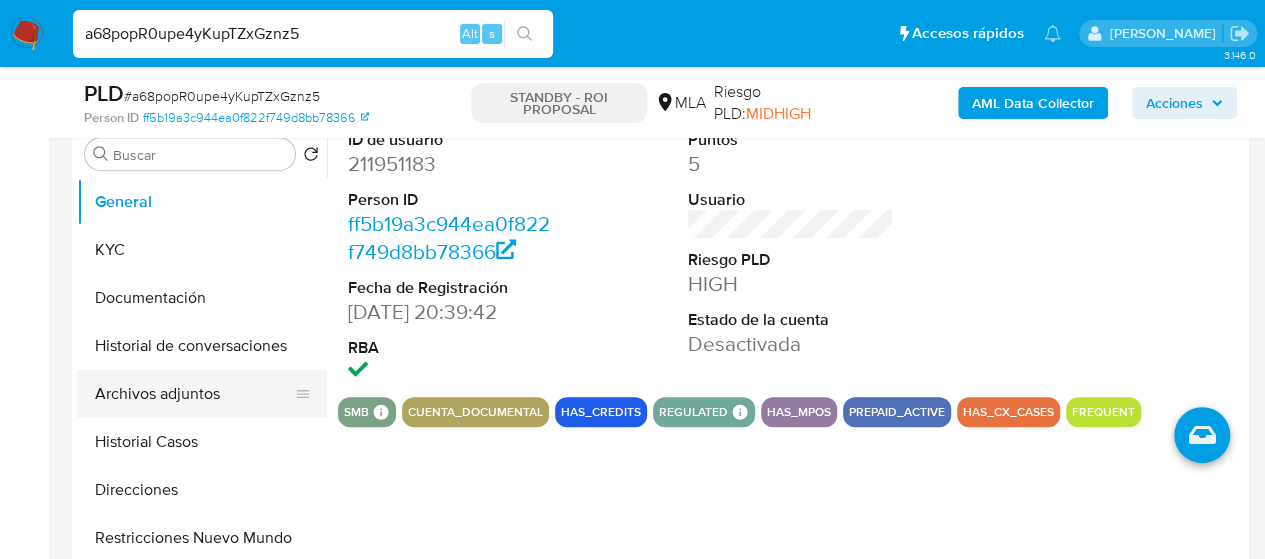 click on "Archivos adjuntos" at bounding box center [194, 394] 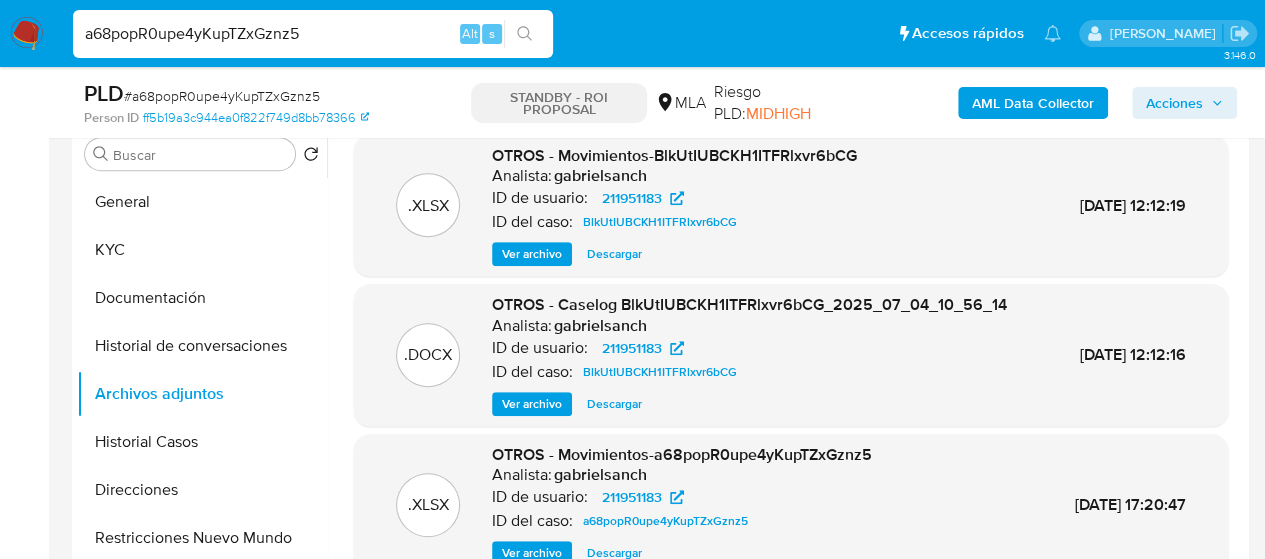 scroll, scrollTop: 500, scrollLeft: 0, axis: vertical 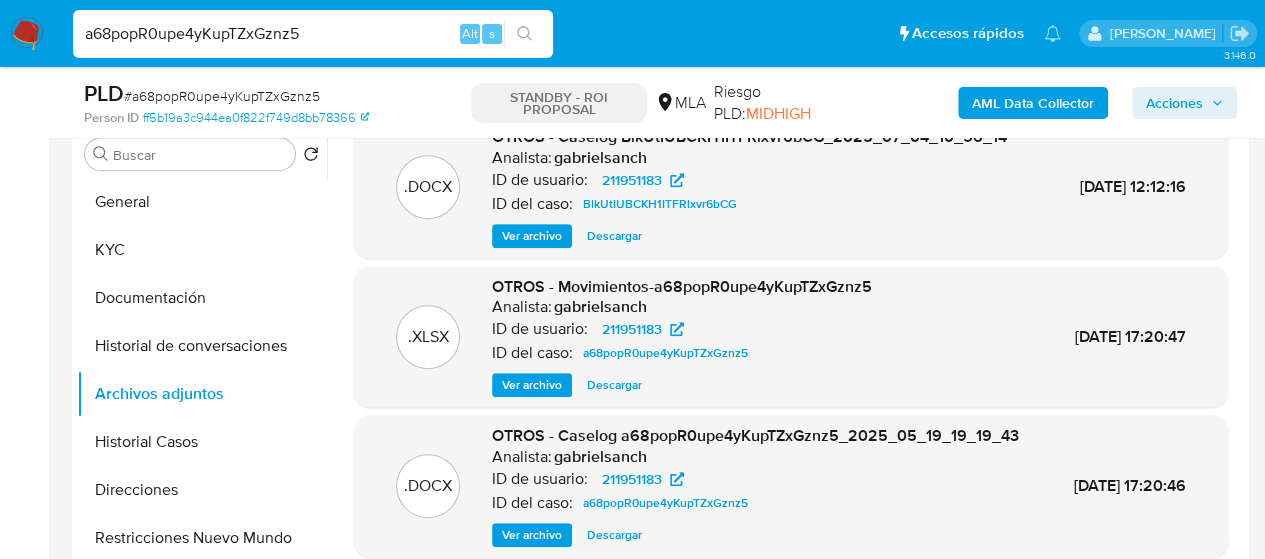 click on "Descargar" at bounding box center [614, 535] 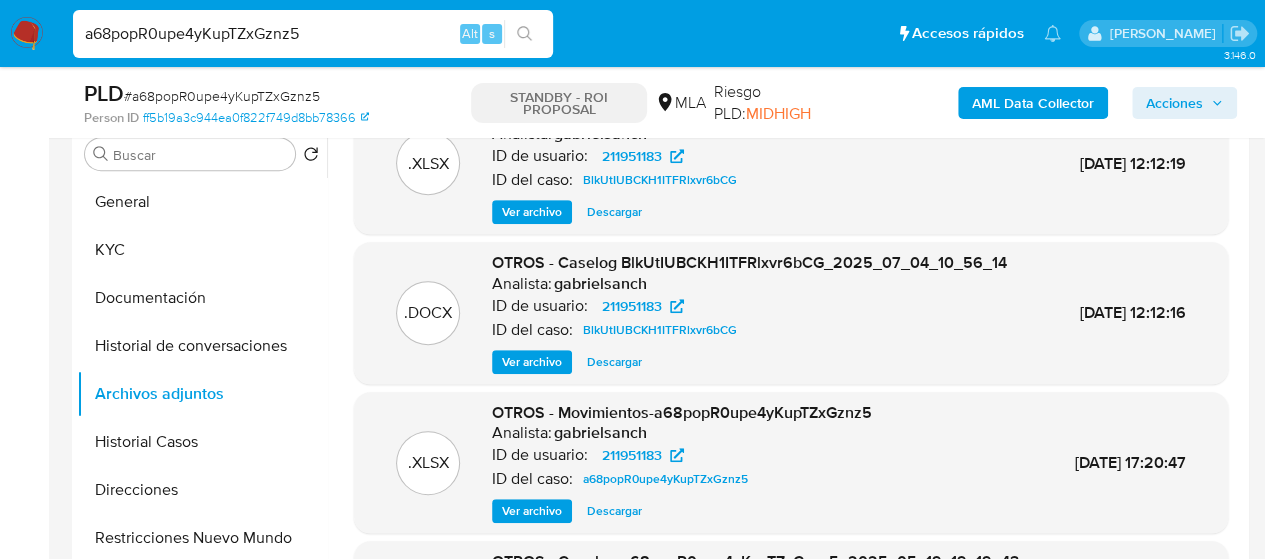 scroll, scrollTop: 0, scrollLeft: 0, axis: both 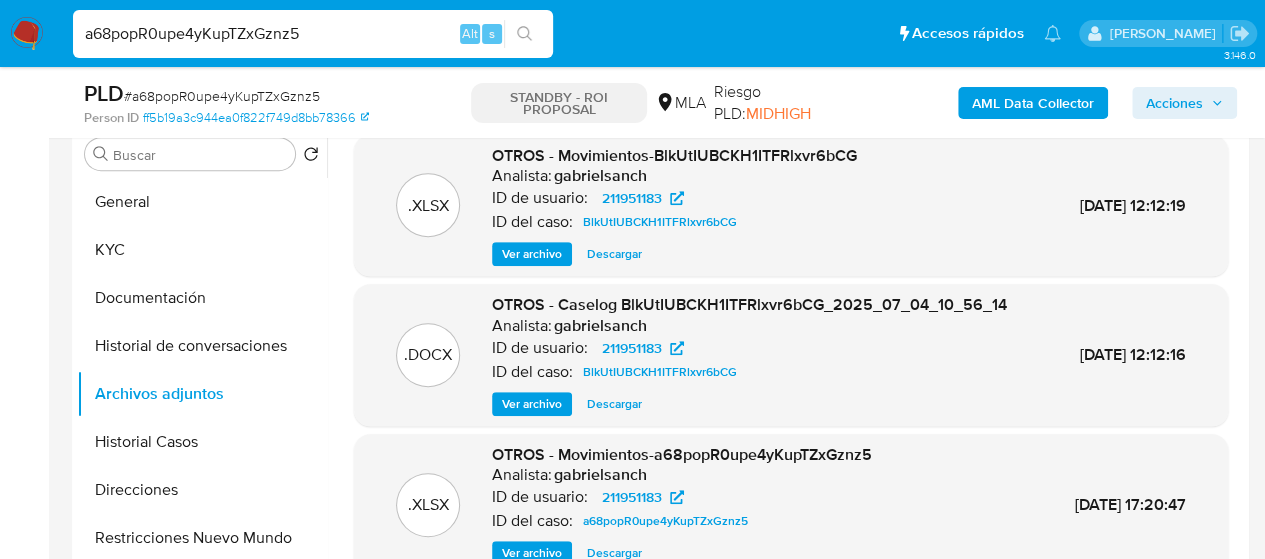 click on "a68popR0upe4yKupTZxGznz5" at bounding box center [313, 34] 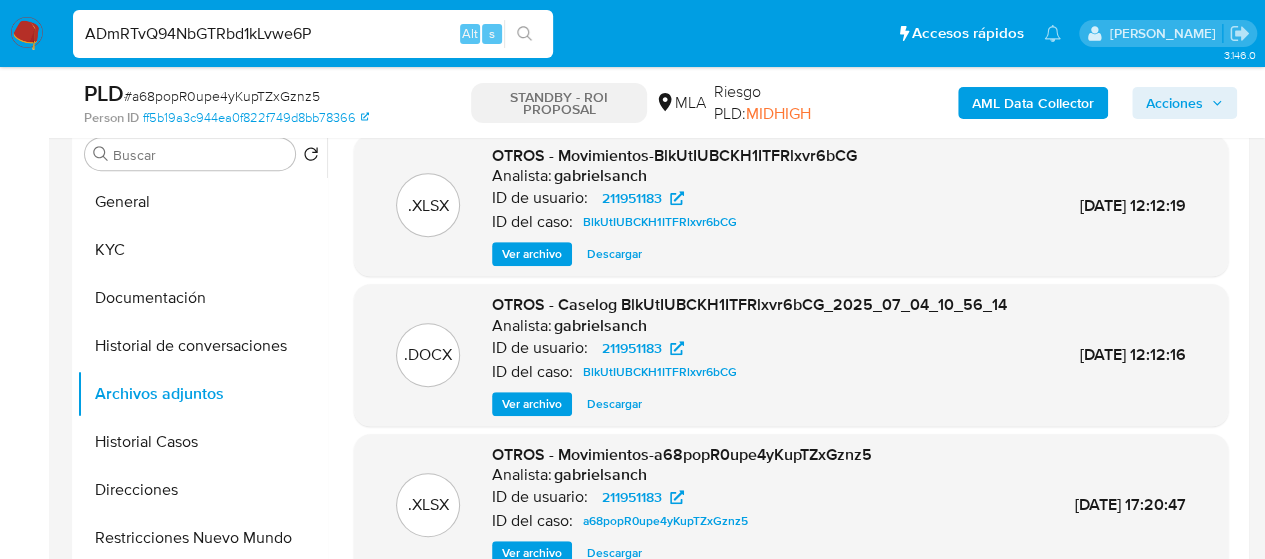type on "ADmRTvQ94NbGTRbd1kLvwe6P" 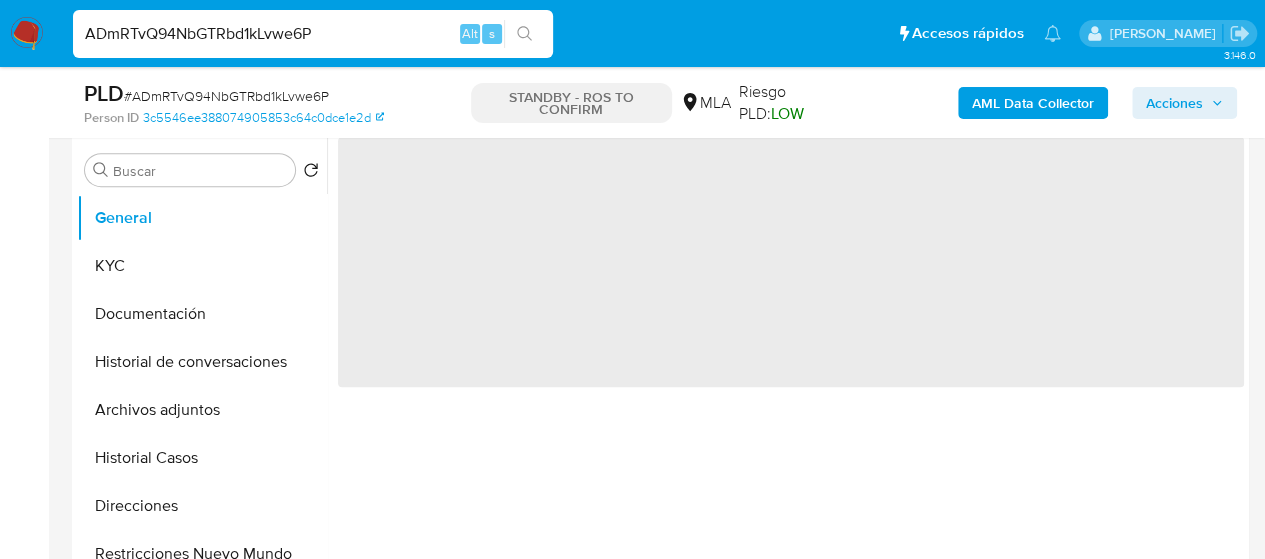 scroll, scrollTop: 400, scrollLeft: 0, axis: vertical 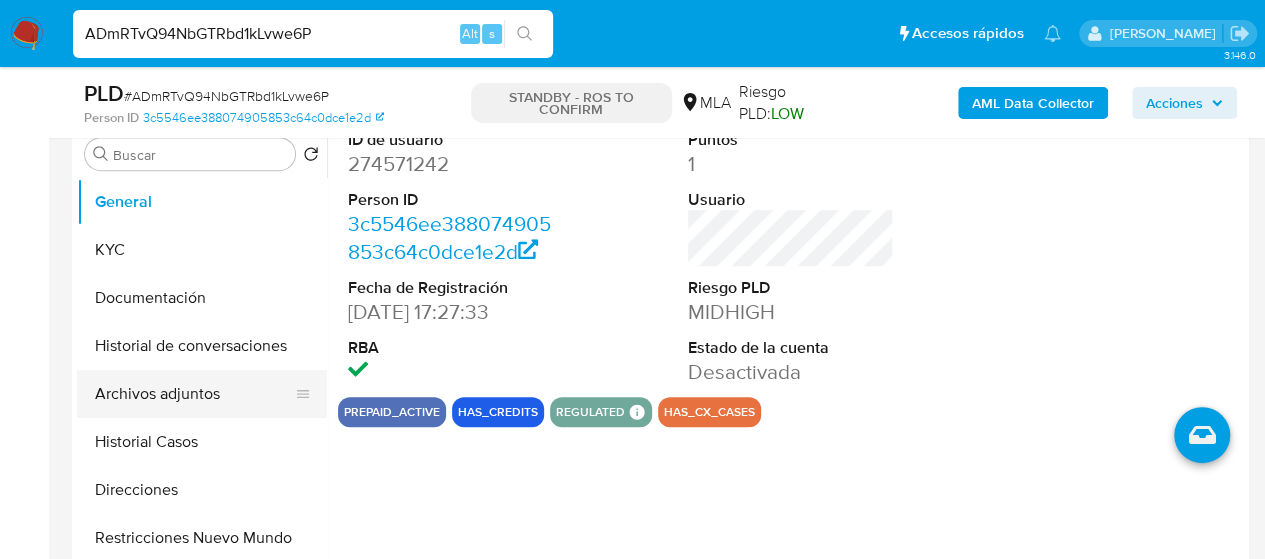select on "10" 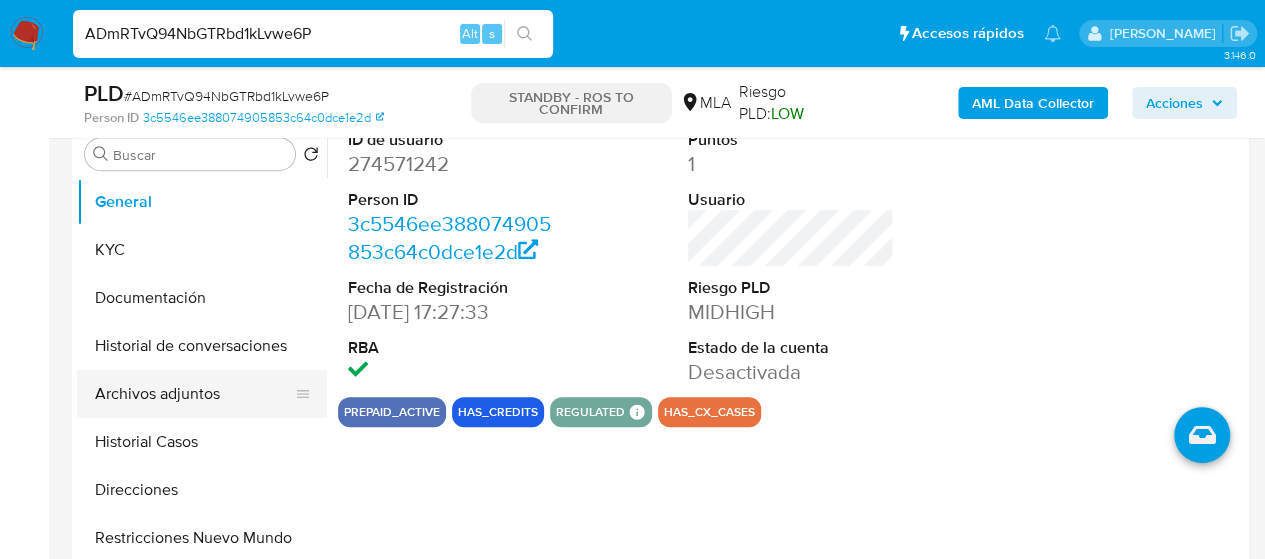 click on "Archivos adjuntos" at bounding box center [194, 394] 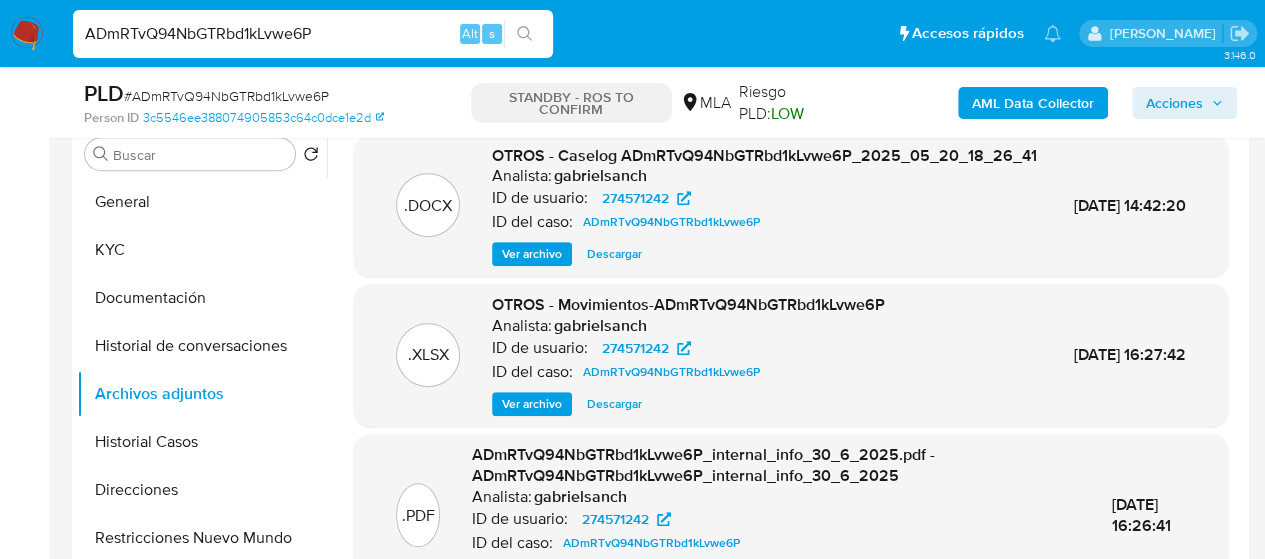 click on "Descargar" at bounding box center (614, 254) 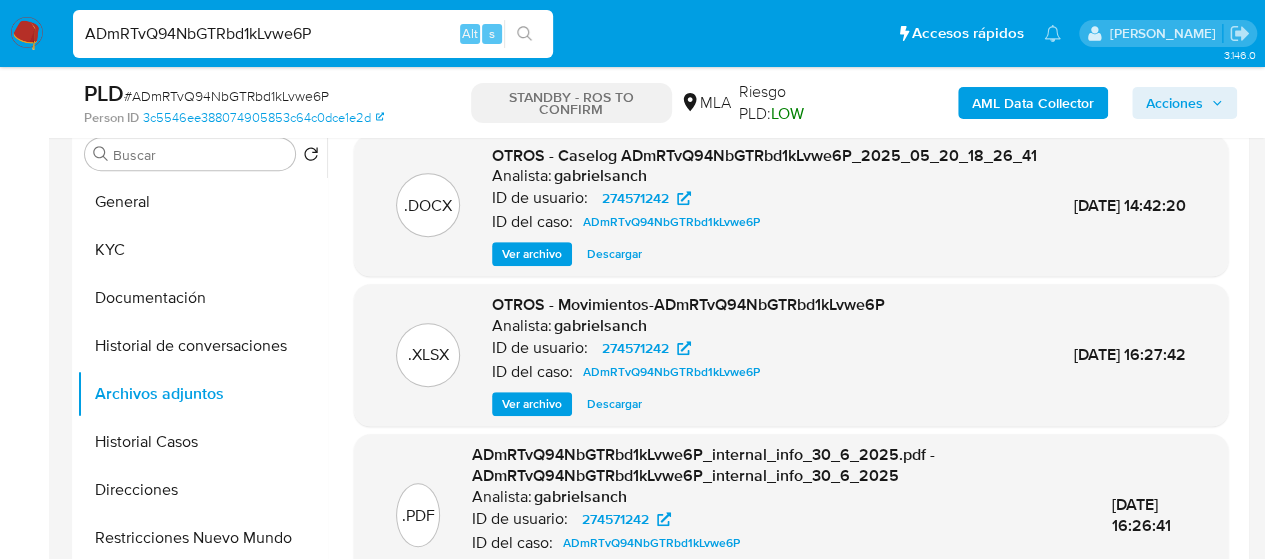 click on "ADmRTvQ94NbGTRbd1kLvwe6P" at bounding box center [313, 34] 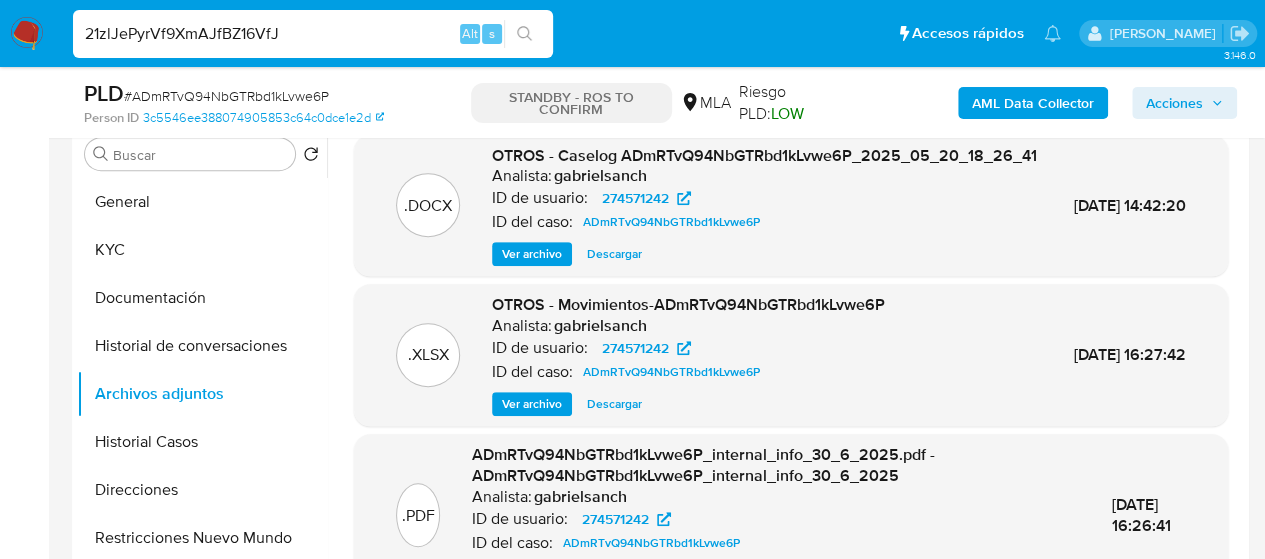 type on "21zlJePyrVf9XmAJfBZ16VfJ" 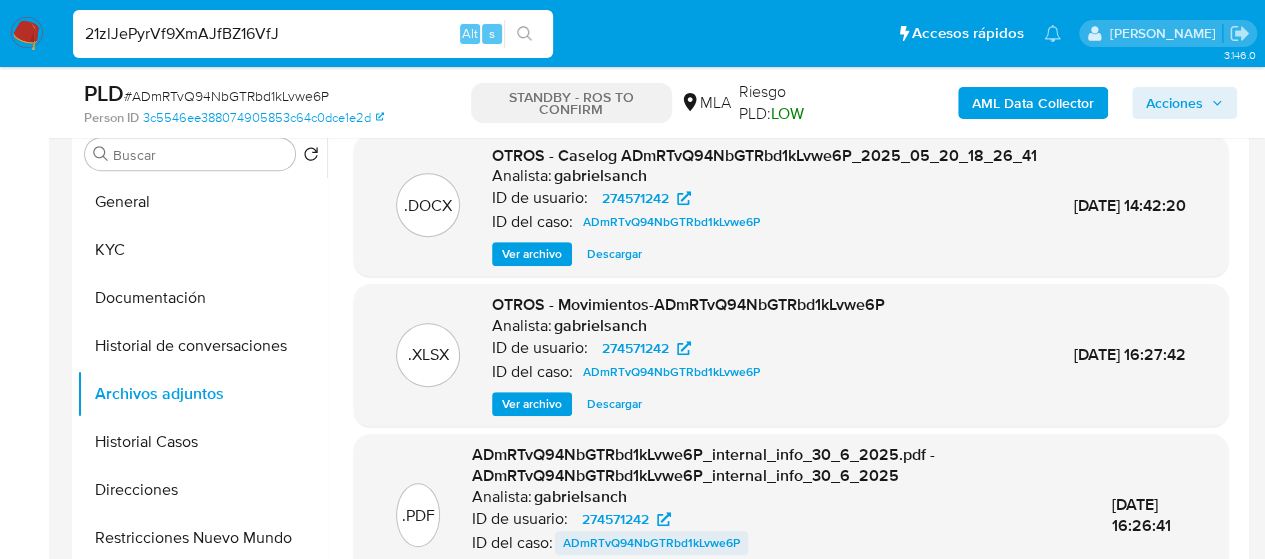 scroll, scrollTop: 0, scrollLeft: 0, axis: both 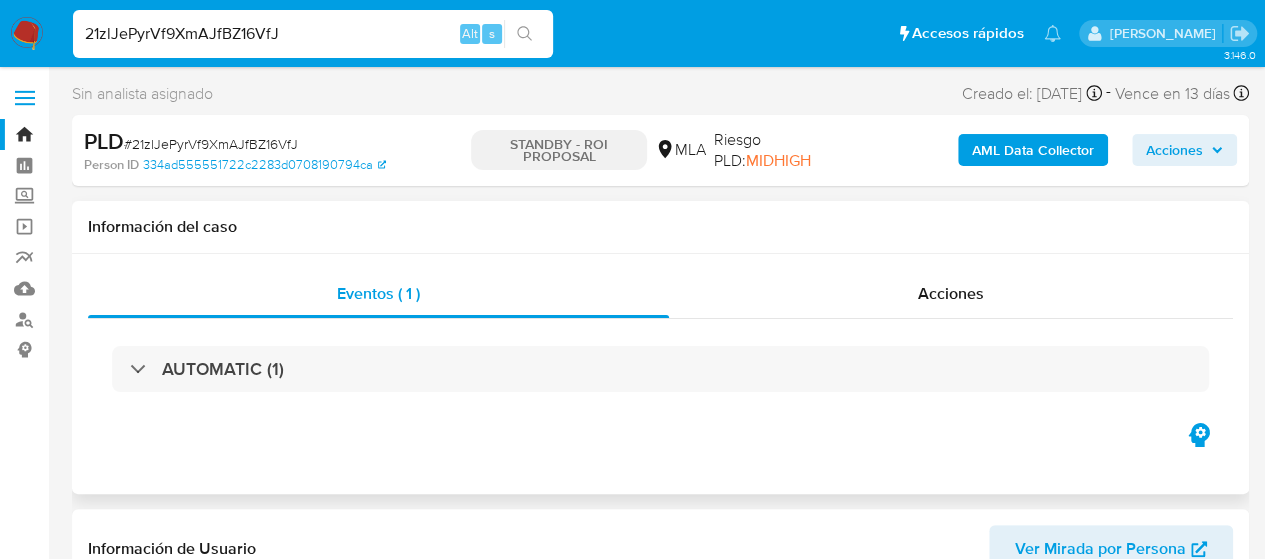 select on "10" 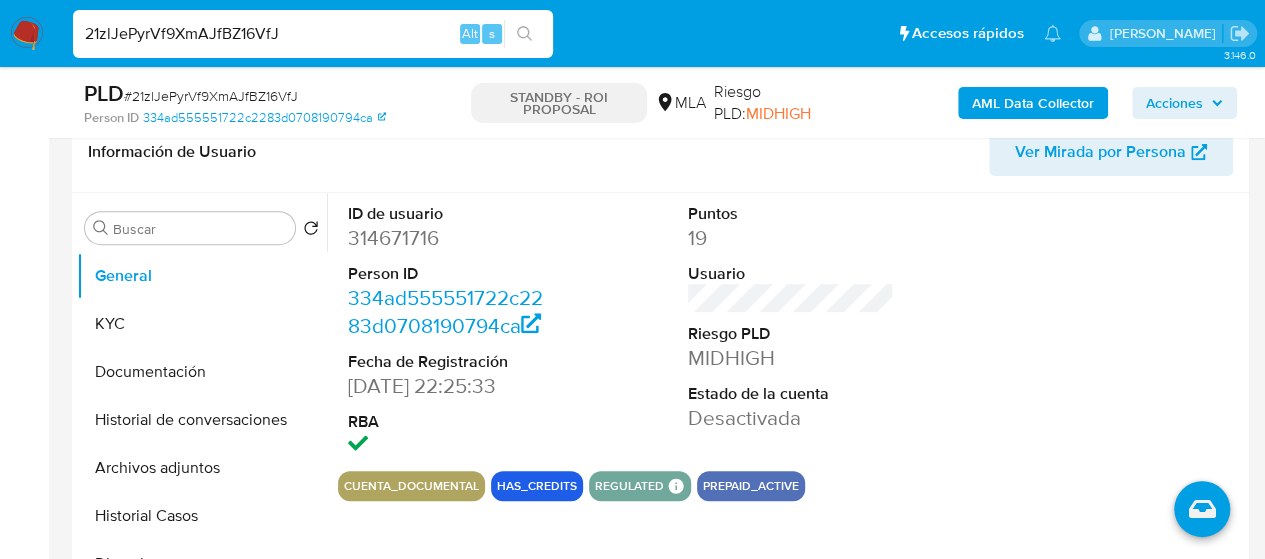 scroll, scrollTop: 500, scrollLeft: 0, axis: vertical 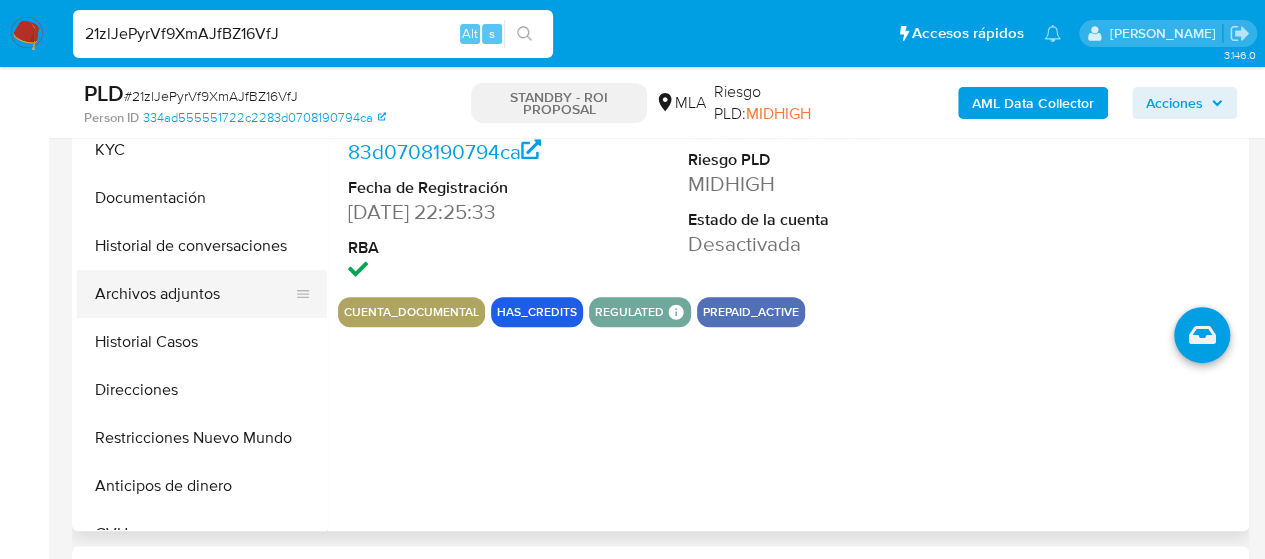click on "Archivos adjuntos" at bounding box center (194, 294) 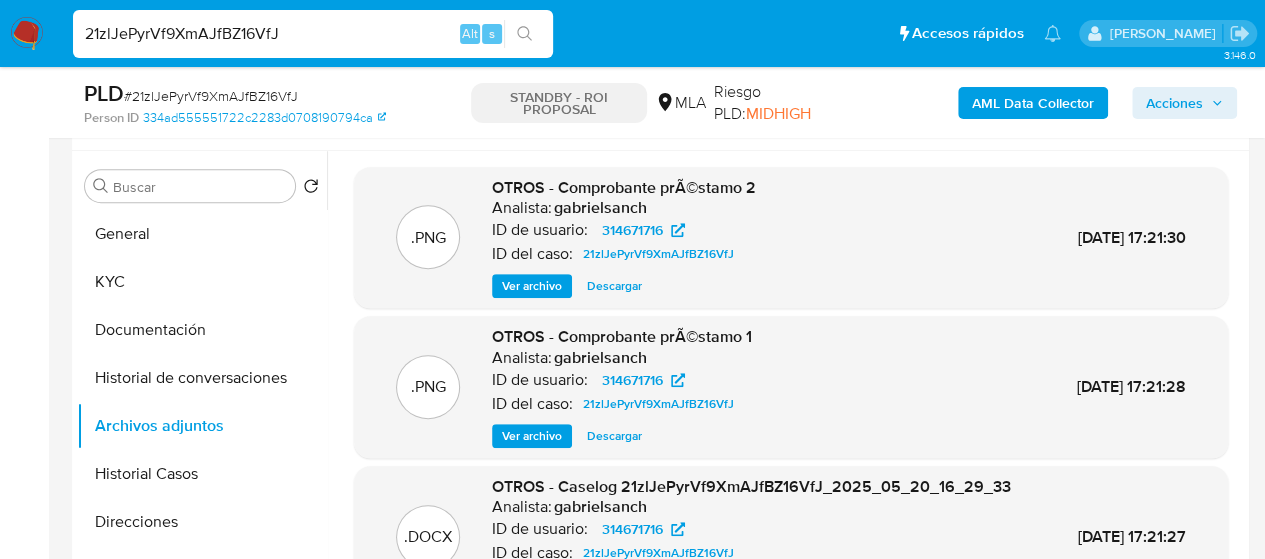 scroll, scrollTop: 400, scrollLeft: 0, axis: vertical 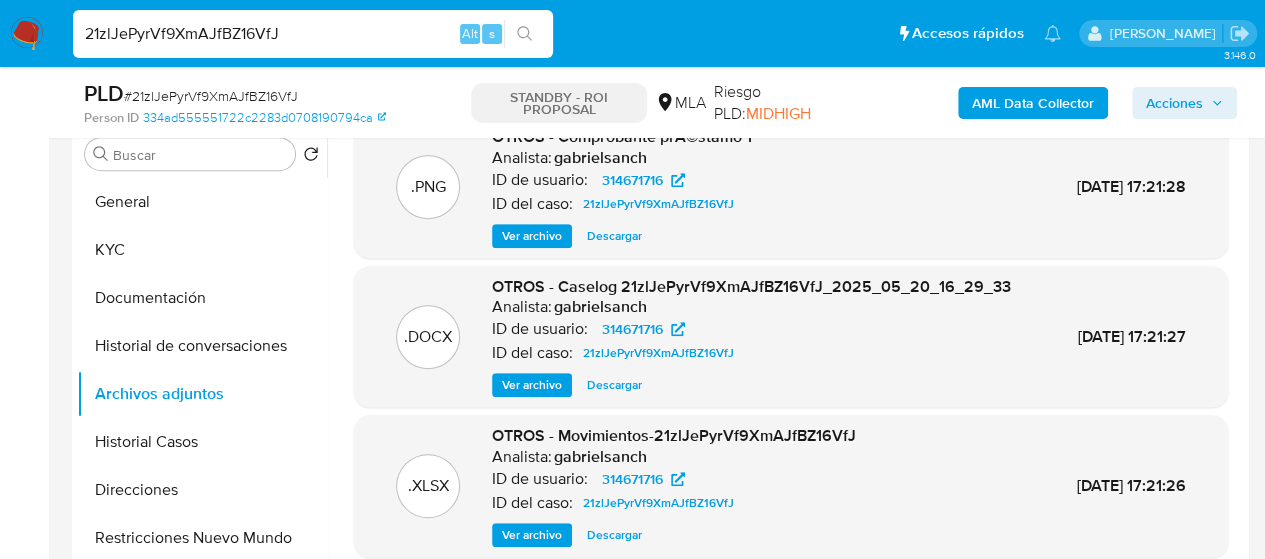 click on "Descargar" at bounding box center (614, 385) 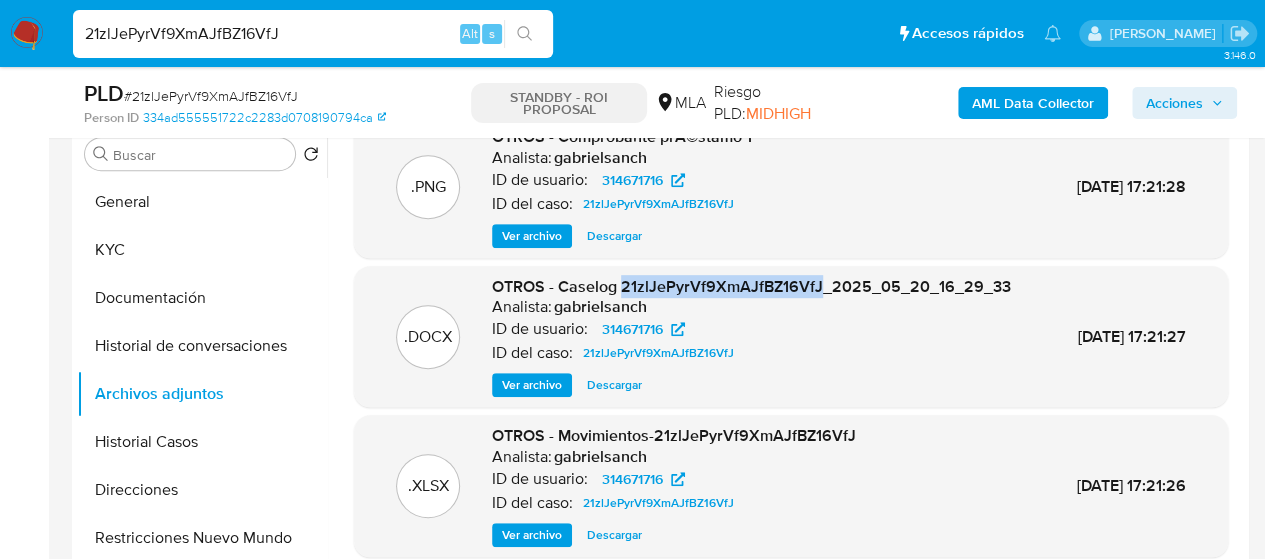 drag, startPoint x: 488, startPoint y: 285, endPoint x: 686, endPoint y: 281, distance: 198.0404 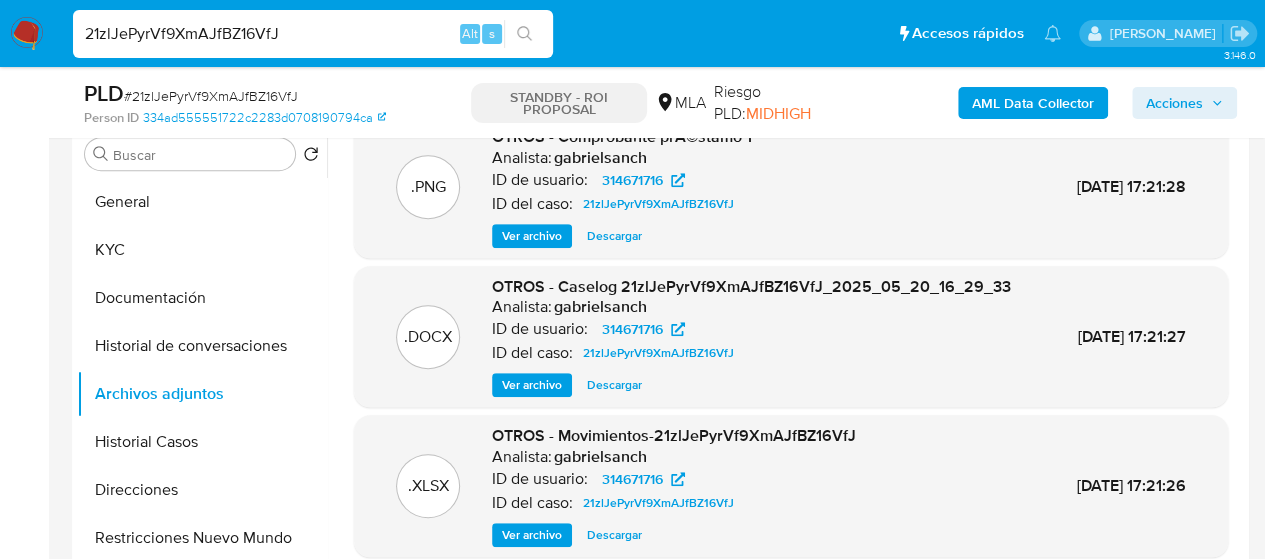 click on "21zlJePyrVf9XmAJfBZ16VfJ" at bounding box center [313, 34] 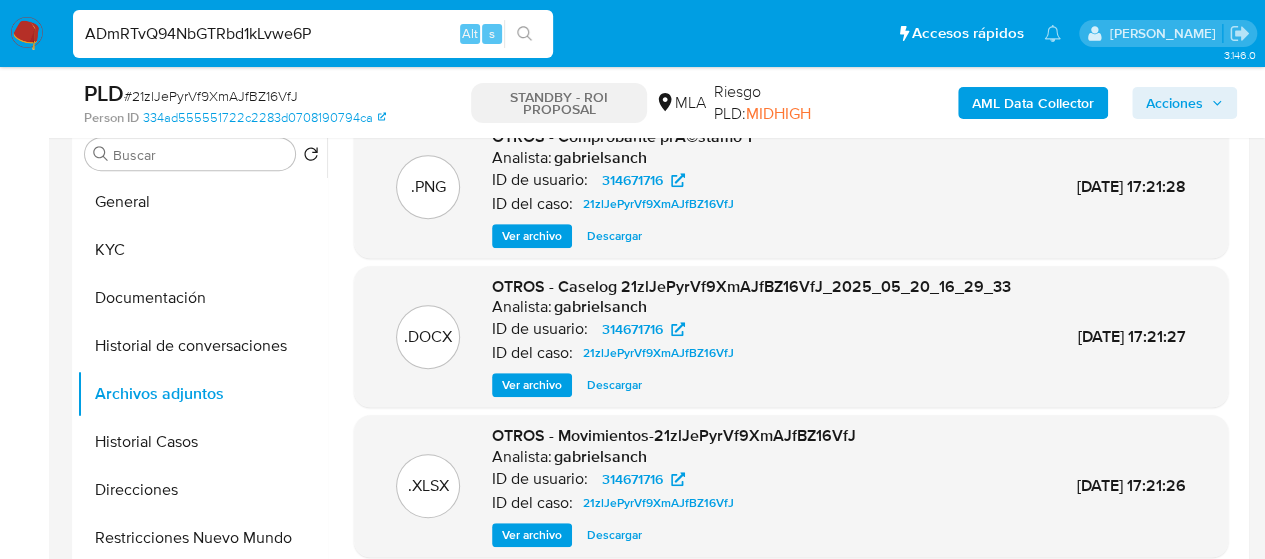 type on "ADmRTvQ94NbGTRbd1kLvwe6P" 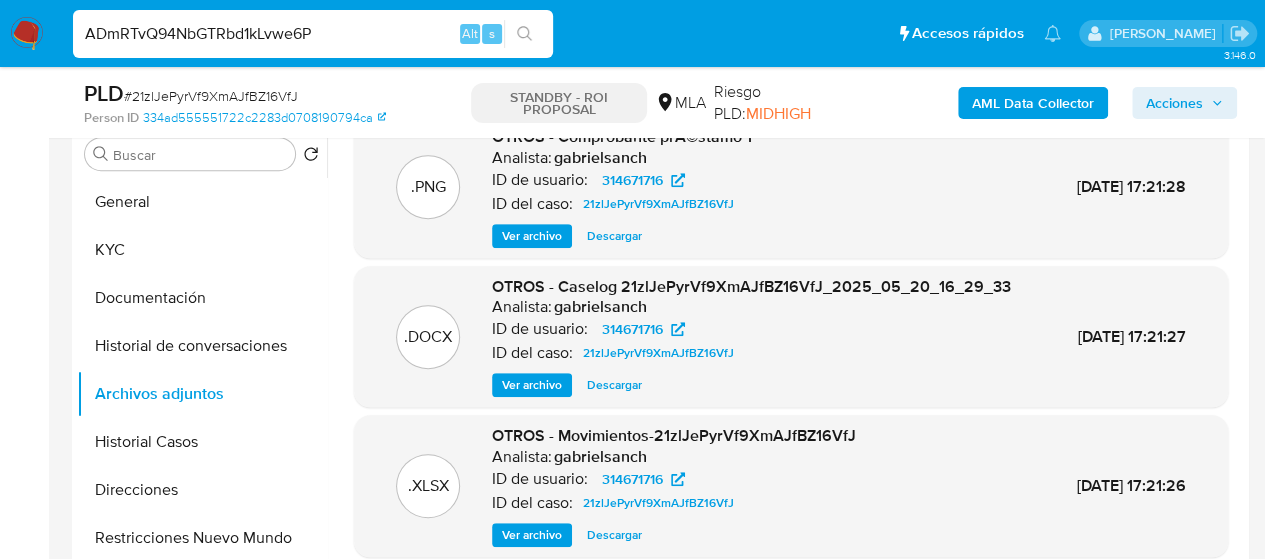 scroll, scrollTop: 0, scrollLeft: 0, axis: both 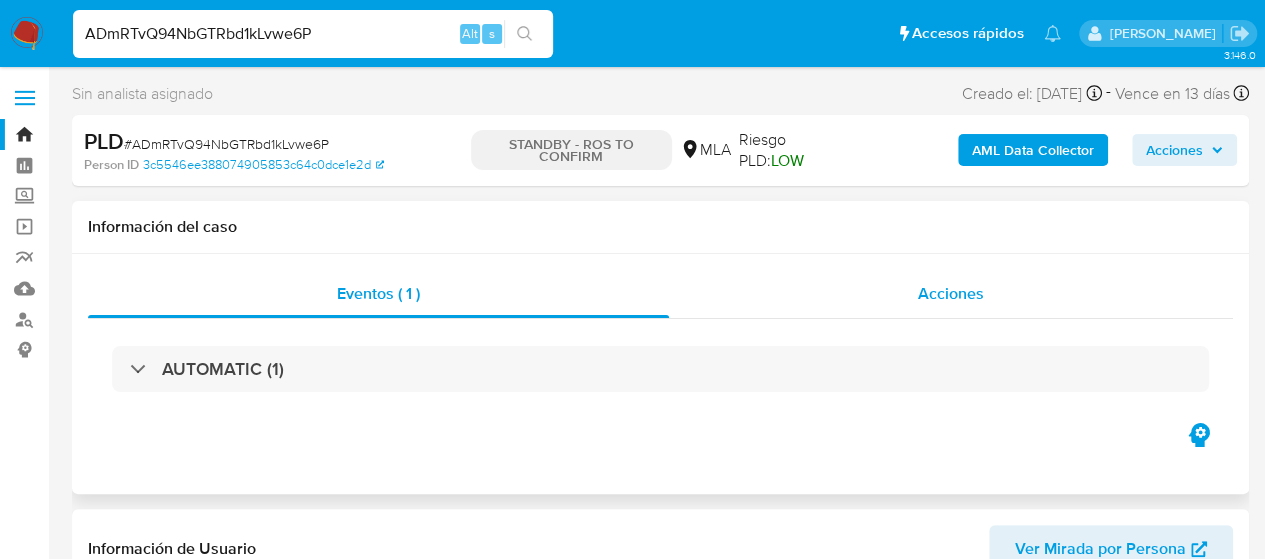 select on "10" 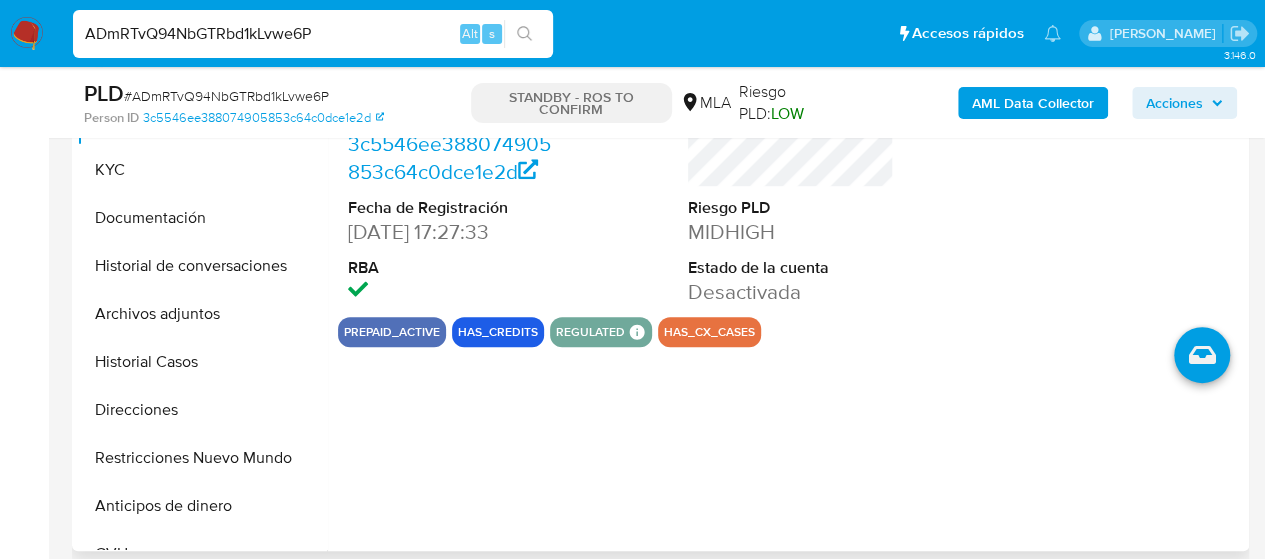 scroll, scrollTop: 500, scrollLeft: 0, axis: vertical 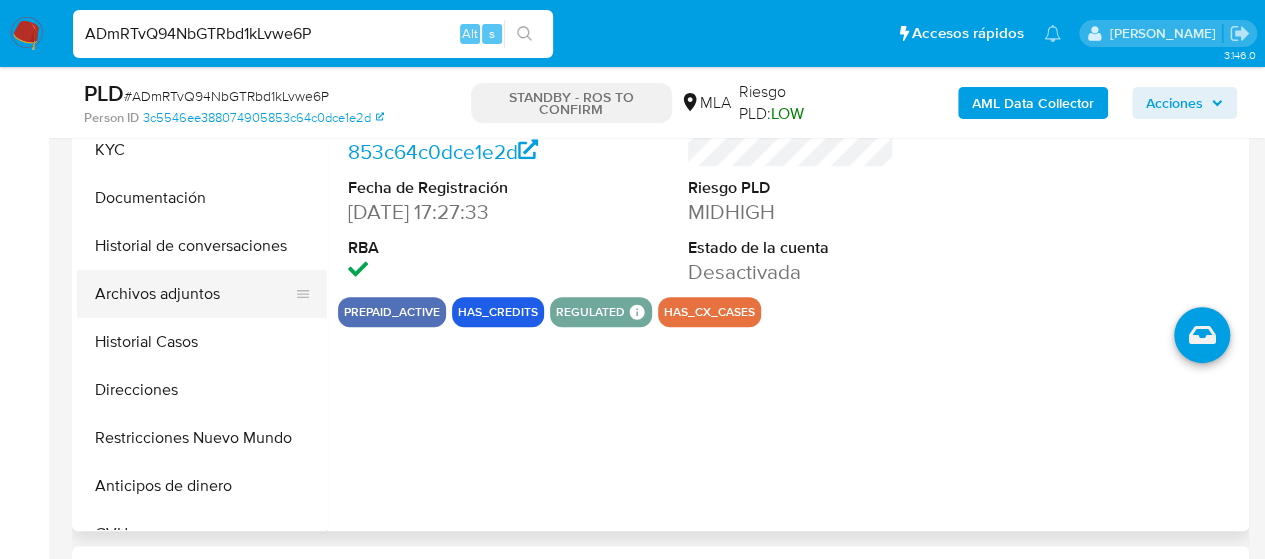 click on "Archivos adjuntos" at bounding box center [194, 294] 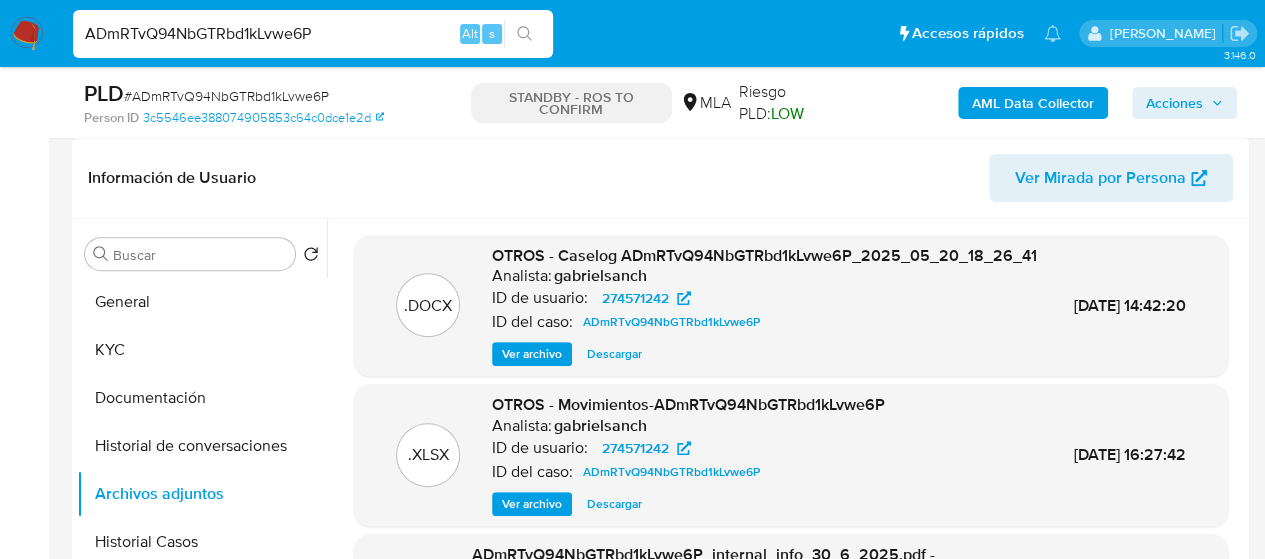 scroll, scrollTop: 400, scrollLeft: 0, axis: vertical 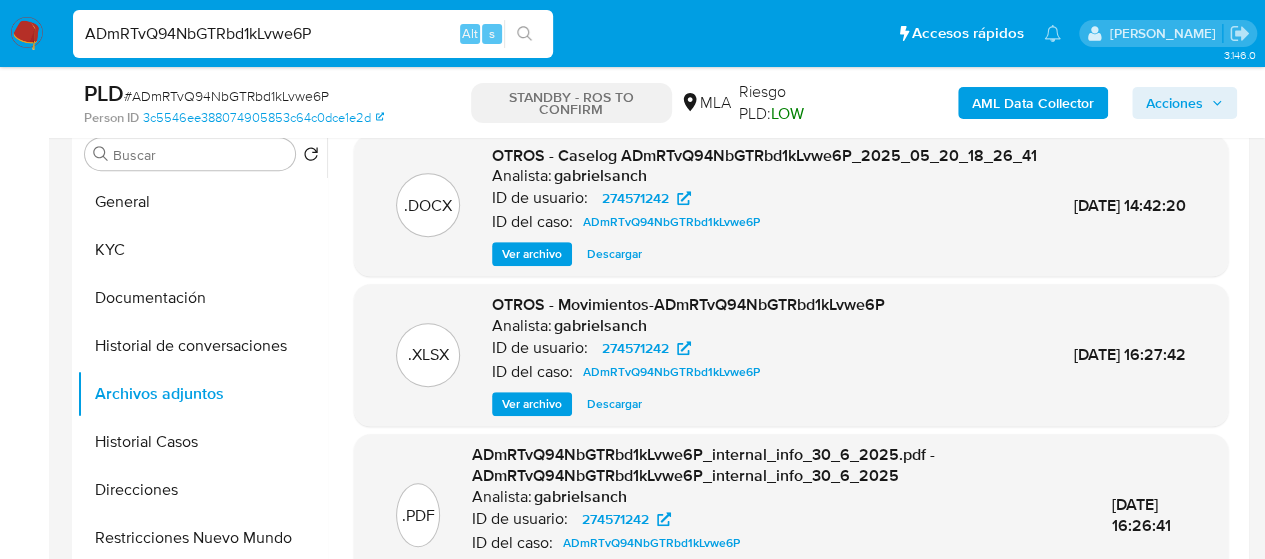 click on "Descargar" at bounding box center (614, 254) 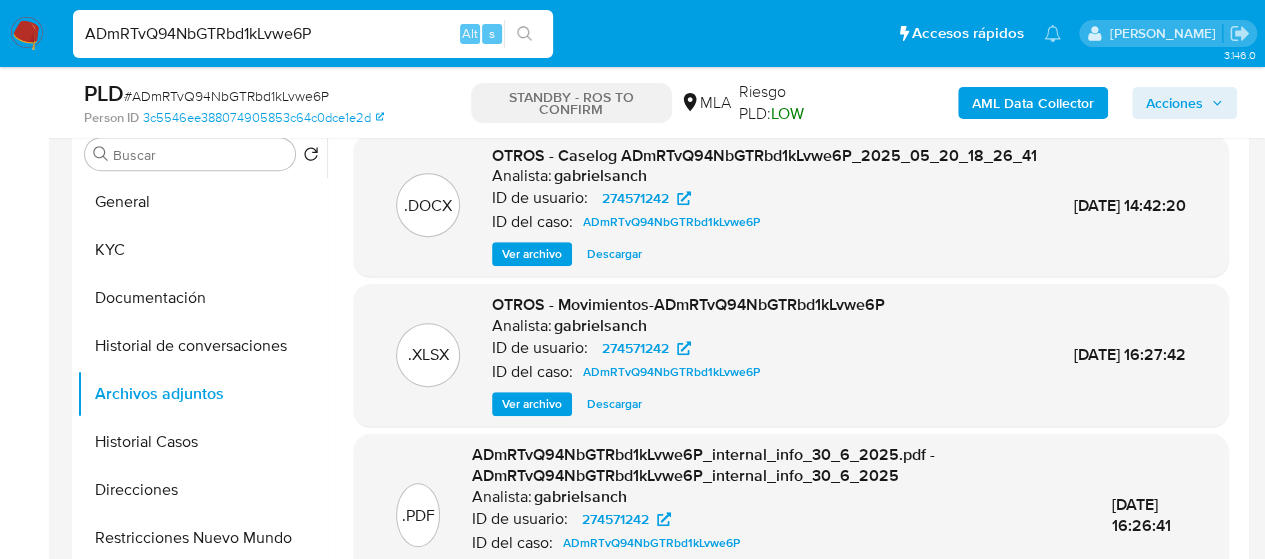 click on "ADmRTvQ94NbGTRbd1kLvwe6P" at bounding box center (313, 34) 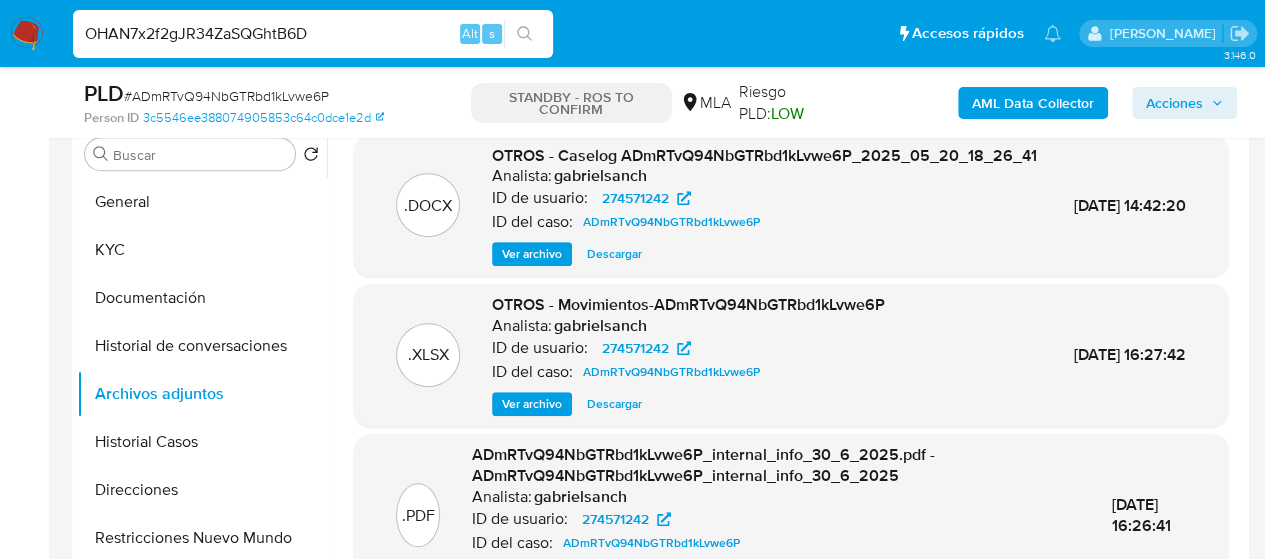 type on "OHAN7x2f2gJR34ZaSQGhtB6D" 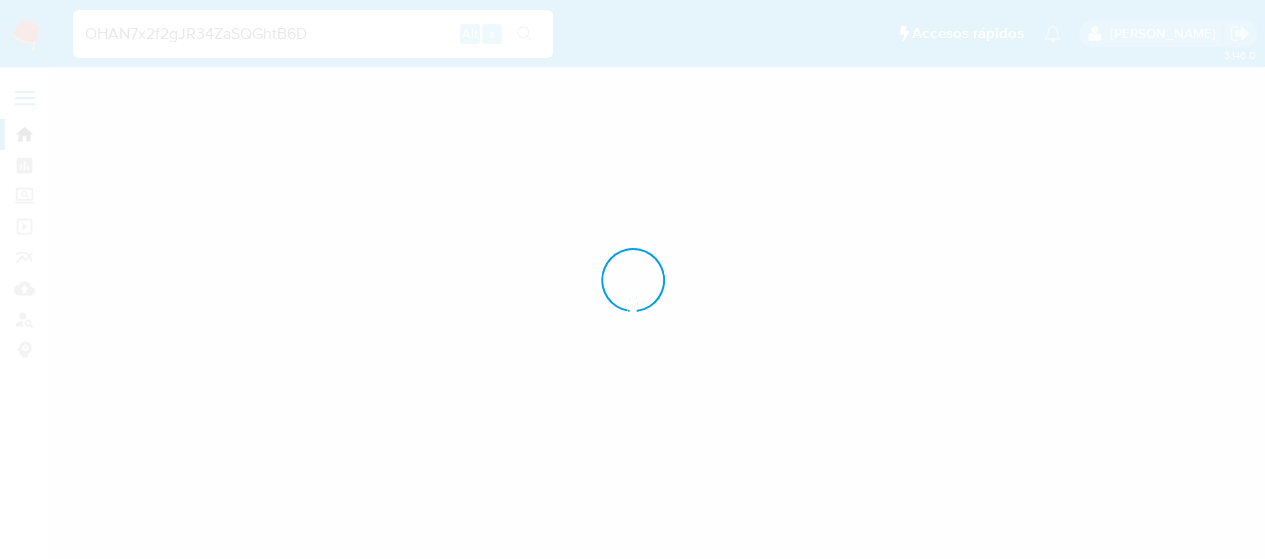 scroll, scrollTop: 0, scrollLeft: 0, axis: both 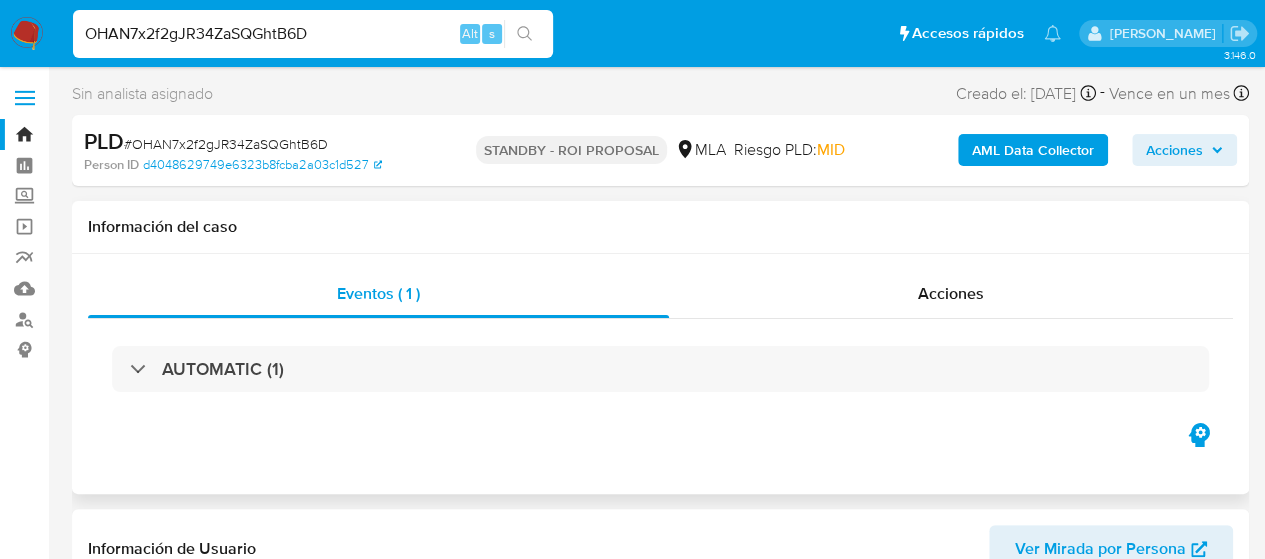 select on "10" 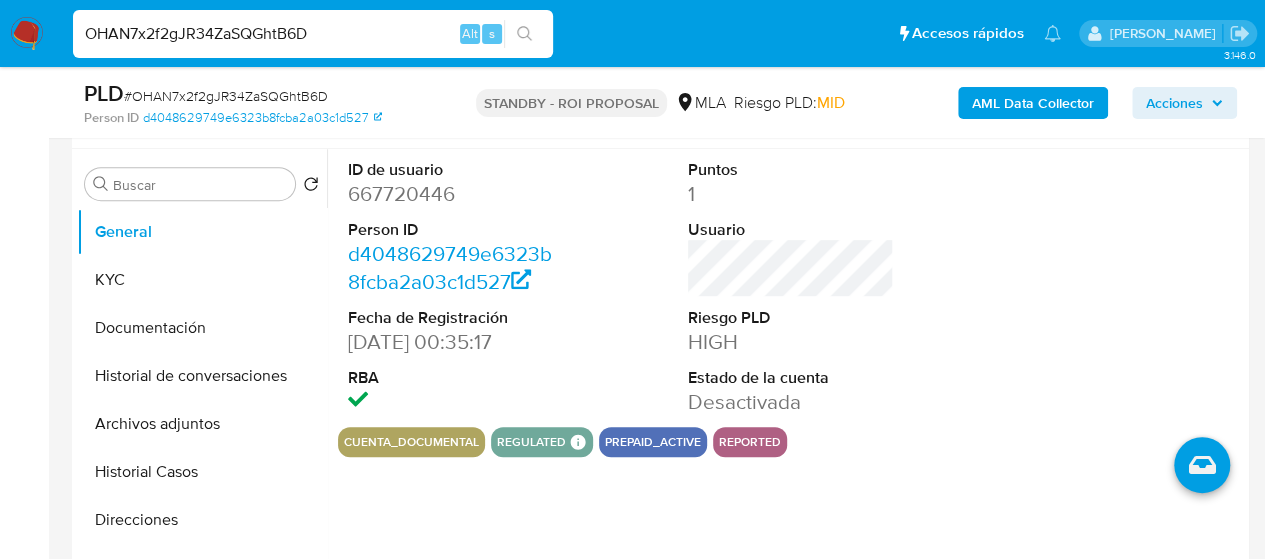 scroll, scrollTop: 400, scrollLeft: 0, axis: vertical 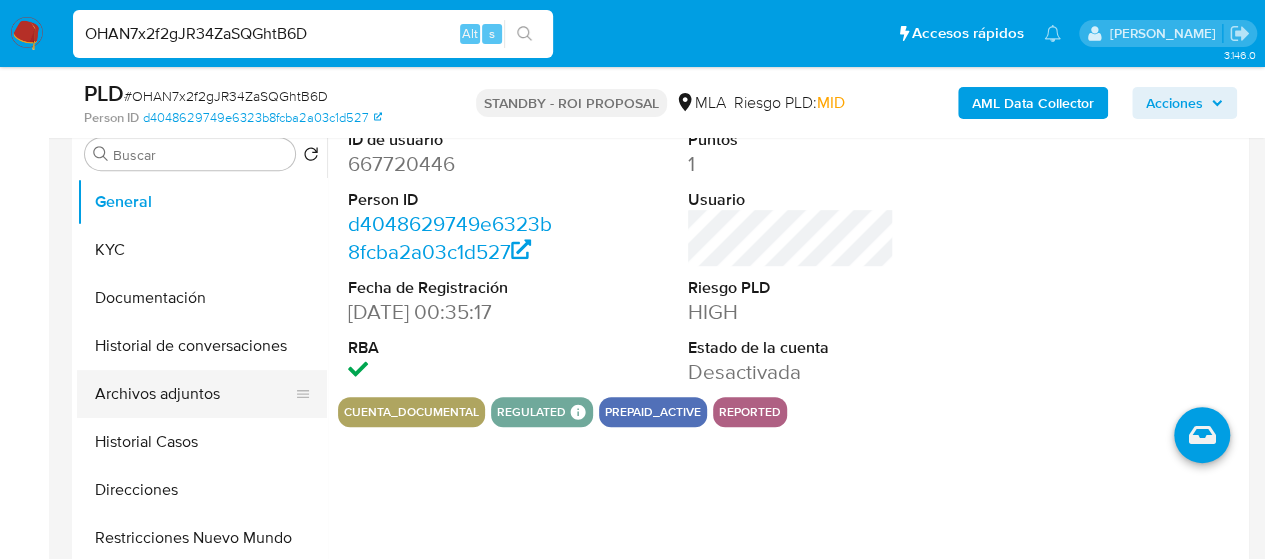 click on "Archivos adjuntos" at bounding box center [194, 394] 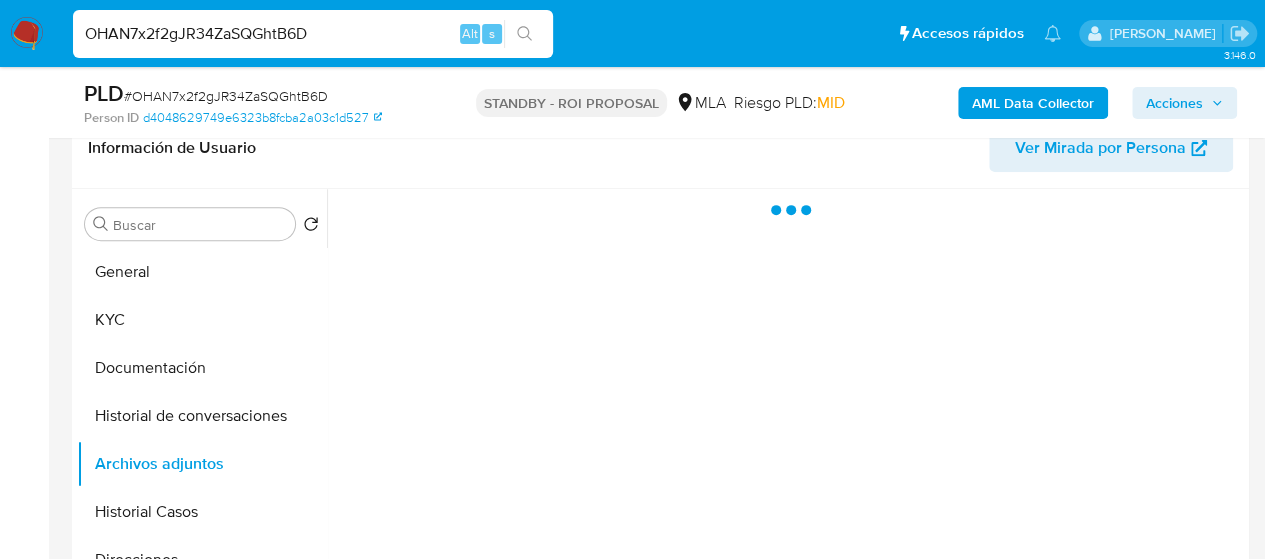 scroll, scrollTop: 300, scrollLeft: 0, axis: vertical 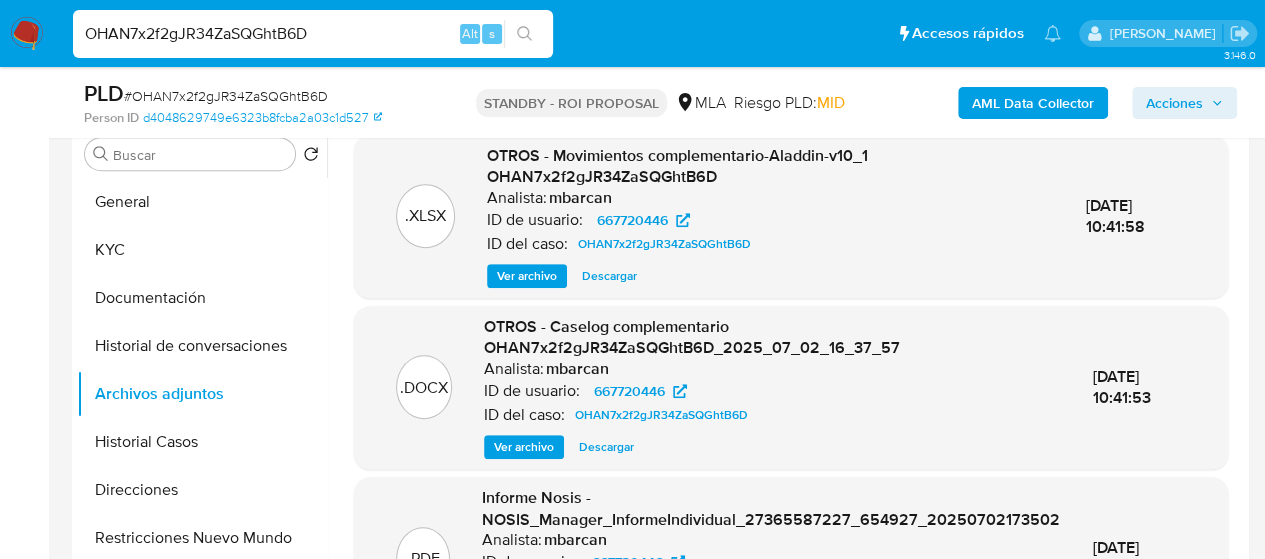 click on "Descargar" at bounding box center [606, 447] 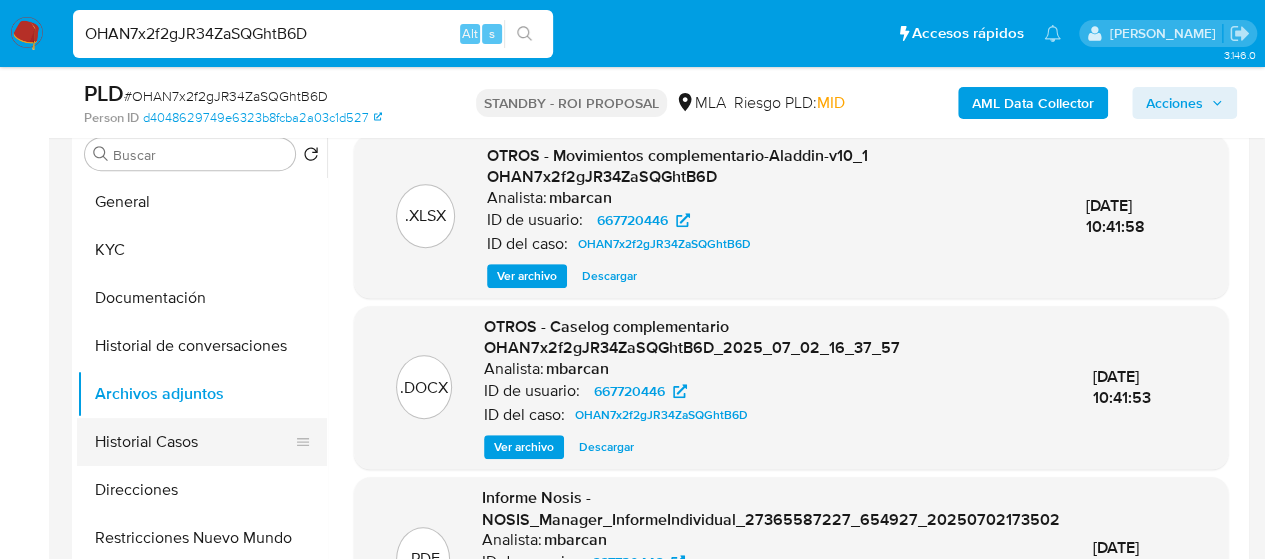 click on "Historial Casos" at bounding box center (194, 442) 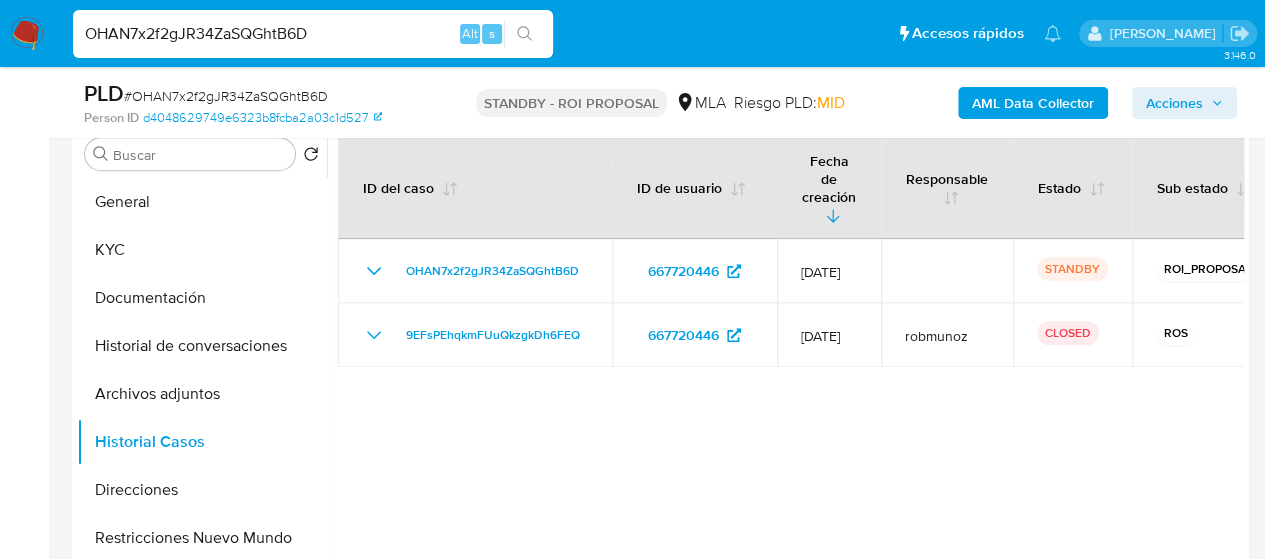 click at bounding box center (785, 375) 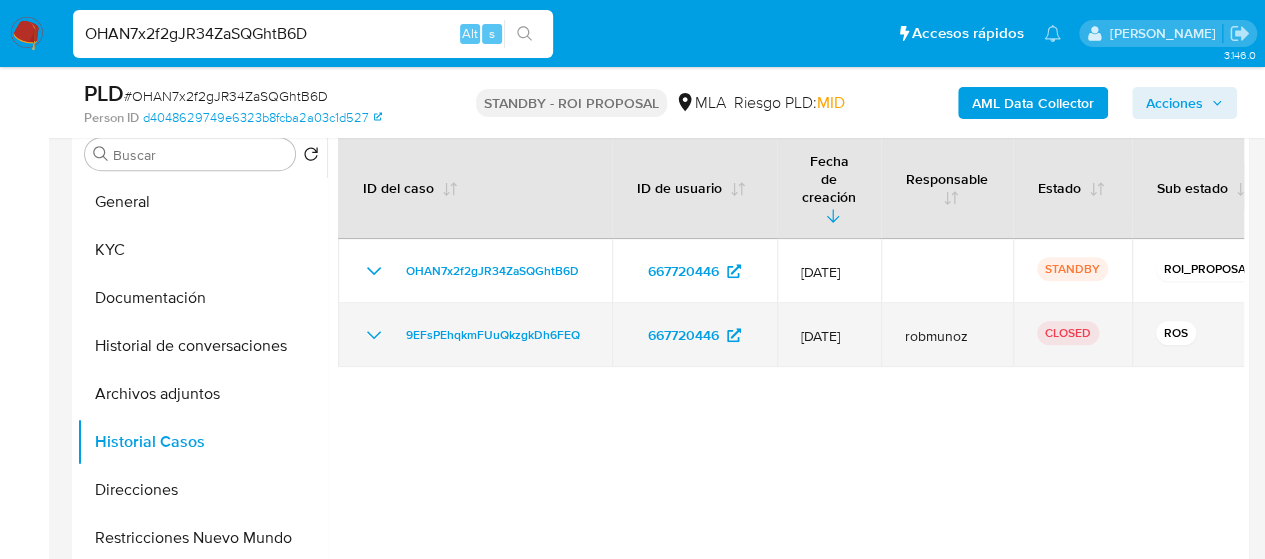 click 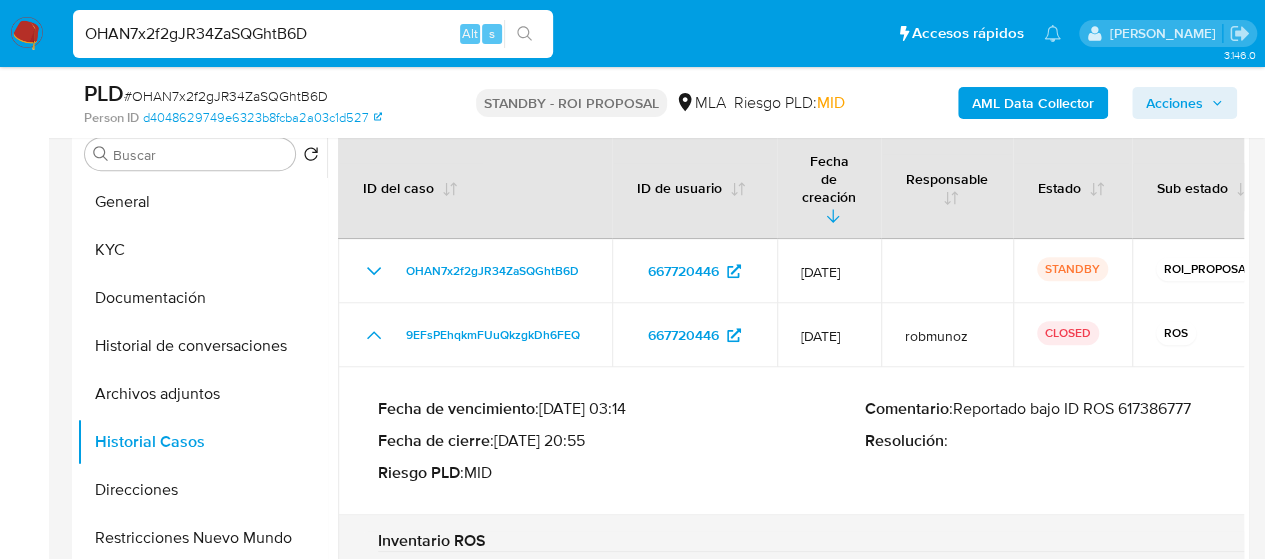 click on "Comentario  :  Reportado bajo ID ROS 617386777" at bounding box center [1108, 409] 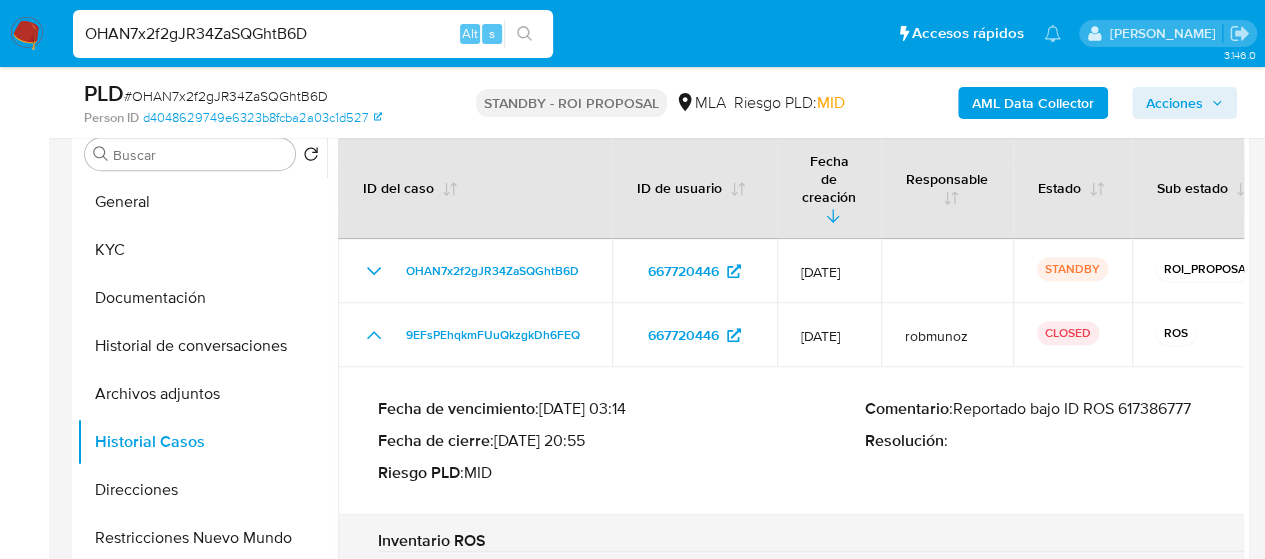 click at bounding box center [27, 34] 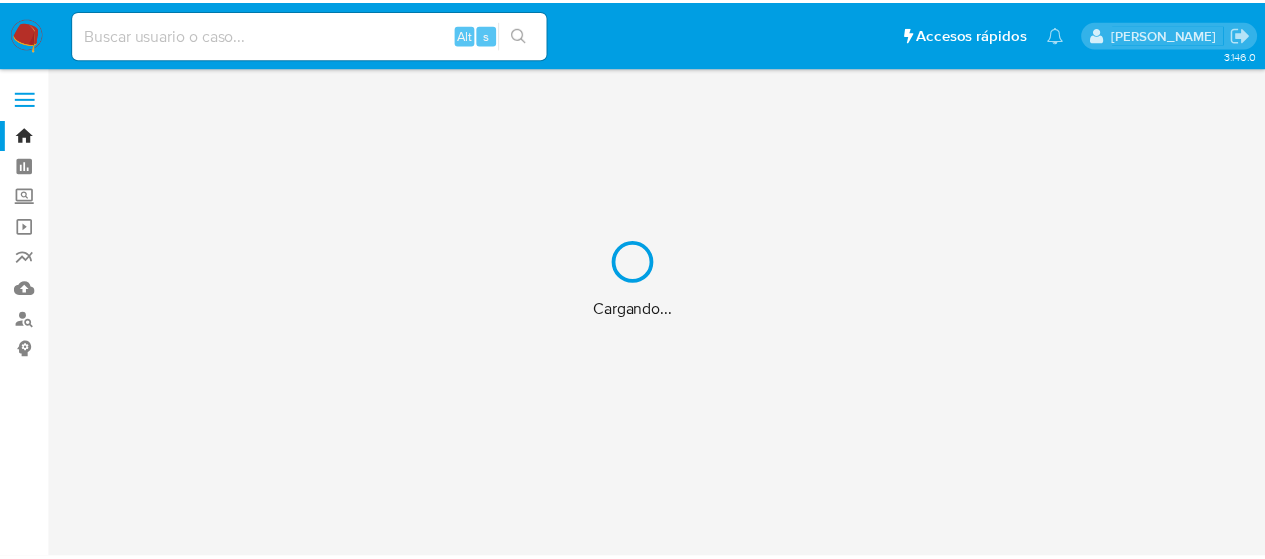 scroll, scrollTop: 0, scrollLeft: 0, axis: both 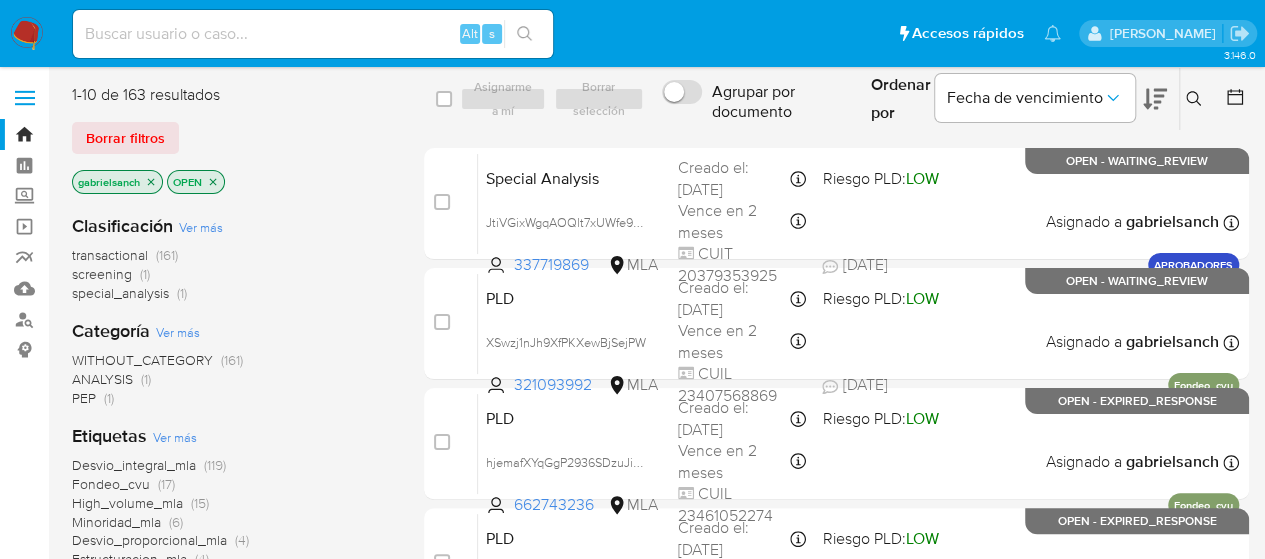 drag, startPoint x: 13, startPoint y: 231, endPoint x: 396, endPoint y: 149, distance: 391.67972 